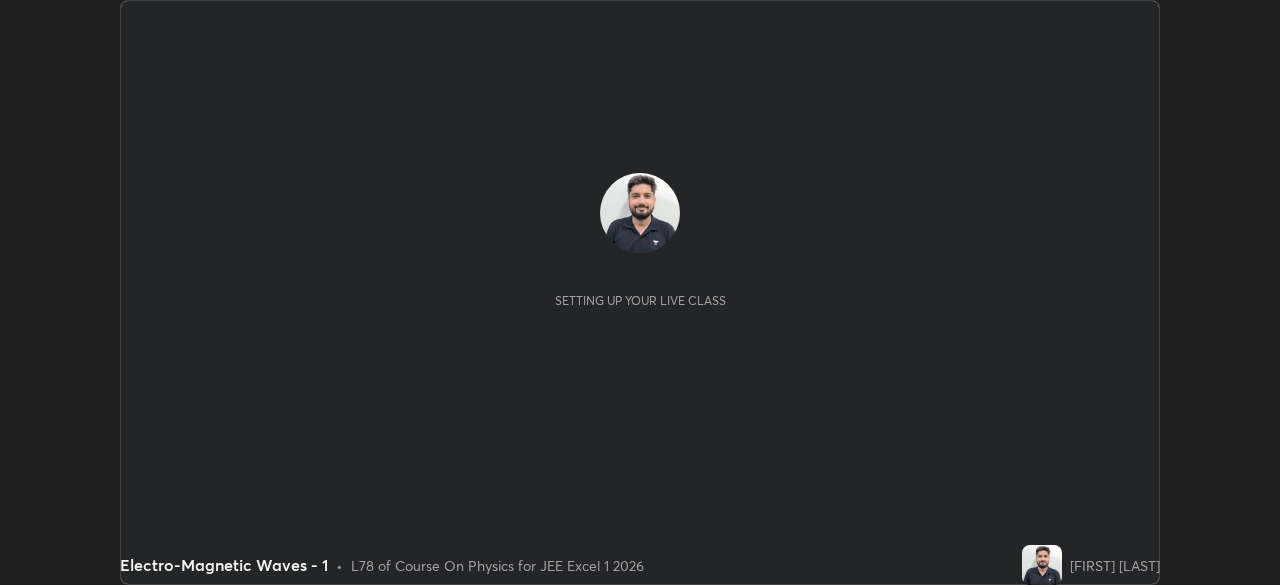 scroll, scrollTop: 0, scrollLeft: 0, axis: both 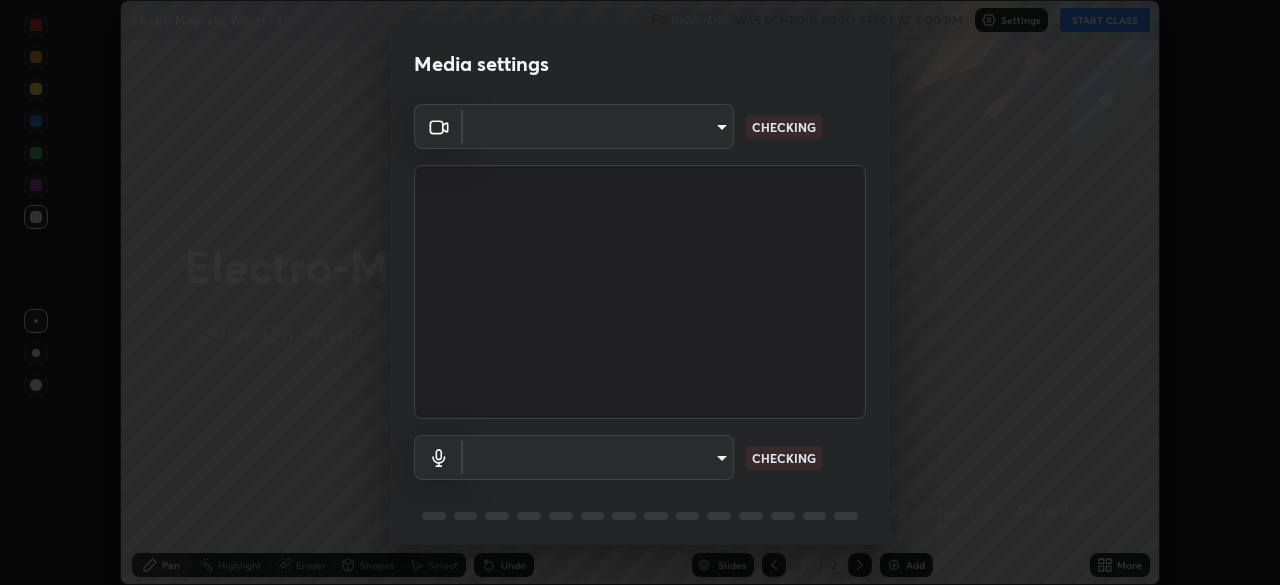 type on "5b0ce39d11be3a435715daab6ad7fa25508616855f5d18a60cdf0faa8df0ce2b" 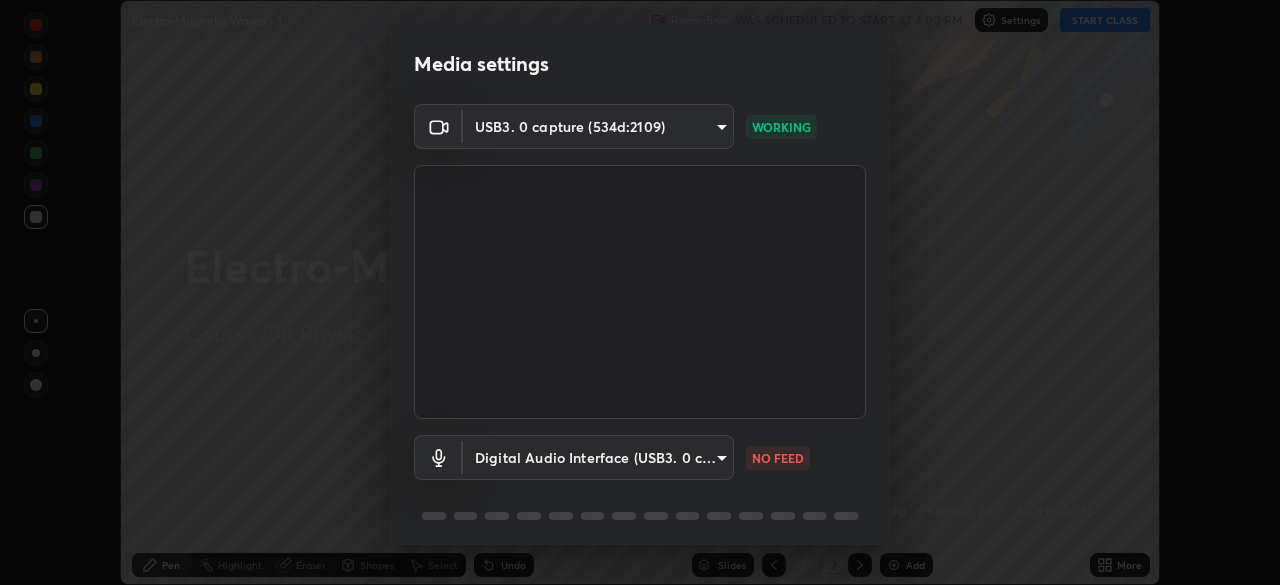 click on "Erase all Electro-Magnetic Waves - 1 Recording WAS SCHEDULED TO START AT  4:00 PM Settings START CLASS Setting up your live class Electro-Magnetic Waves - 1 • L78 of Course On Physics for JEE Excel 1 2026 [FIRST] [LAST] Pen Highlight Eraser Shapes Select Undo Slides 2 / 2 Add More No doubts shared Encourage your learners to ask a doubt for better clarity Report an issue Reason for reporting Buffering Chat not working Audio - Video sync issue Educator video quality low ​ Attach an image Report Media settings USB3. 0 capture (534d:2109) 5b0ce39d11be3a435715daab6ad7fa25508616855f5d18a60cdf0faa8df0ce2b WORKING Digital Audio Interface (USB3. 0 capture) 71fed962e4479aa471978983e502007eb62408f3e4339a7e0acd8532d65ddef6 NO FEED 1 / 5 Next" at bounding box center [640, 292] 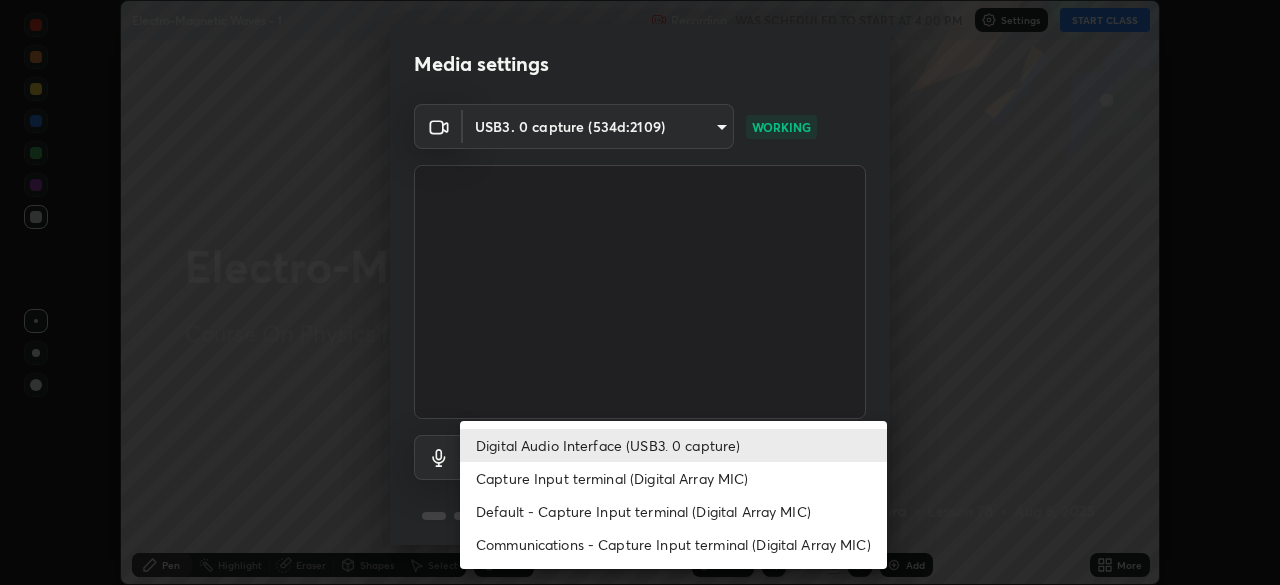 click on "Capture Input terminal (Digital Array MIC)" at bounding box center (673, 478) 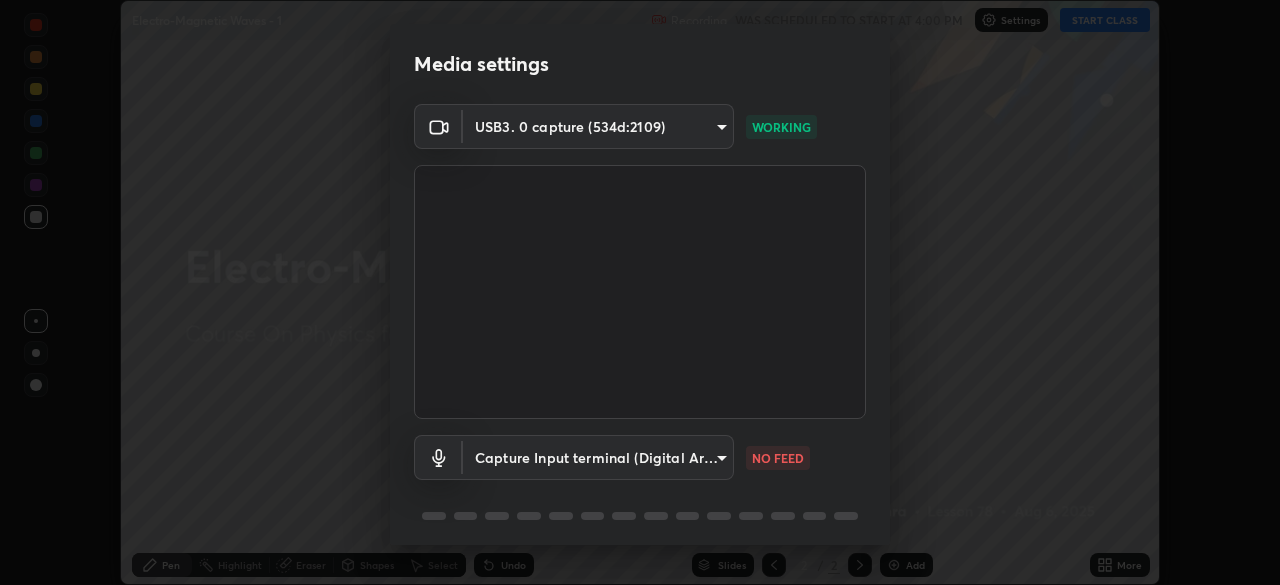click on "Erase all Electro-Magnetic Waves - 1 Recording WAS SCHEDULED TO START AT  4:00 PM Settings START CLASS Setting up your live class Electro-Magnetic Waves - 1 • L78 of Course On Physics for JEE Excel 1 2026 [FIRST] [LAST] Pen Highlight Eraser Shapes Select Undo Slides 2 / 2 Add More No doubts shared Encourage your learners to ask a doubt for better clarity Report an issue Reason for reporting Buffering Chat not working Audio - Video sync issue Educator video quality low ​ Attach an image Report Media settings USB3. 0 capture (534d:2109) 5b0ce39d11be3a435715daab6ad7fa25508616855f5d18a60cdf0faa8df0ce2b WORKING Capture Input terminal (Digital Array MIC) 0cc9bf99e685aedc504070095158a94fd7fd61247a0d39e092e81423dc6161b0 NO FEED 1 / 5 Next" at bounding box center [640, 292] 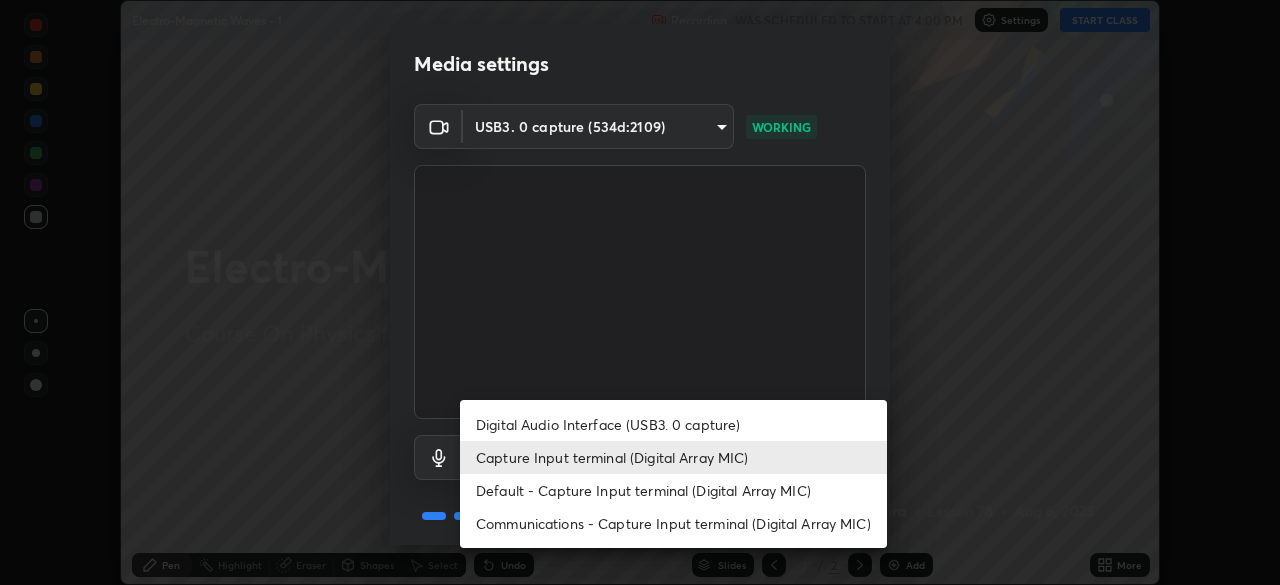 click on "Digital Audio Interface (USB3. 0 capture)" at bounding box center (673, 424) 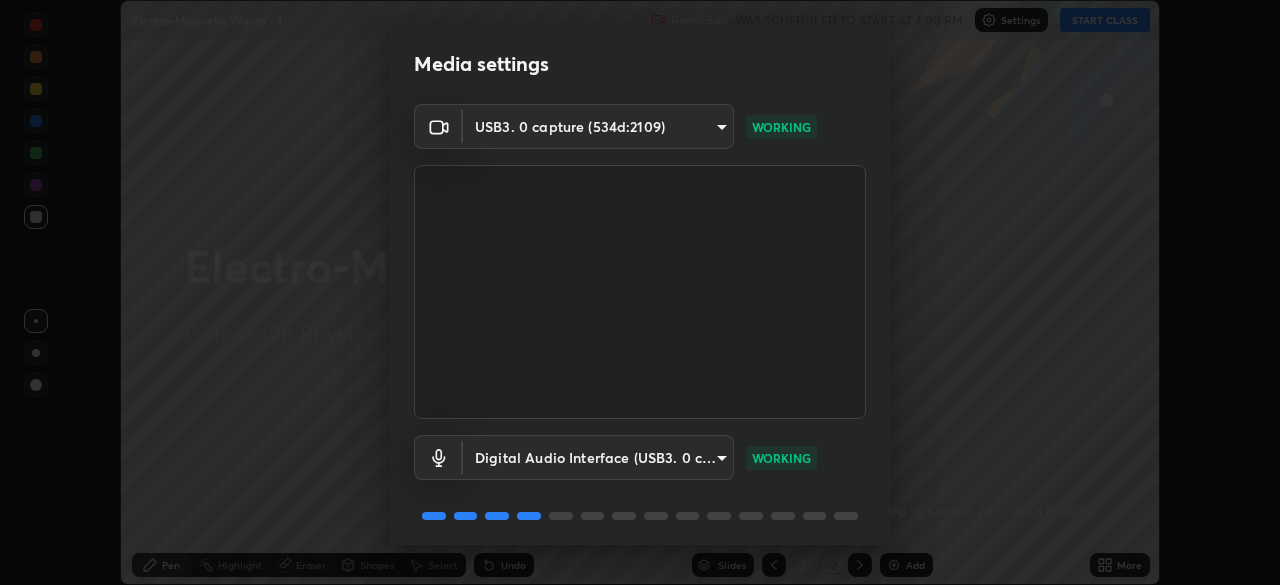 scroll, scrollTop: 71, scrollLeft: 0, axis: vertical 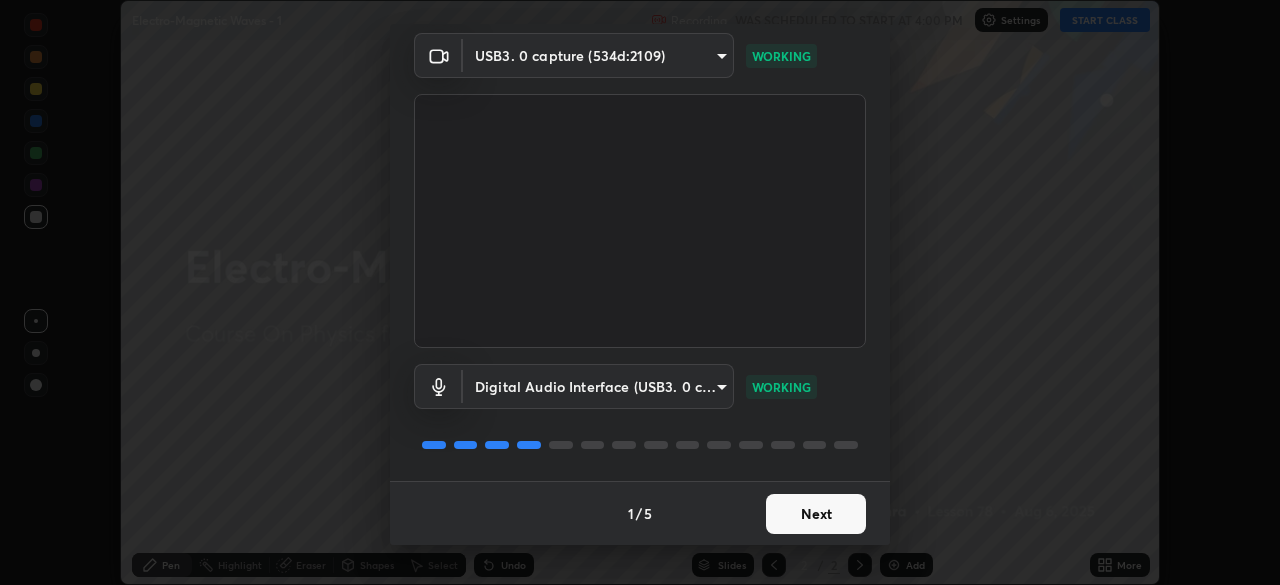click on "Next" at bounding box center [816, 514] 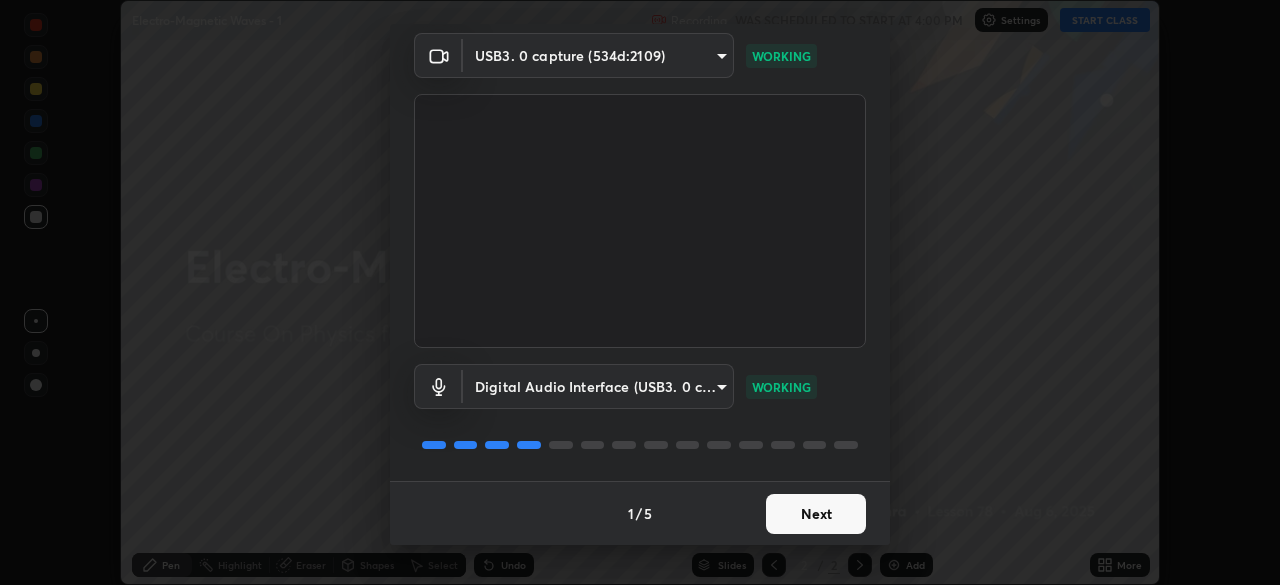 scroll, scrollTop: 0, scrollLeft: 0, axis: both 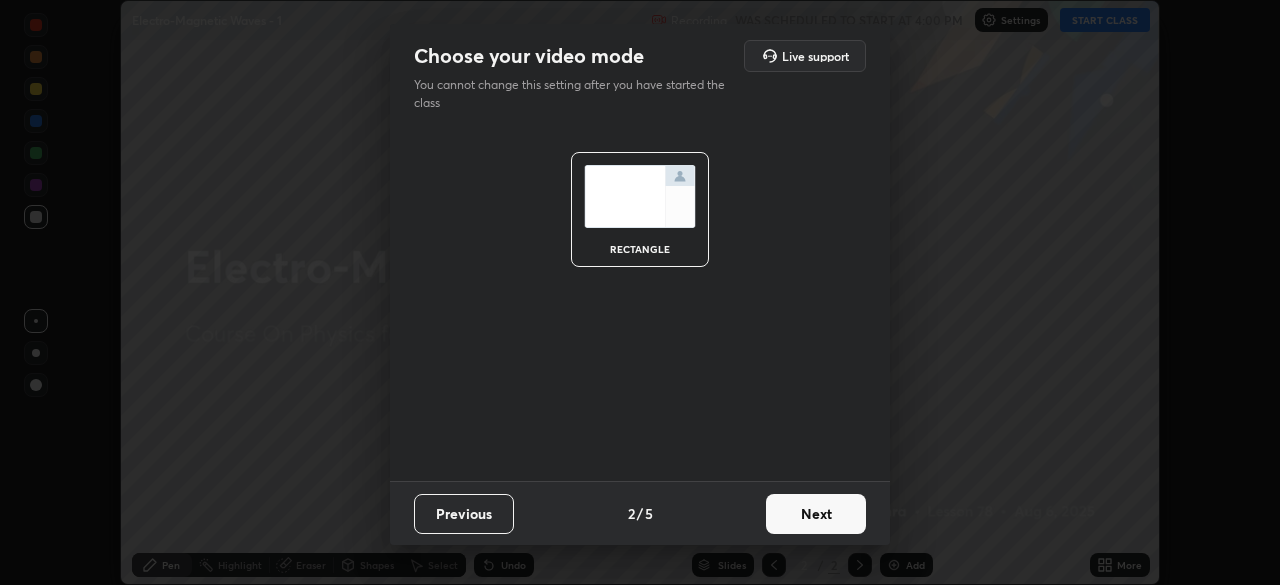 click on "Next" at bounding box center [816, 514] 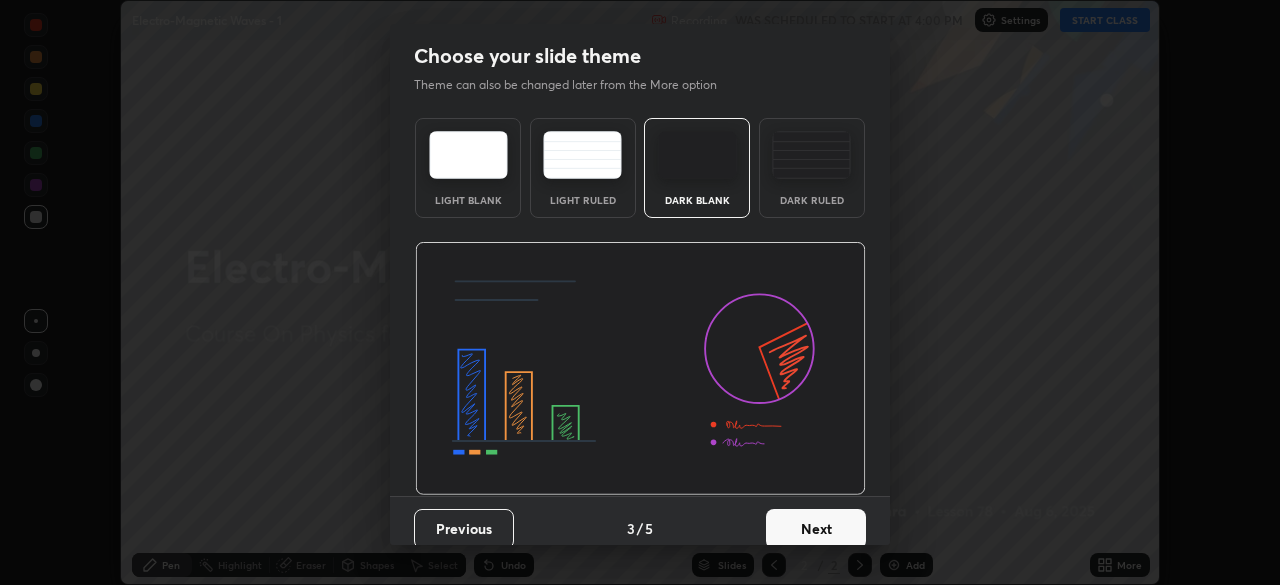 scroll, scrollTop: 15, scrollLeft: 0, axis: vertical 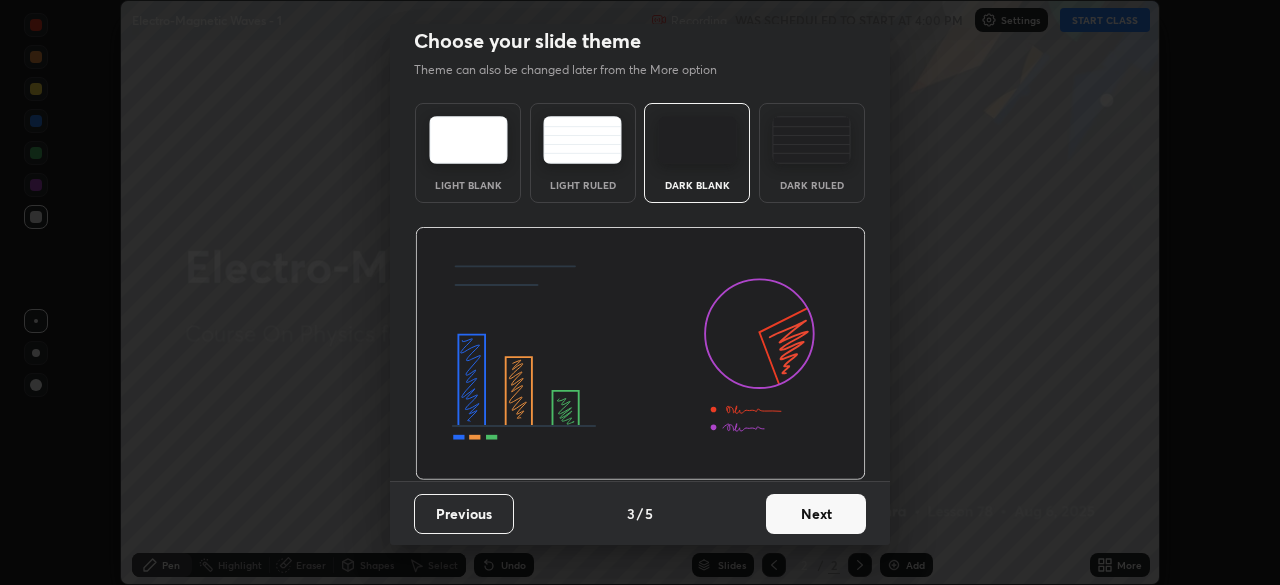 click on "Next" at bounding box center (816, 514) 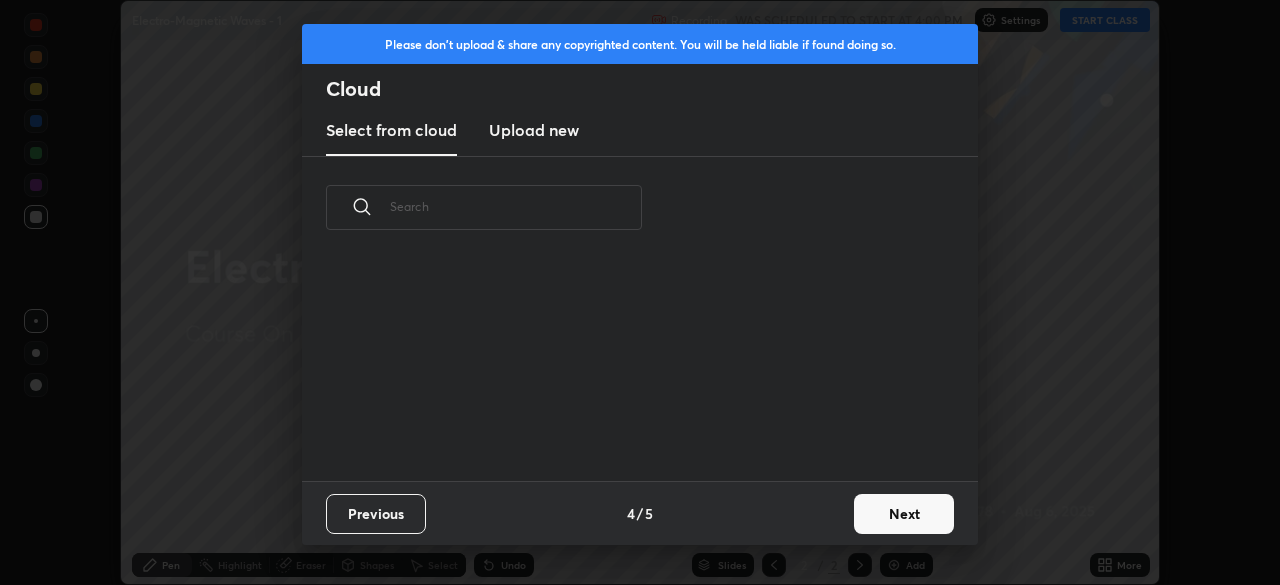 scroll, scrollTop: 0, scrollLeft: 0, axis: both 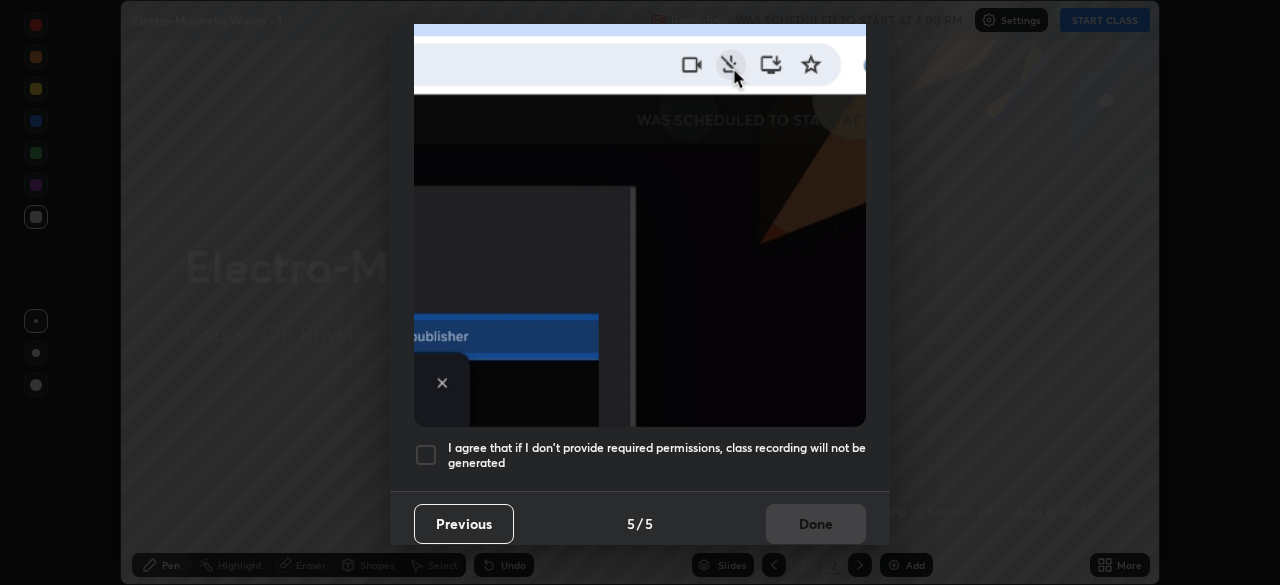 click on "I agree that if I don't provide required permissions, class recording will not be generated" at bounding box center (657, 455) 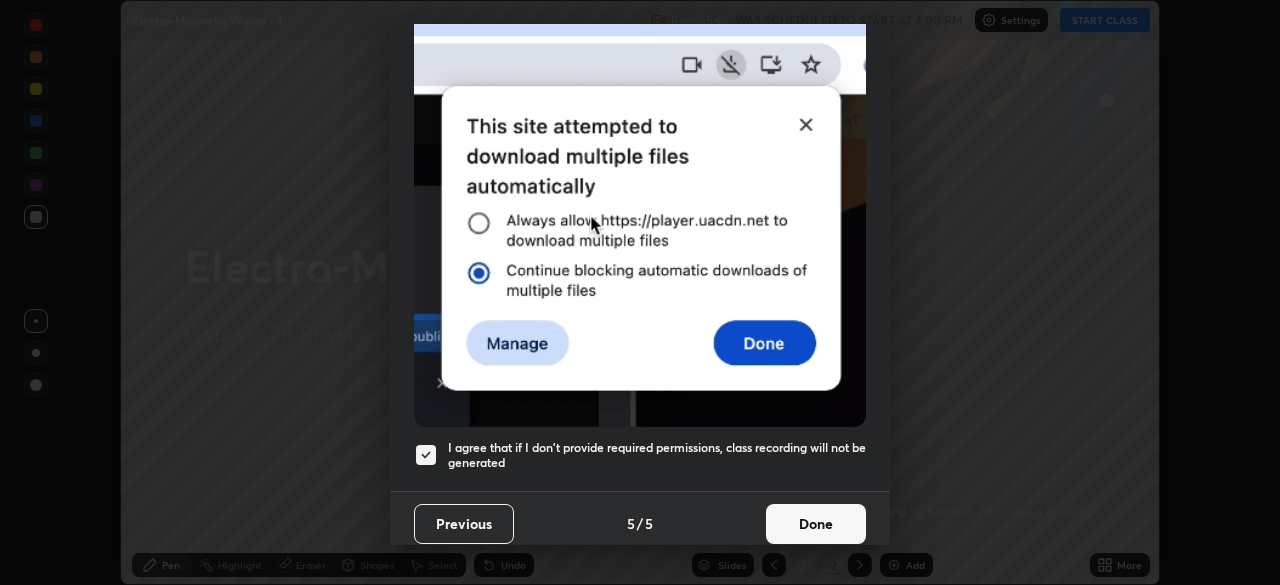 click on "Done" at bounding box center (816, 524) 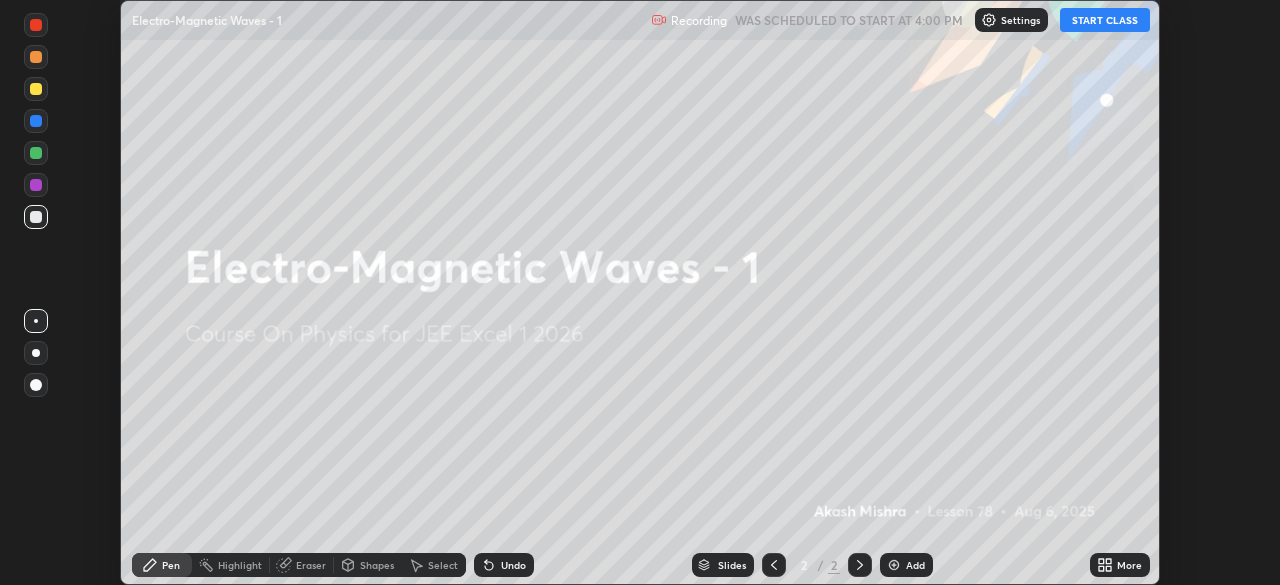 click on "More" at bounding box center (1120, 565) 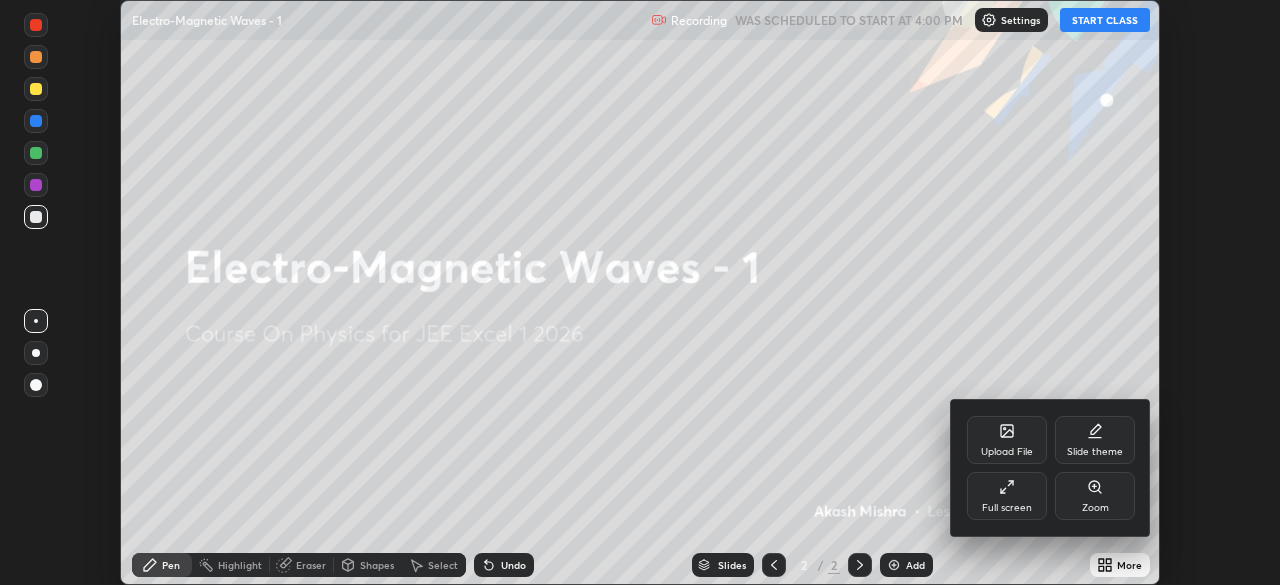 click on "Full screen" at bounding box center (1007, 496) 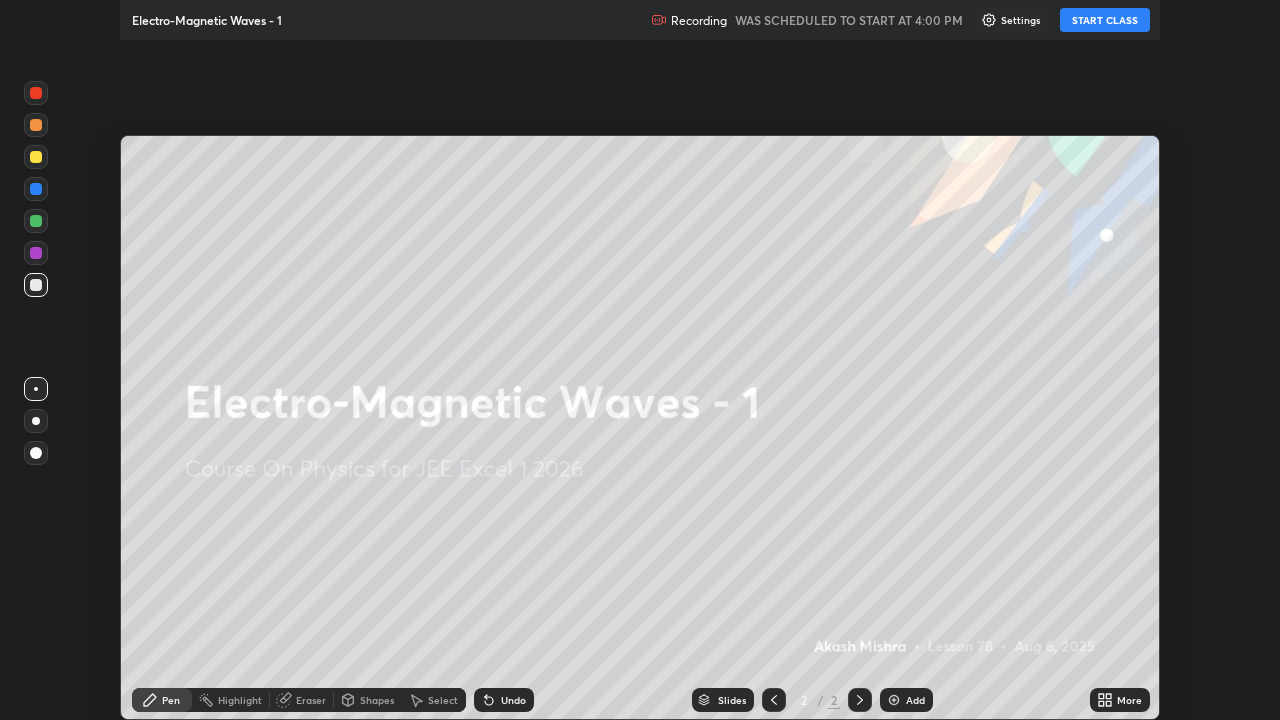 scroll, scrollTop: 99280, scrollLeft: 98720, axis: both 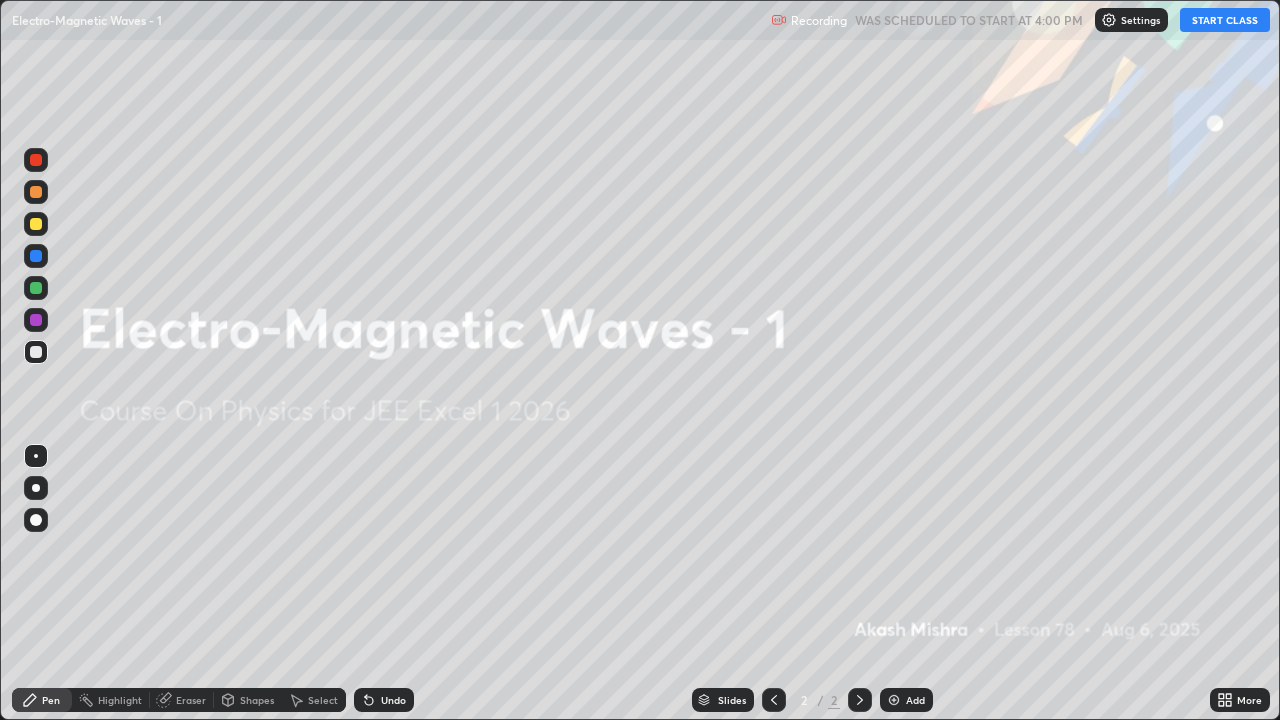 click on "START CLASS" at bounding box center (1225, 20) 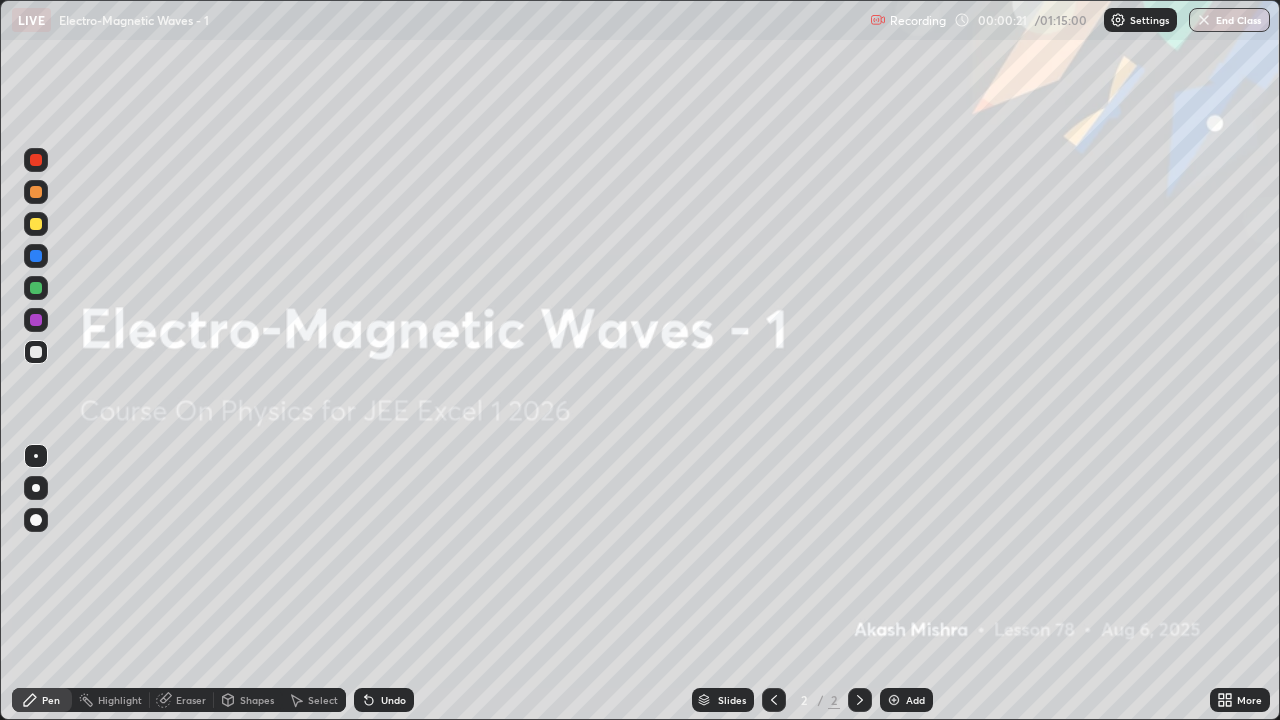 click at bounding box center (894, 700) 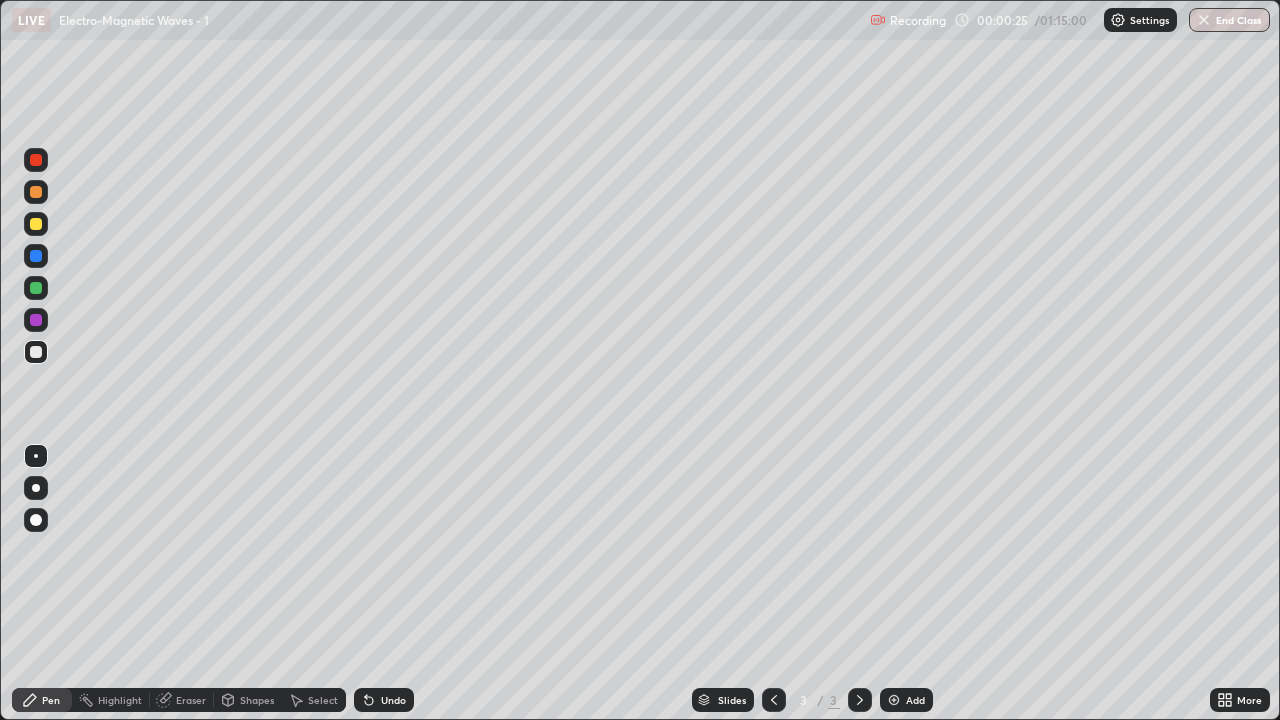 click at bounding box center [36, 224] 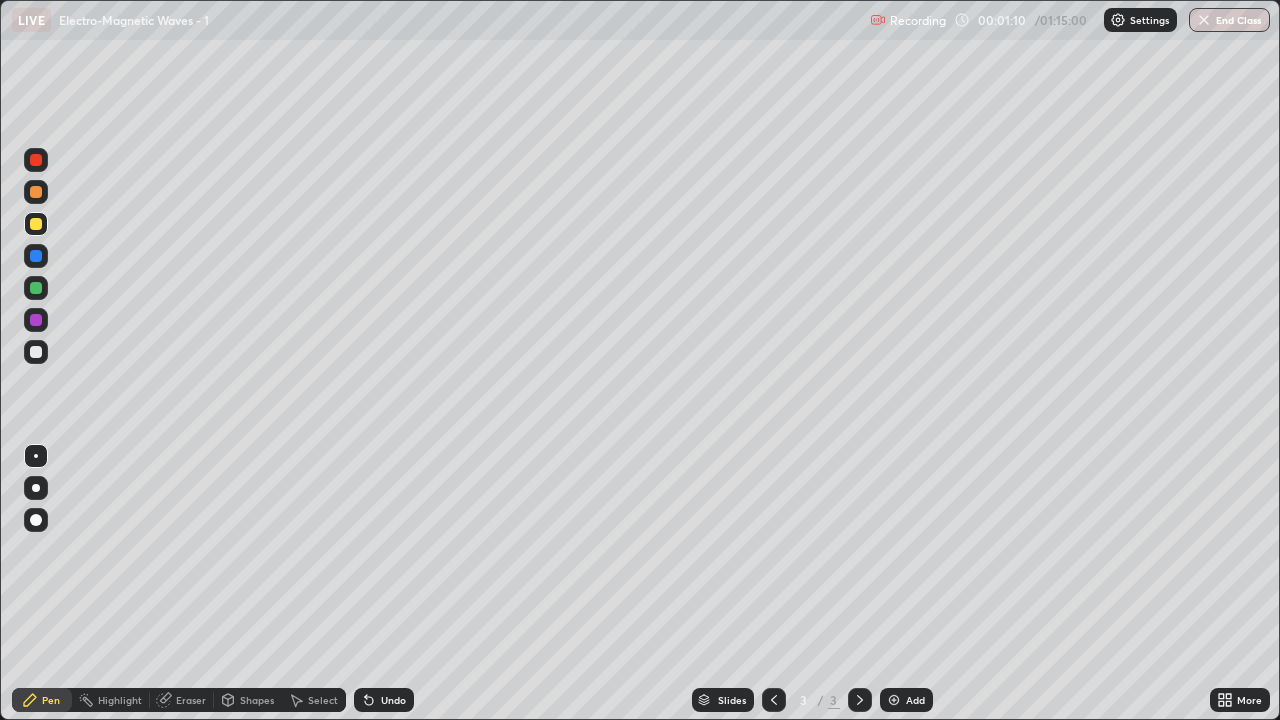click at bounding box center (36, 352) 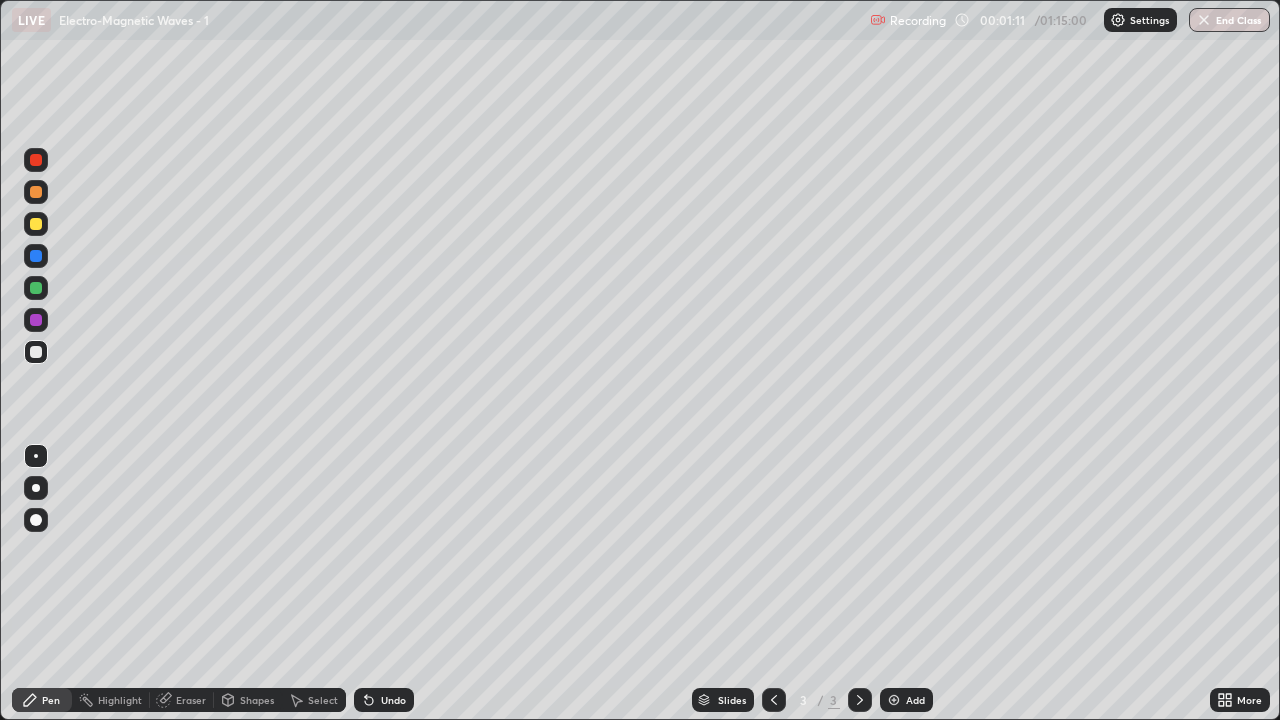 click at bounding box center (36, 224) 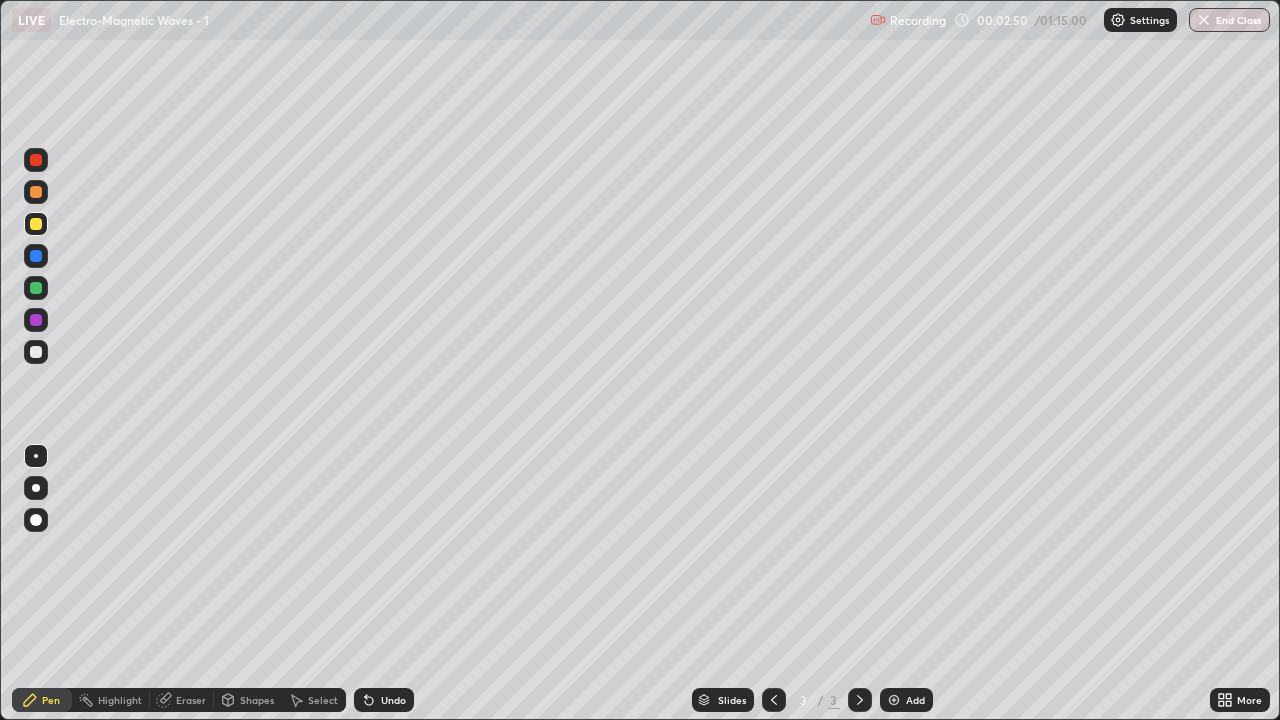 click on "Undo" at bounding box center [393, 700] 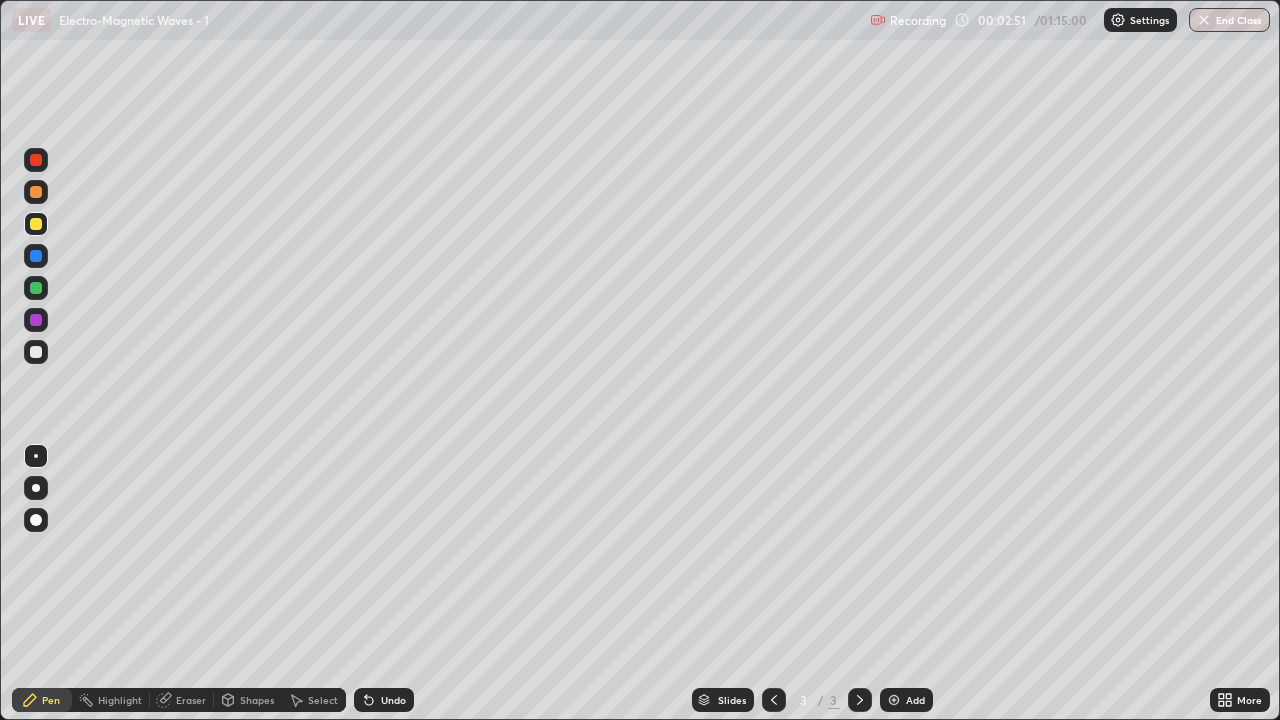 click on "Undo" at bounding box center (384, 700) 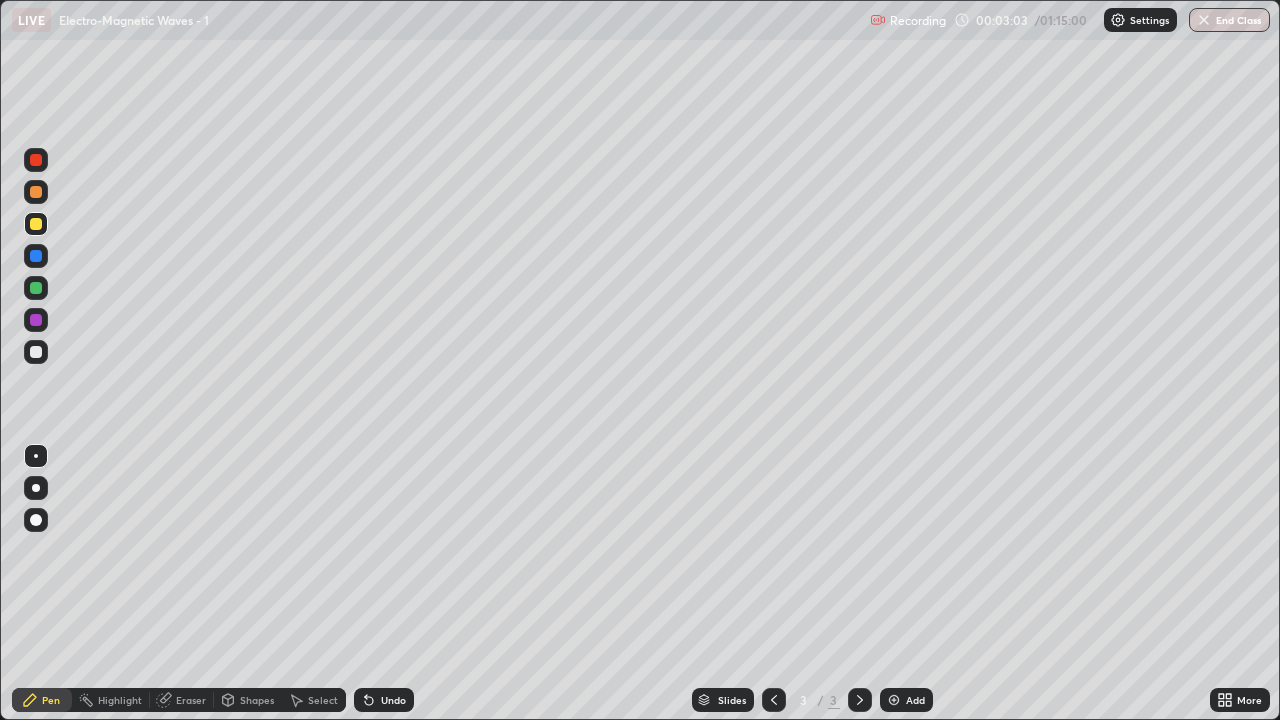 click on "Undo" at bounding box center (393, 700) 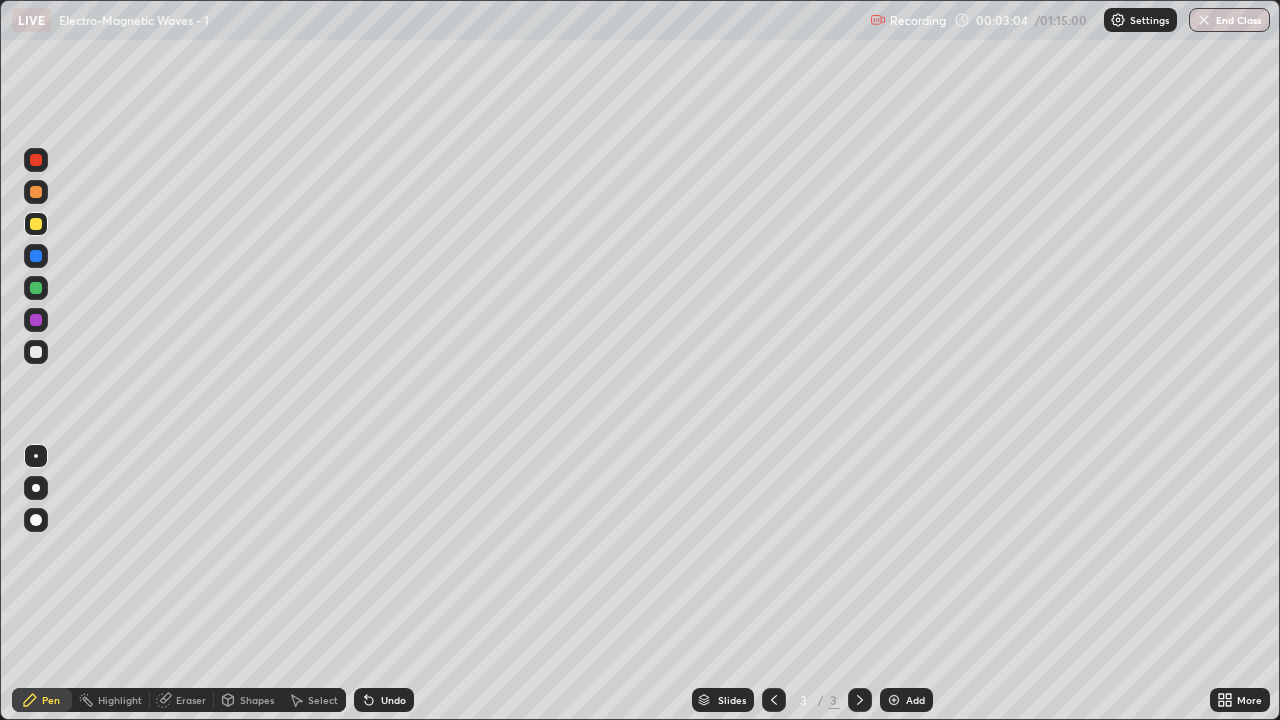 click on "Undo" at bounding box center [393, 700] 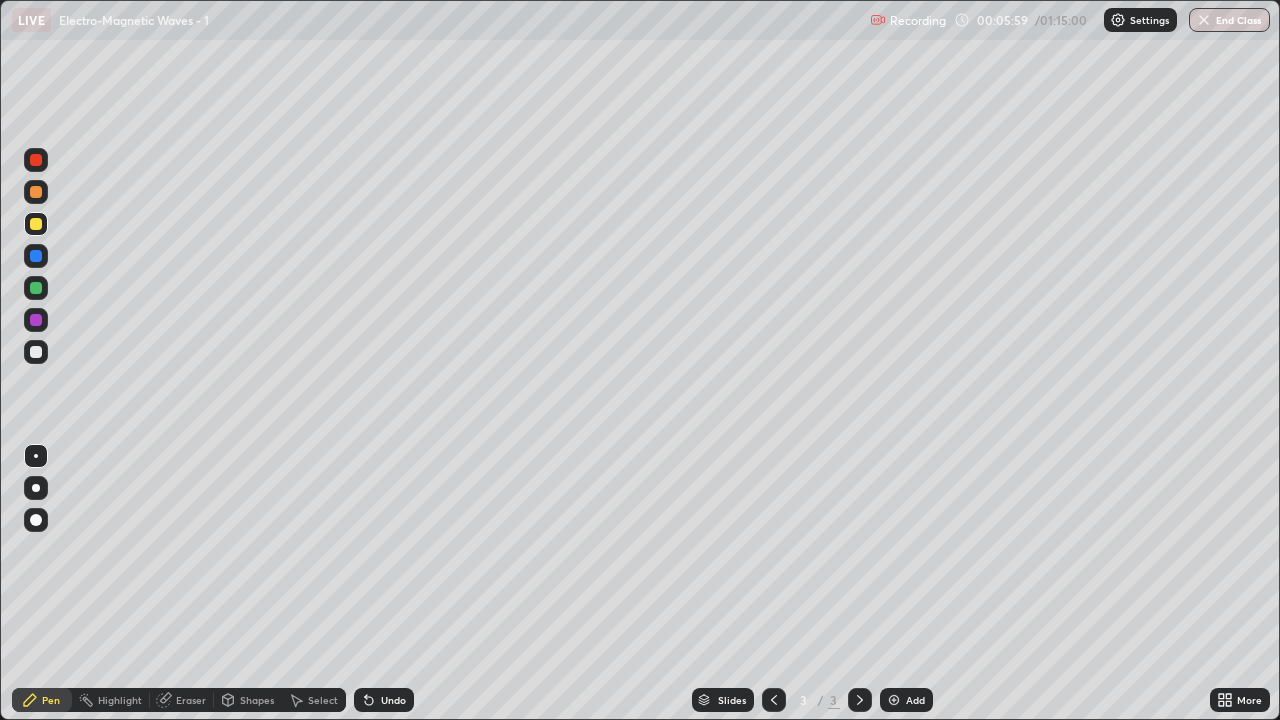 click at bounding box center [894, 700] 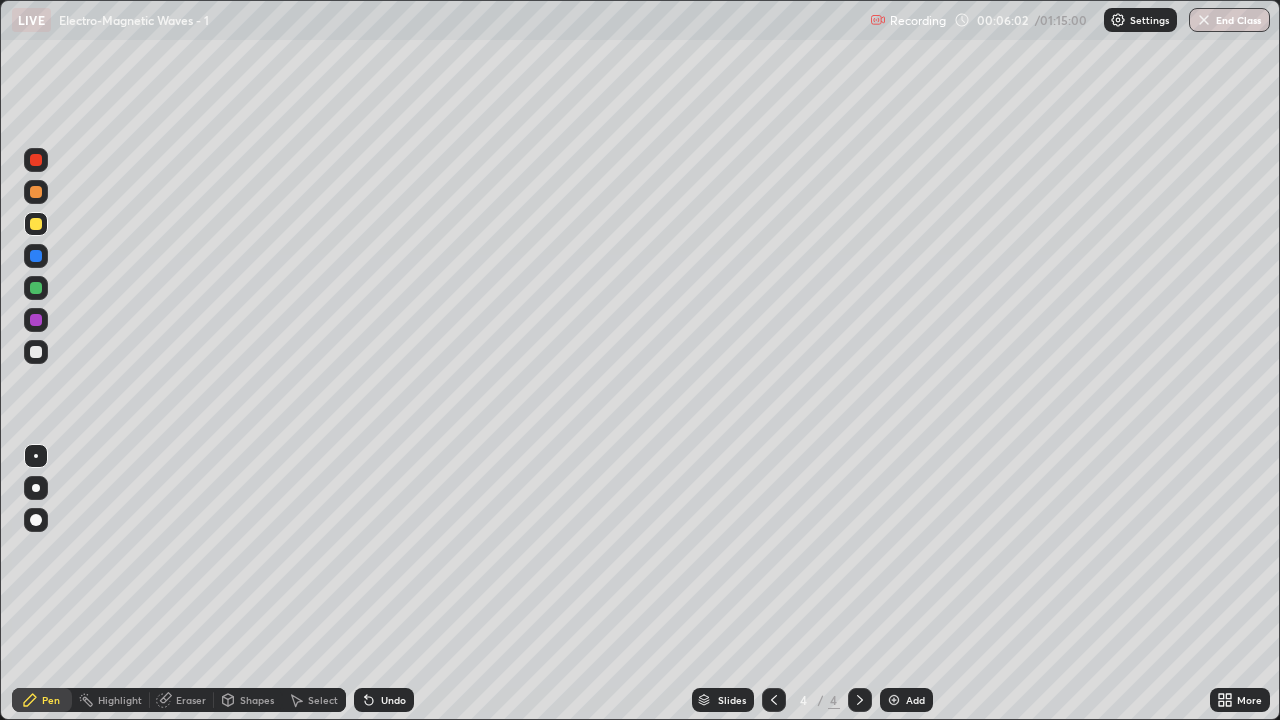 click at bounding box center [36, 352] 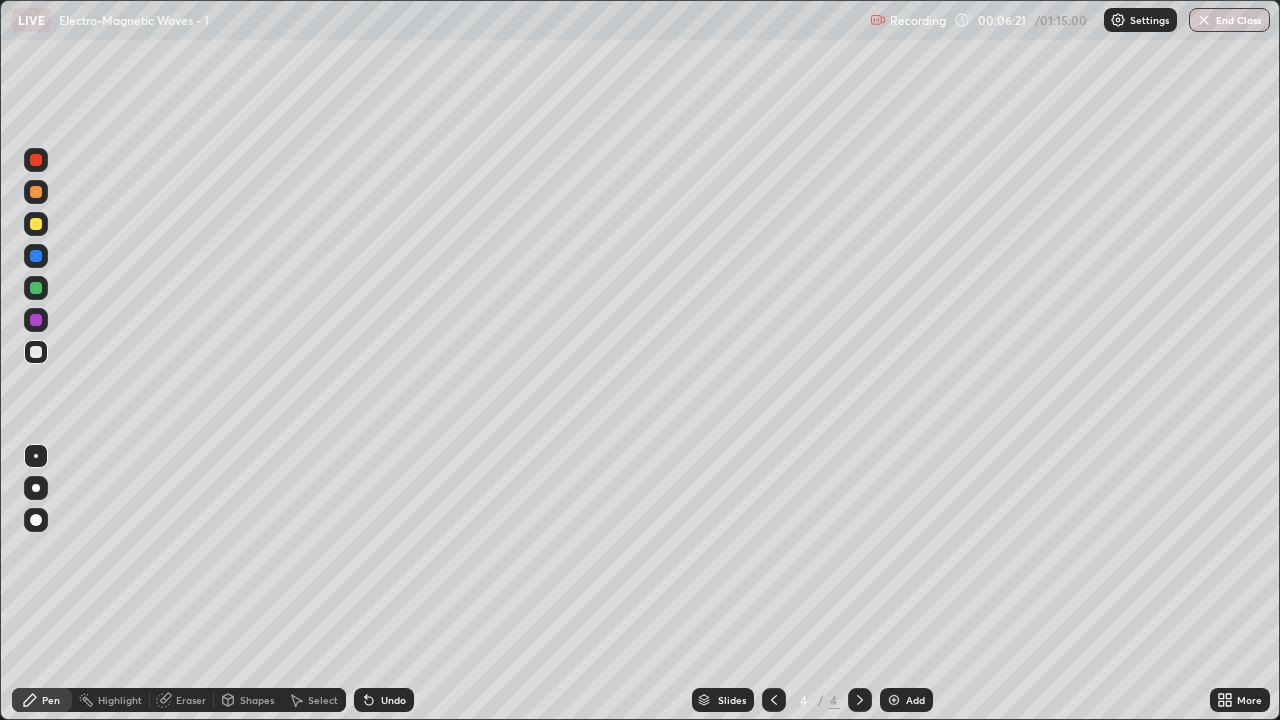 click at bounding box center (36, 352) 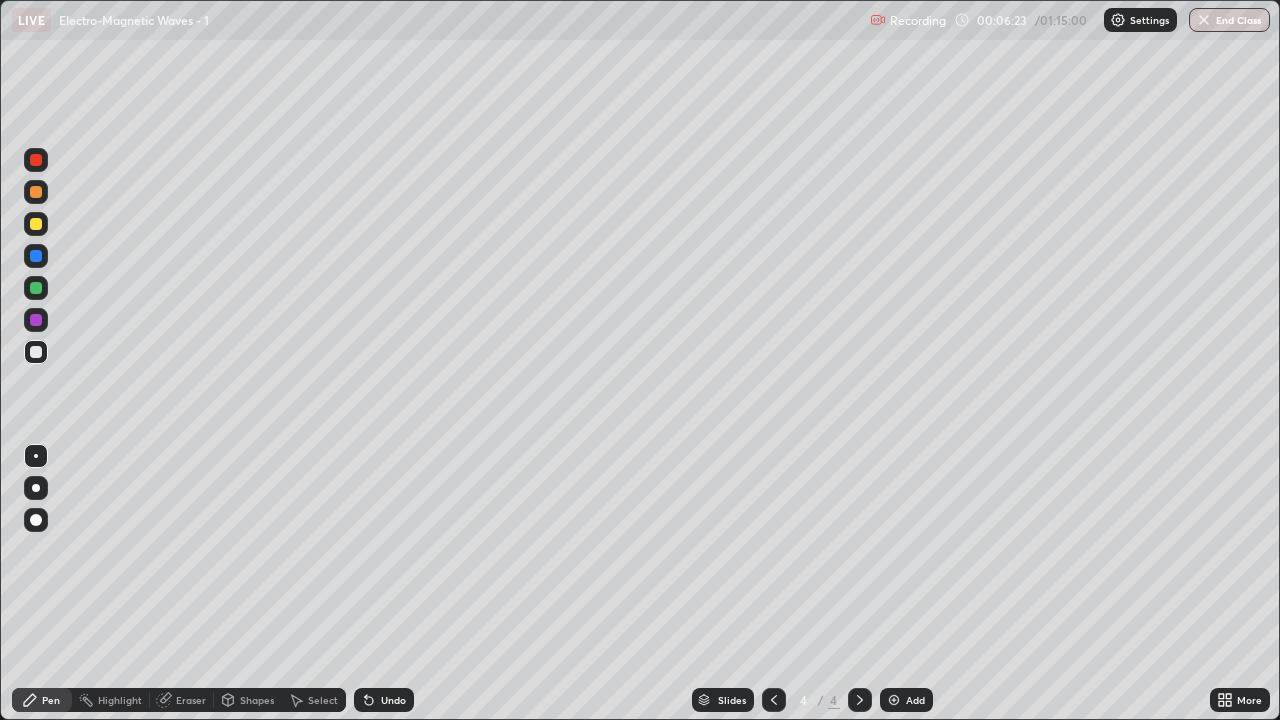 click on "Shapes" at bounding box center [257, 700] 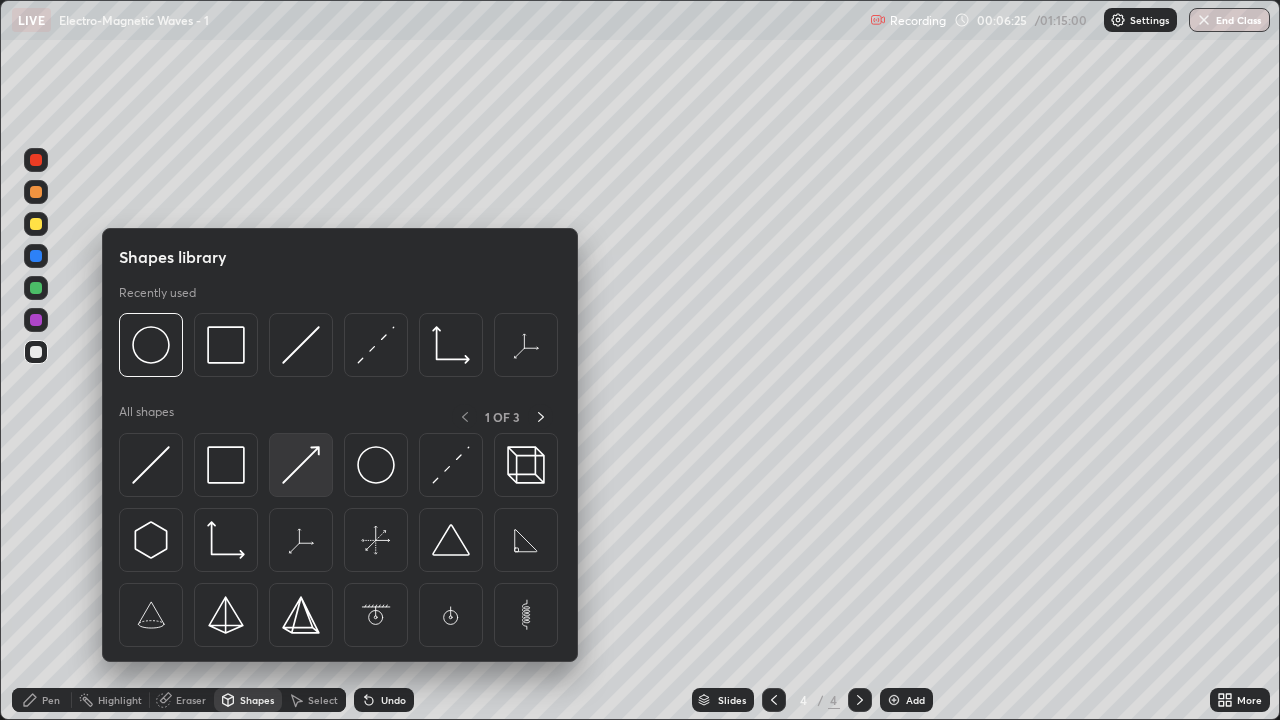 click at bounding box center (301, 465) 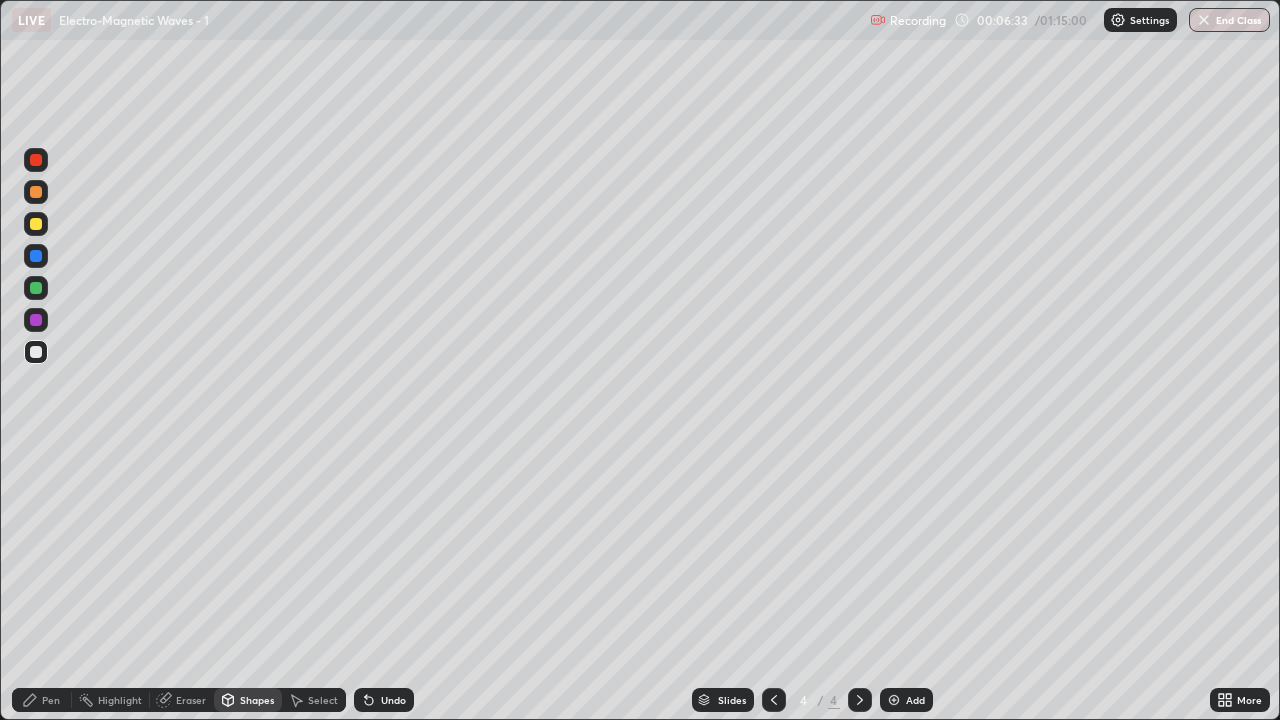 click on "Pen" at bounding box center (51, 700) 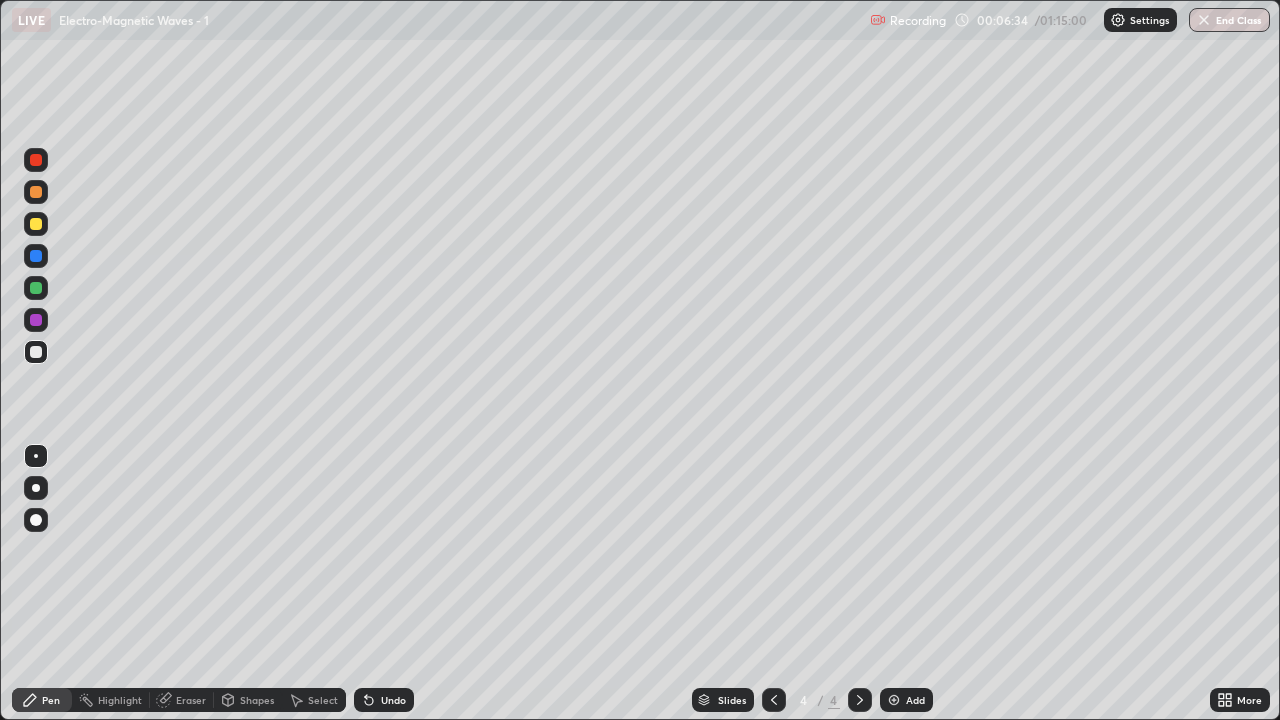 click at bounding box center (36, 224) 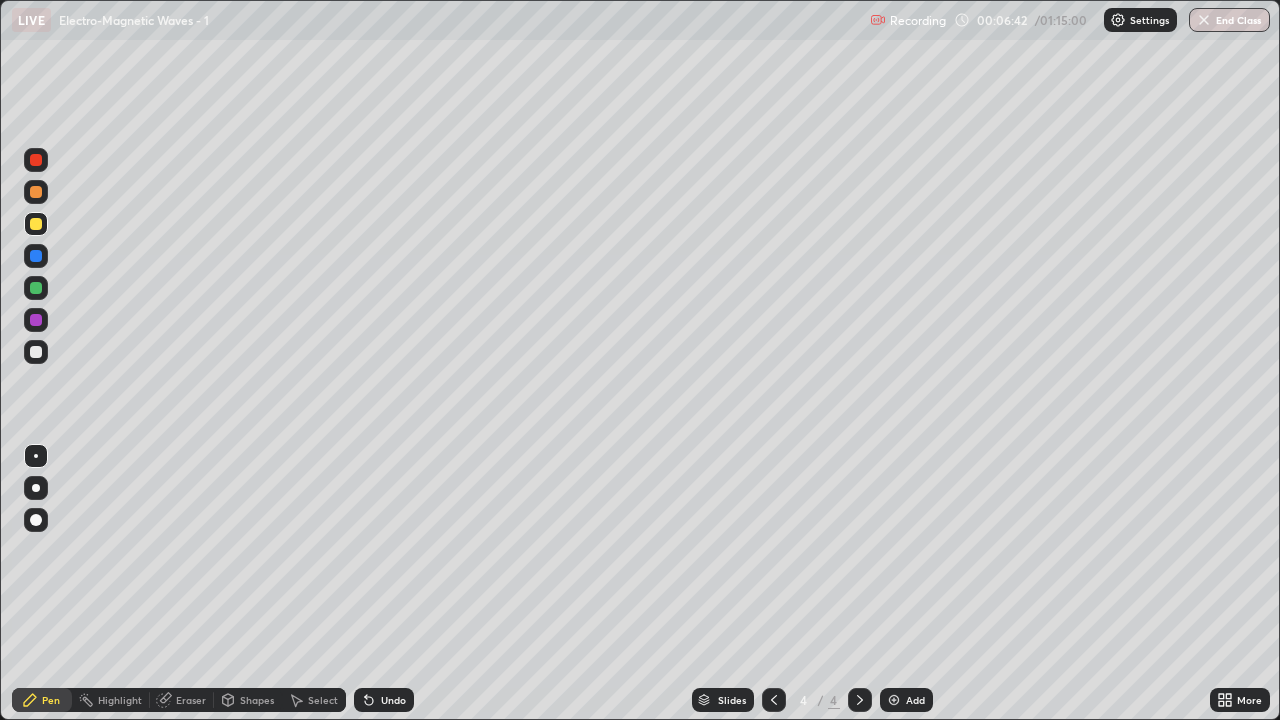 click at bounding box center (36, 320) 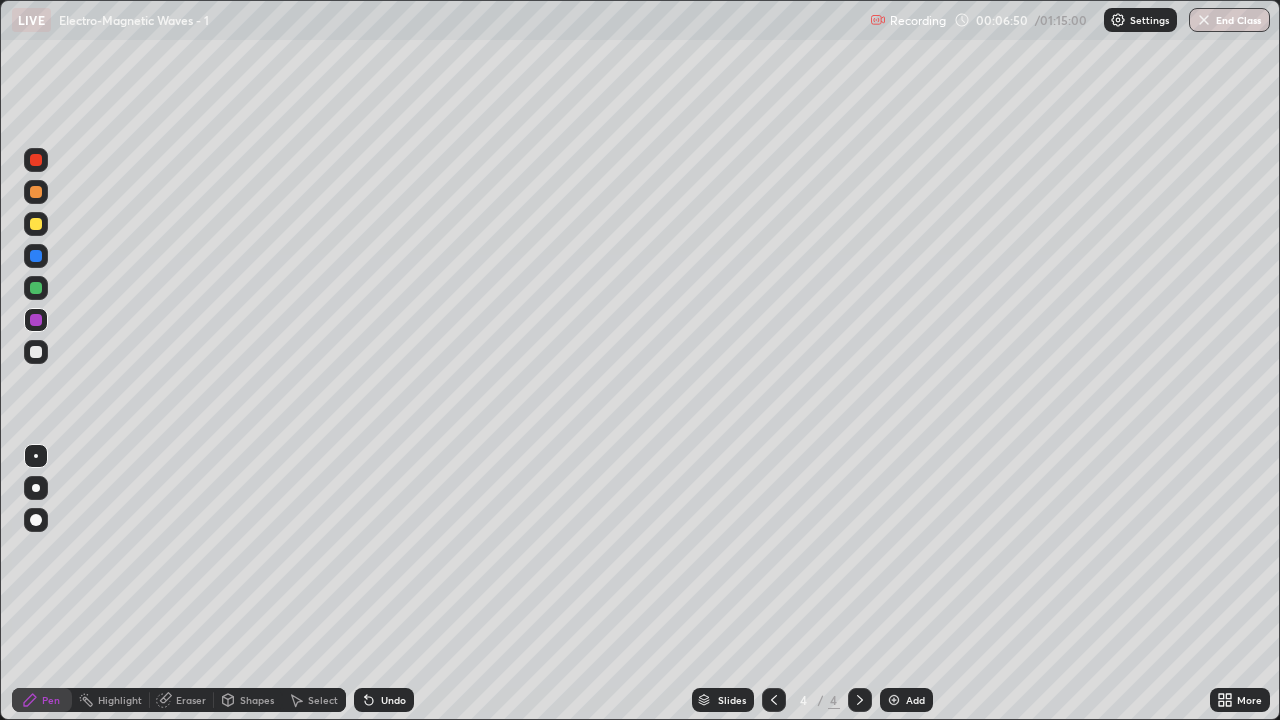 click at bounding box center (36, 288) 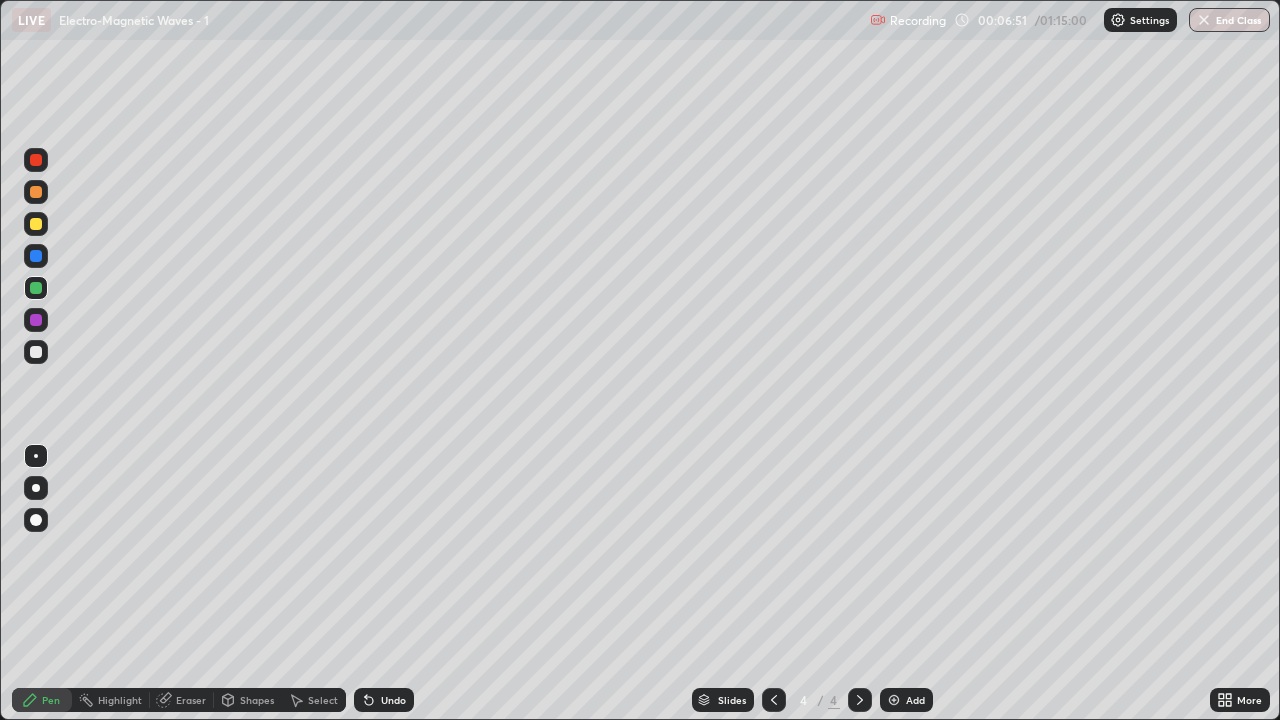 click at bounding box center [36, 224] 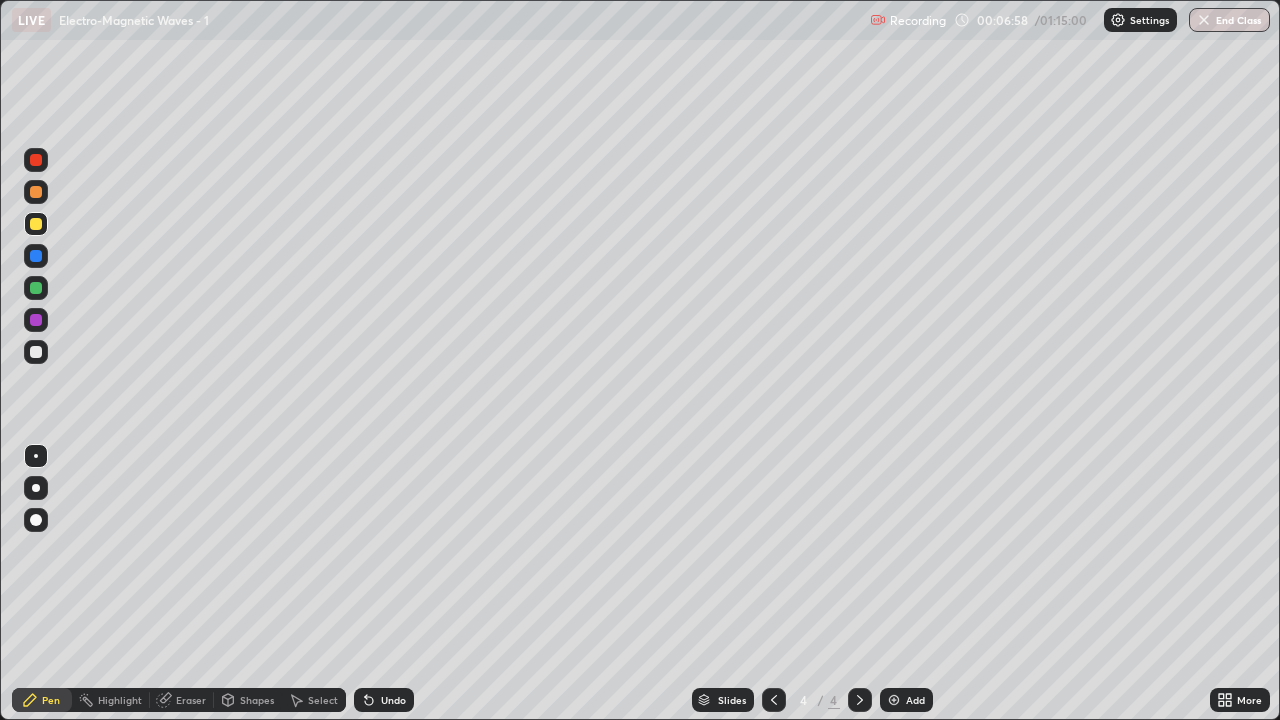 click at bounding box center (36, 320) 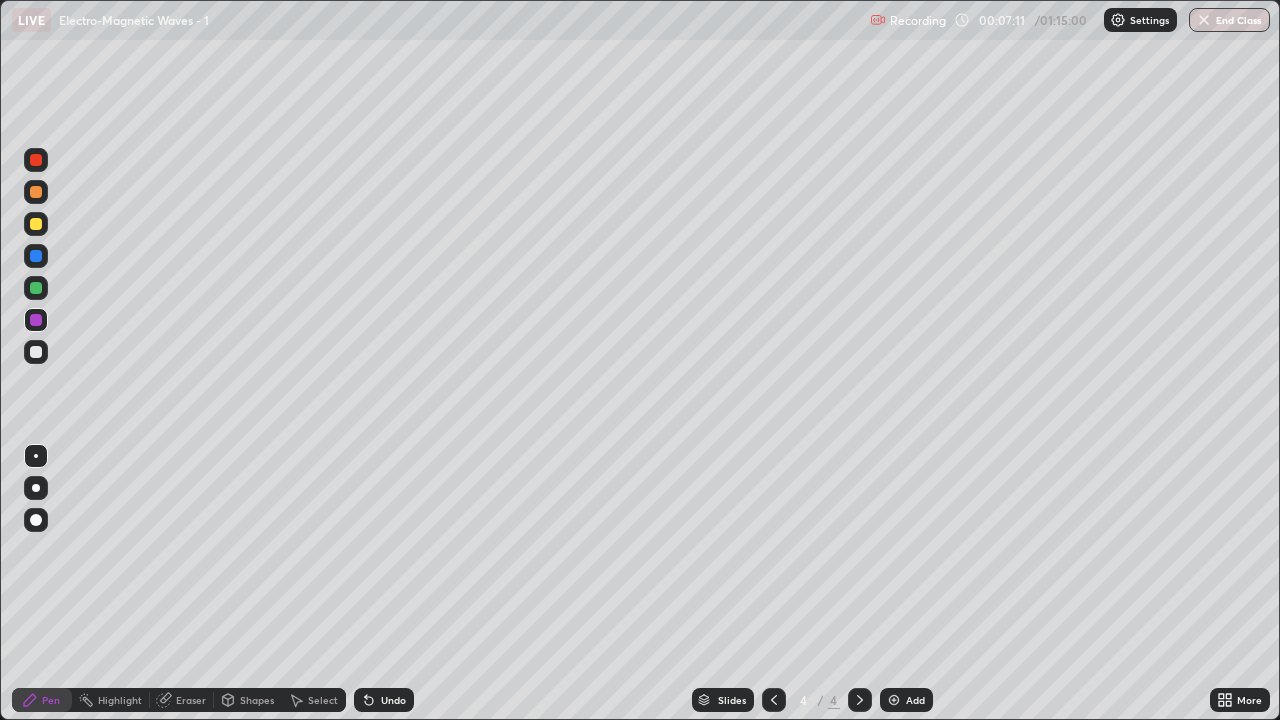 click at bounding box center [36, 288] 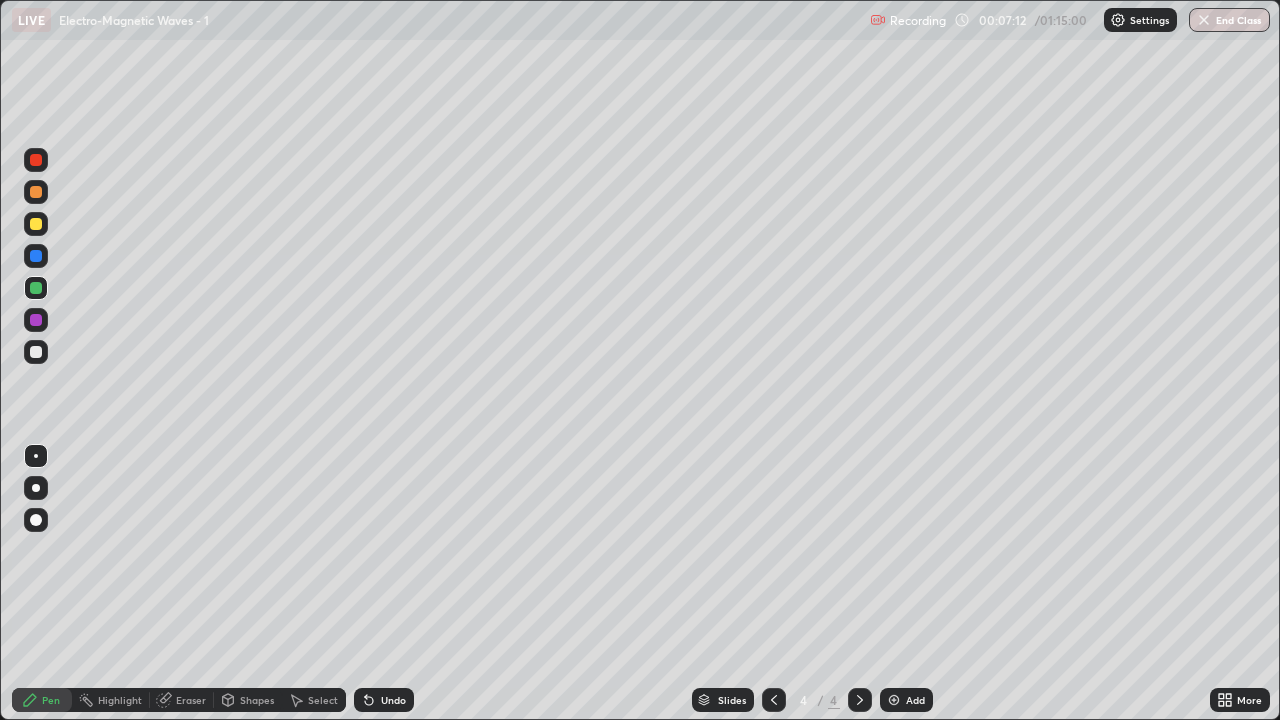 click at bounding box center (36, 224) 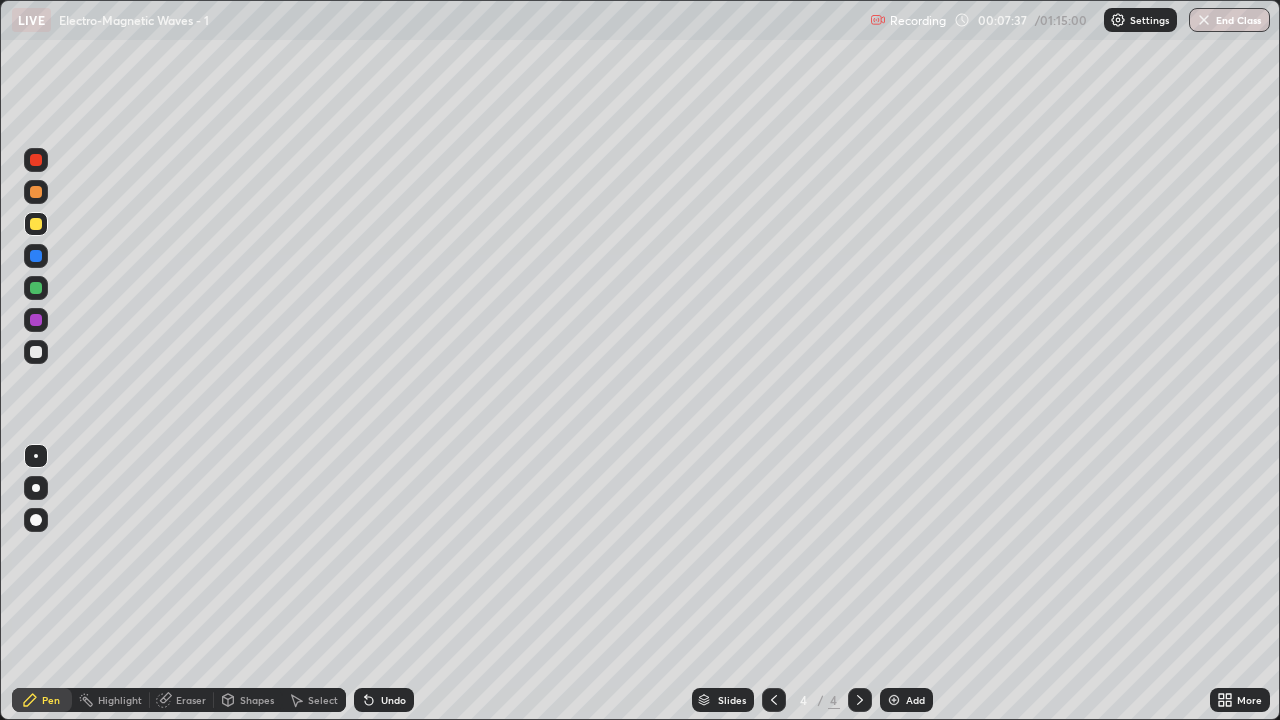 click at bounding box center [36, 320] 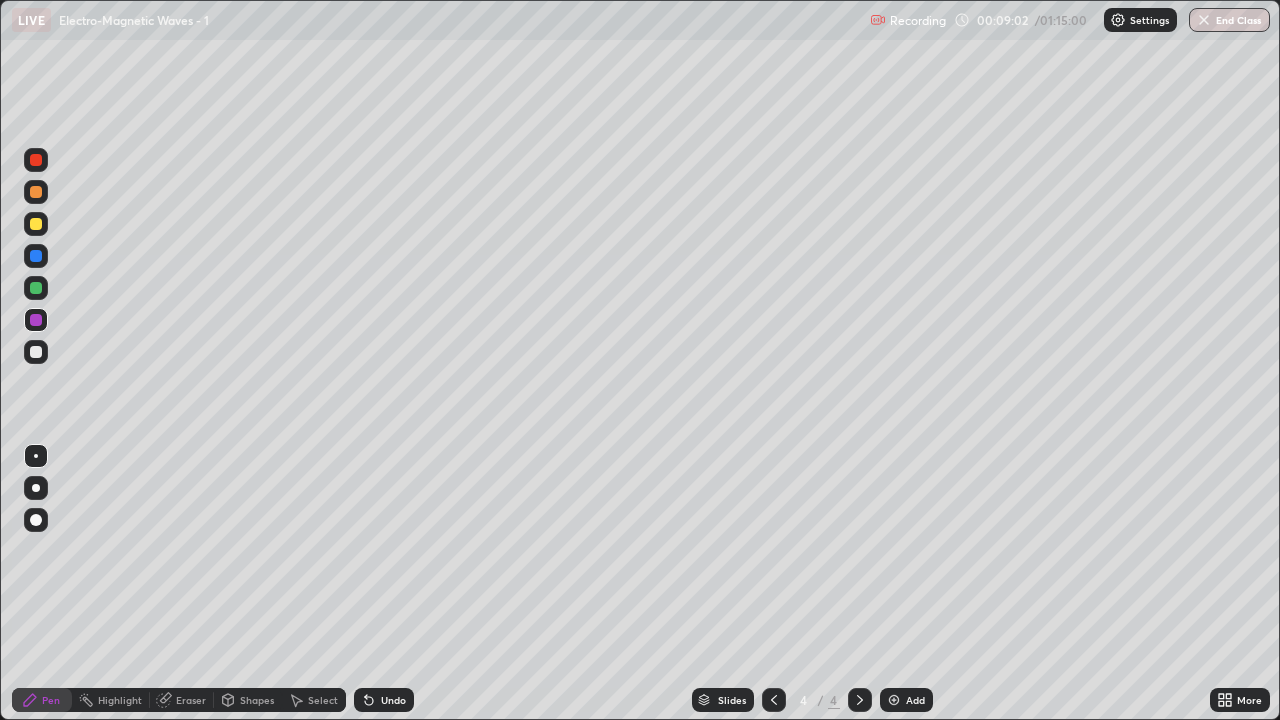 click at bounding box center [36, 352] 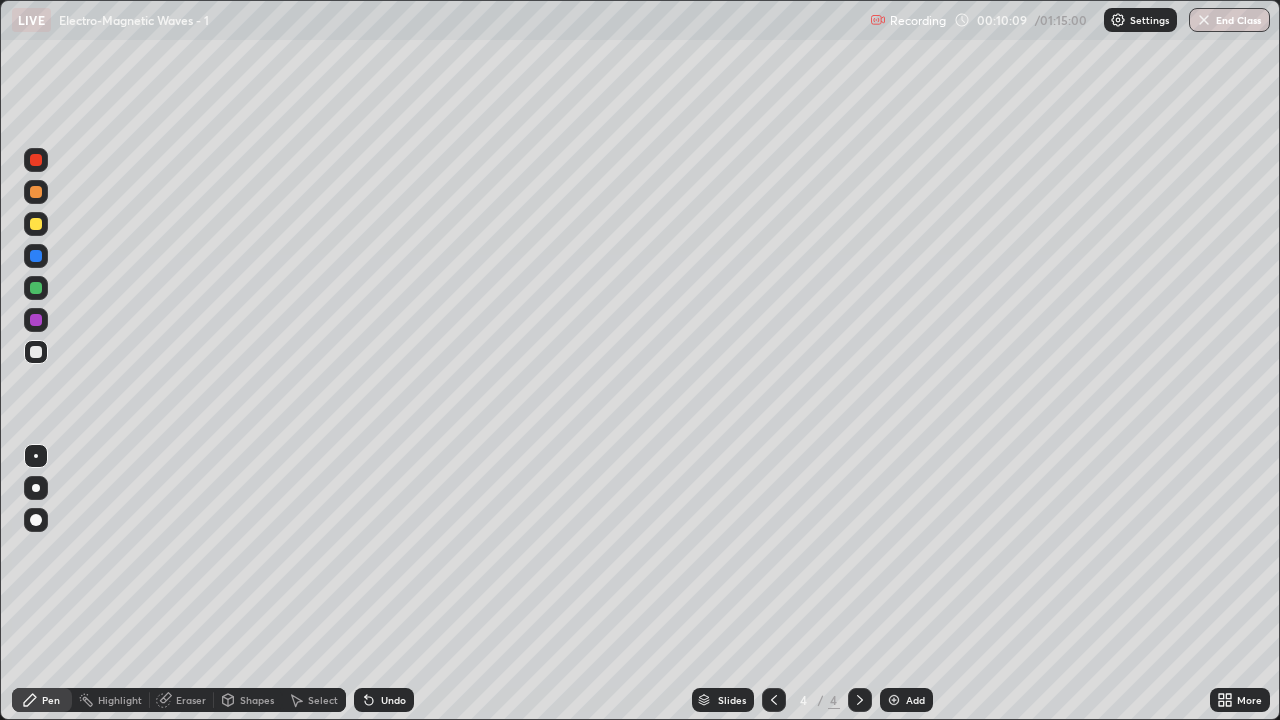 click on "Undo" at bounding box center [393, 700] 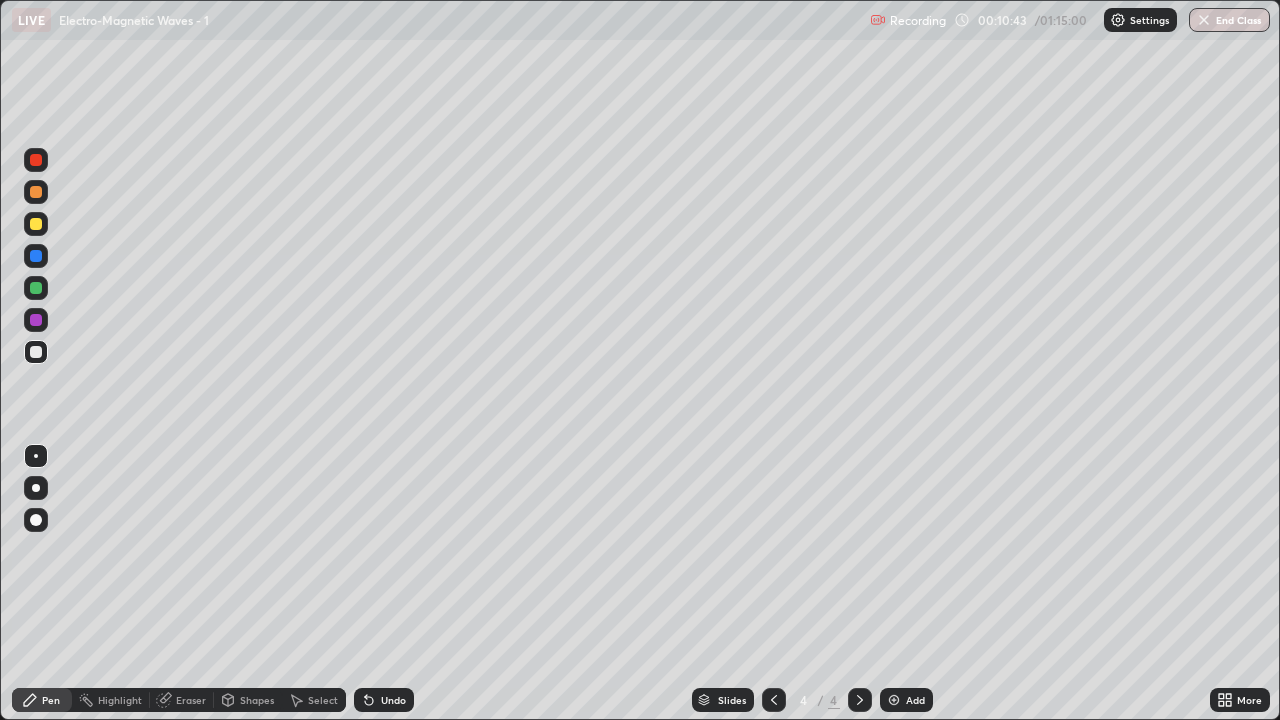 click at bounding box center (36, 224) 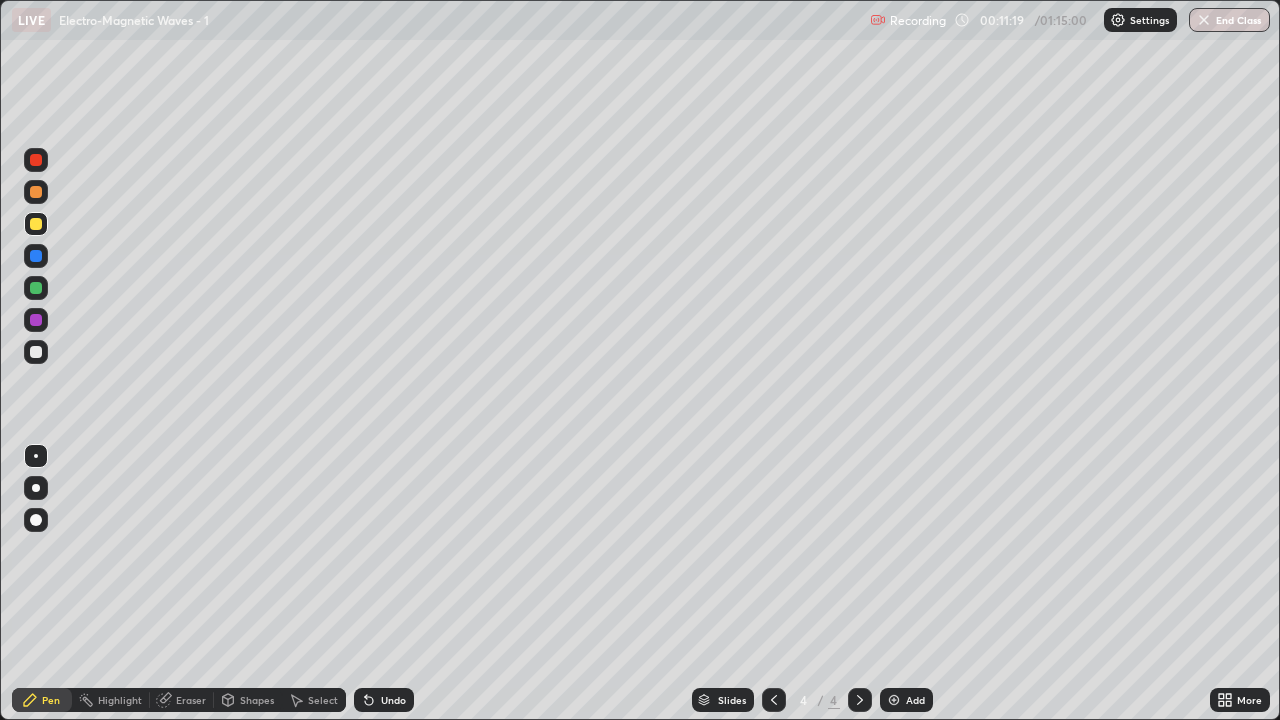click on "Undo" at bounding box center [384, 700] 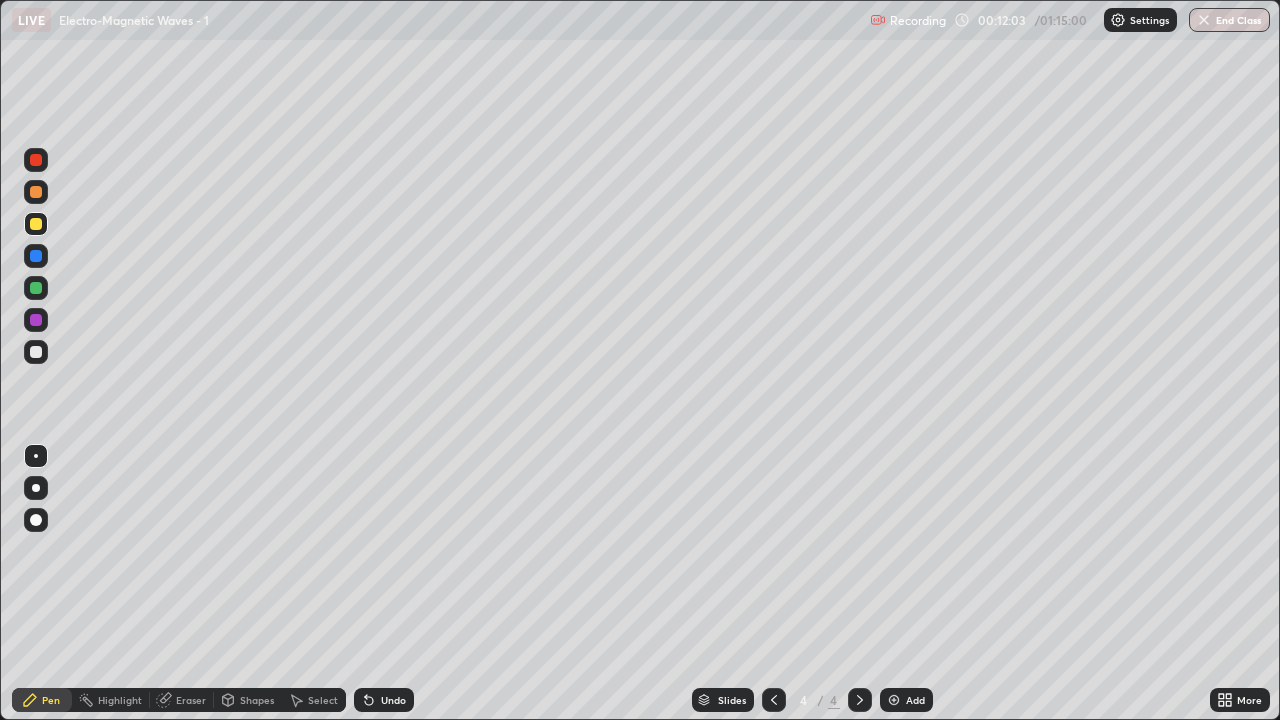 click on "Undo" at bounding box center [393, 700] 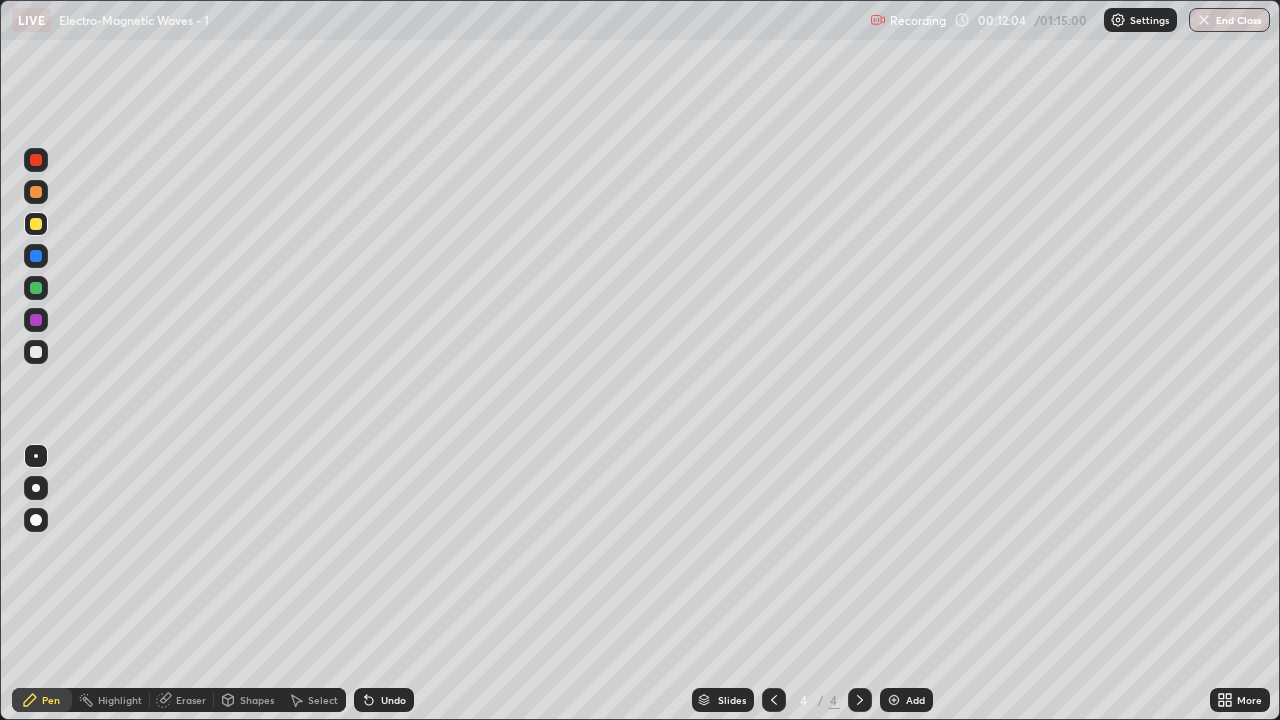 click on "Undo" at bounding box center (393, 700) 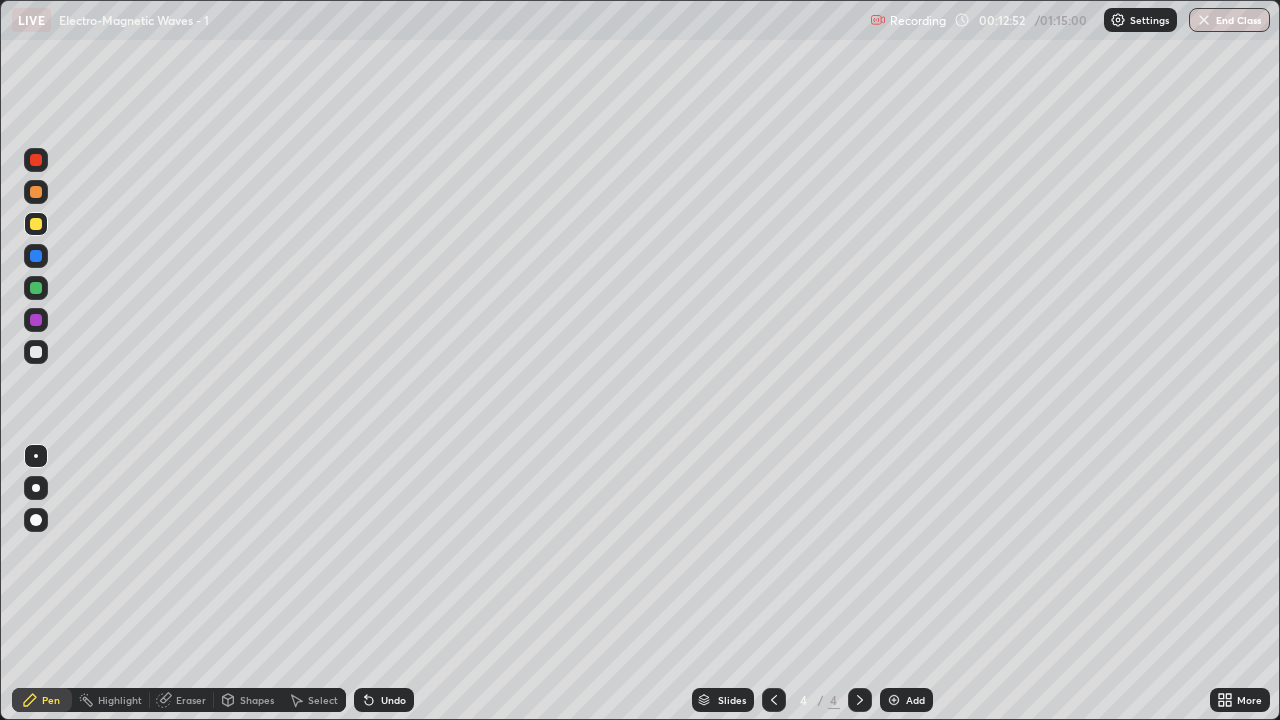 click on "Undo" at bounding box center [384, 700] 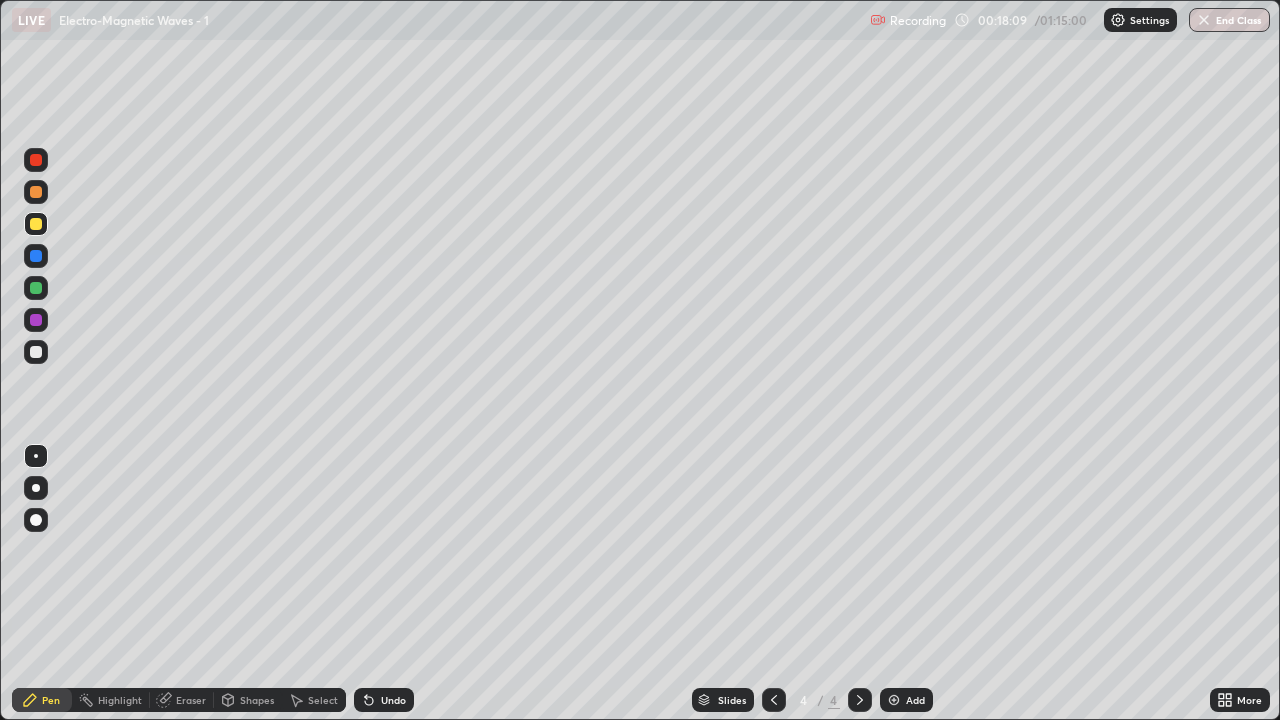 click at bounding box center [894, 700] 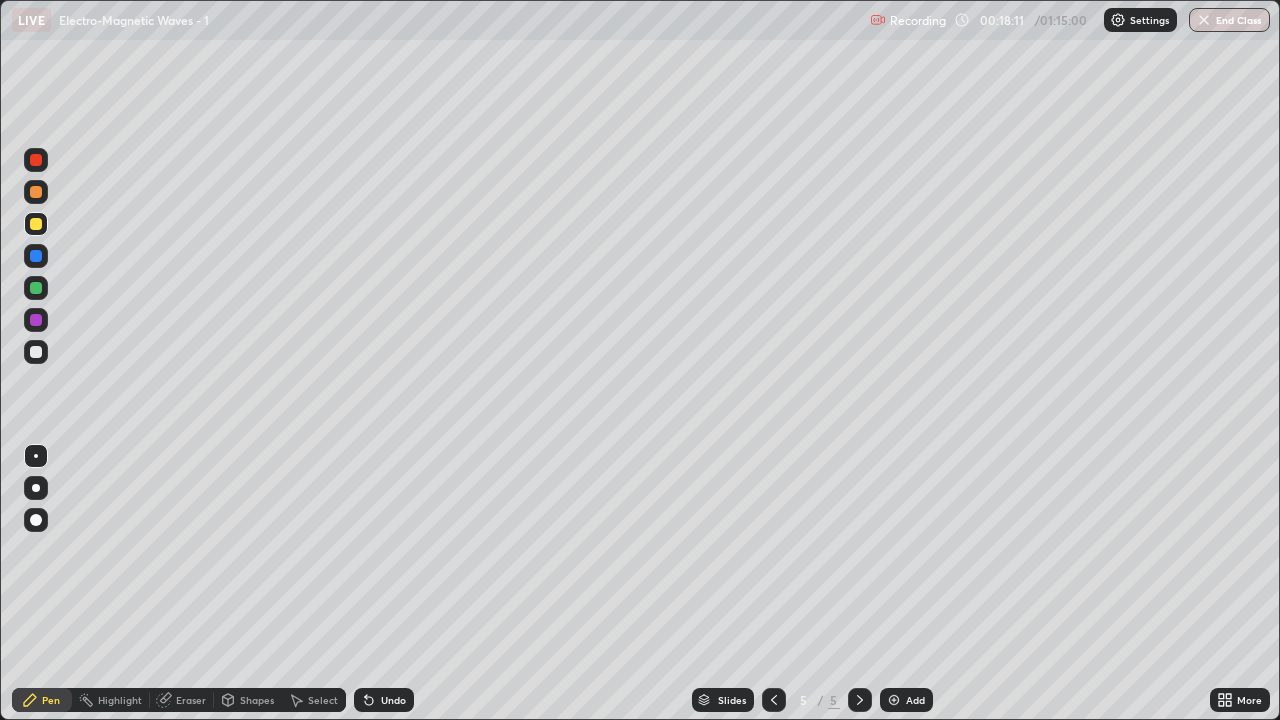 click at bounding box center (36, 352) 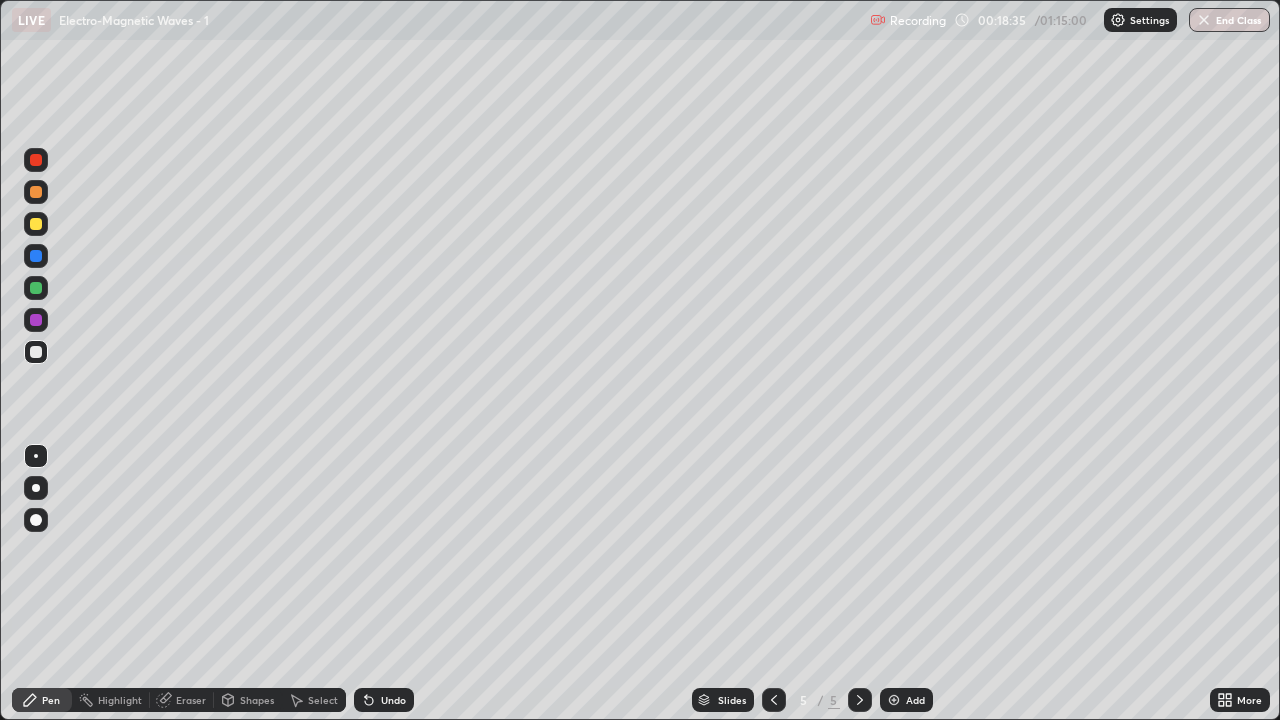 click at bounding box center [36, 224] 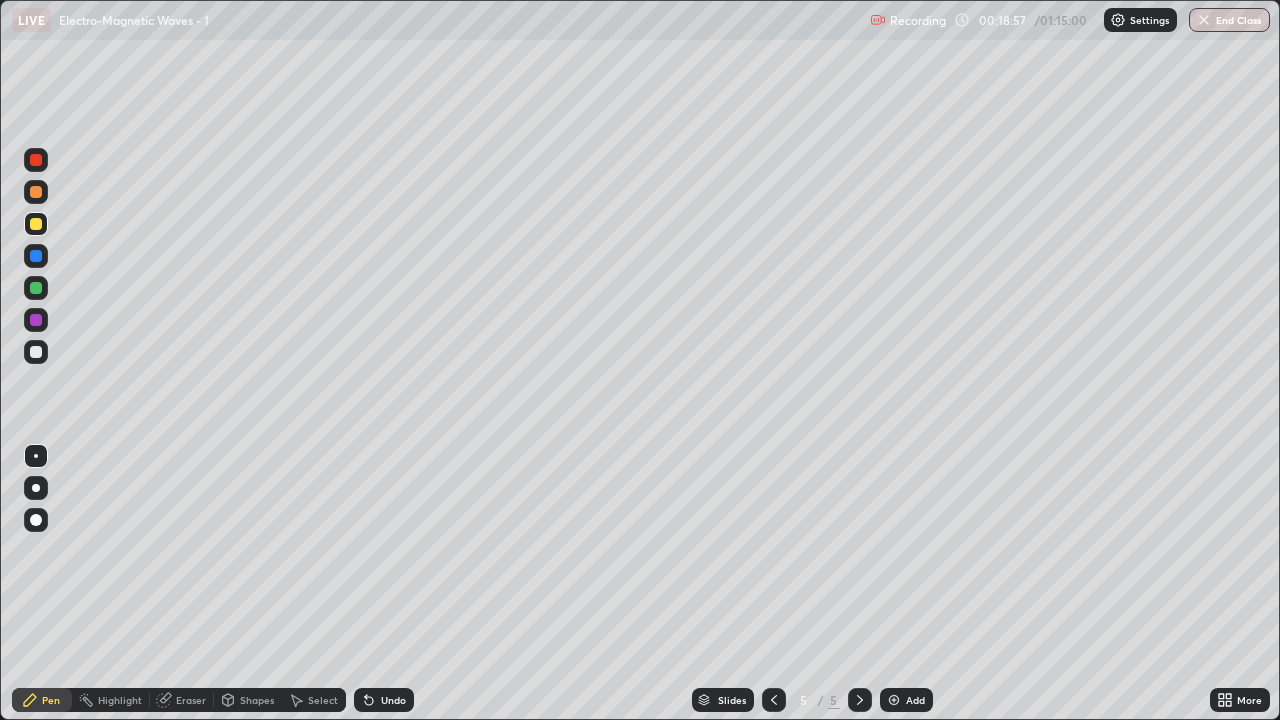 click on "Undo" at bounding box center (393, 700) 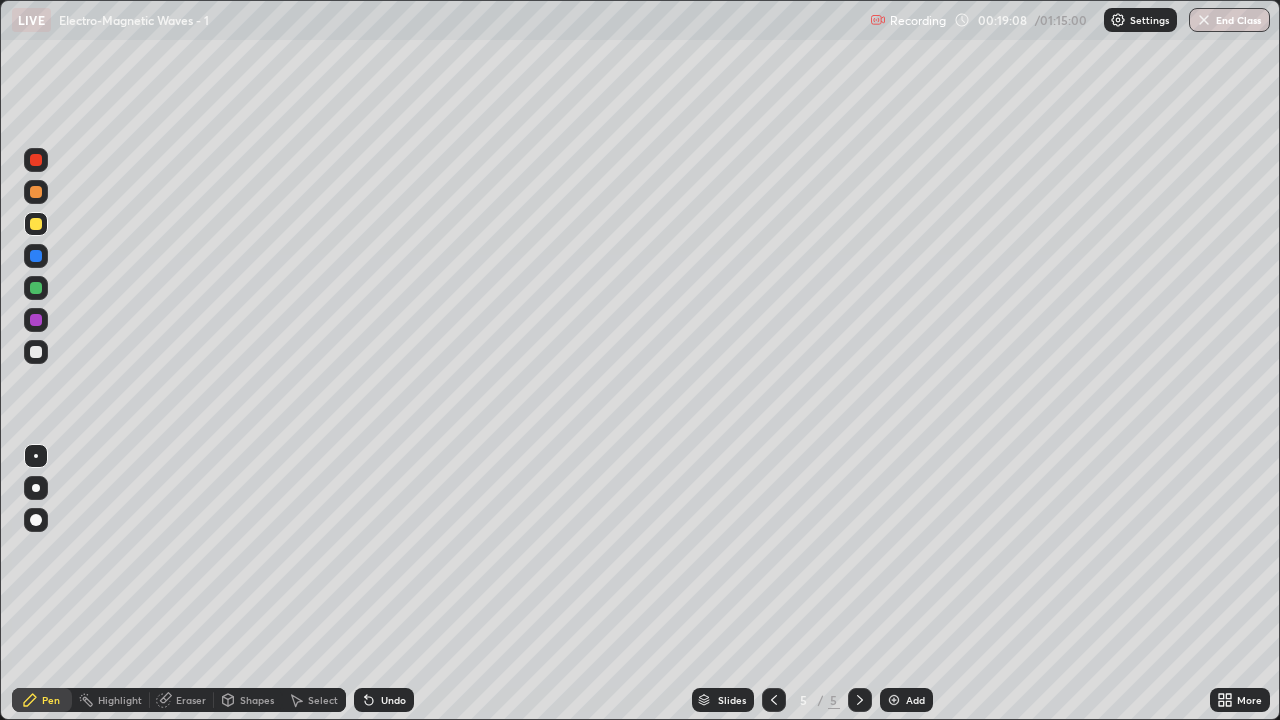 click at bounding box center [36, 352] 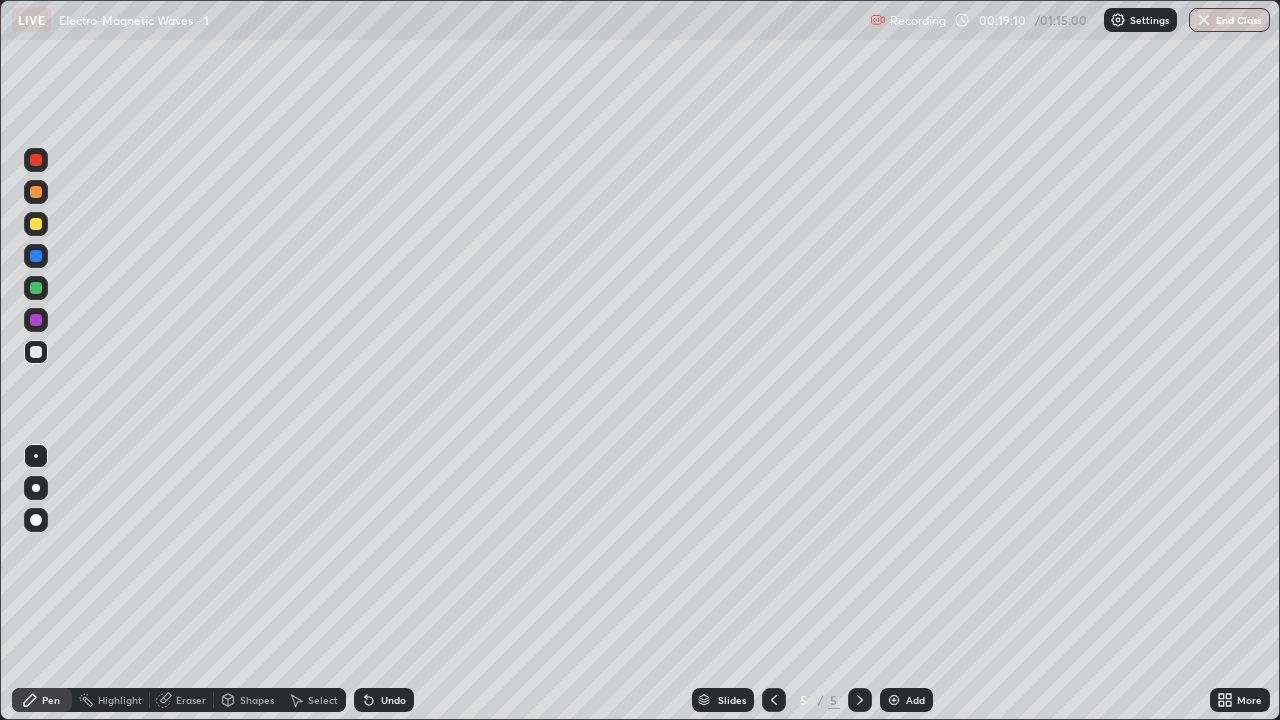click at bounding box center (36, 192) 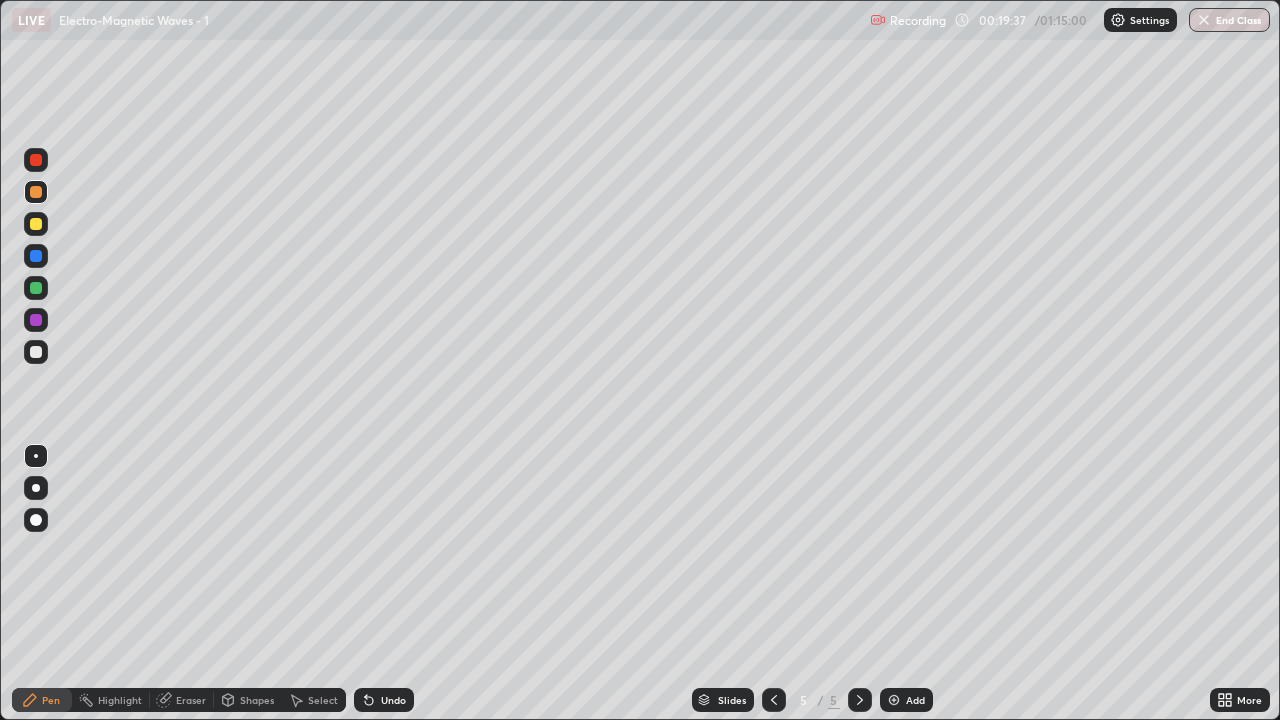 click at bounding box center (36, 288) 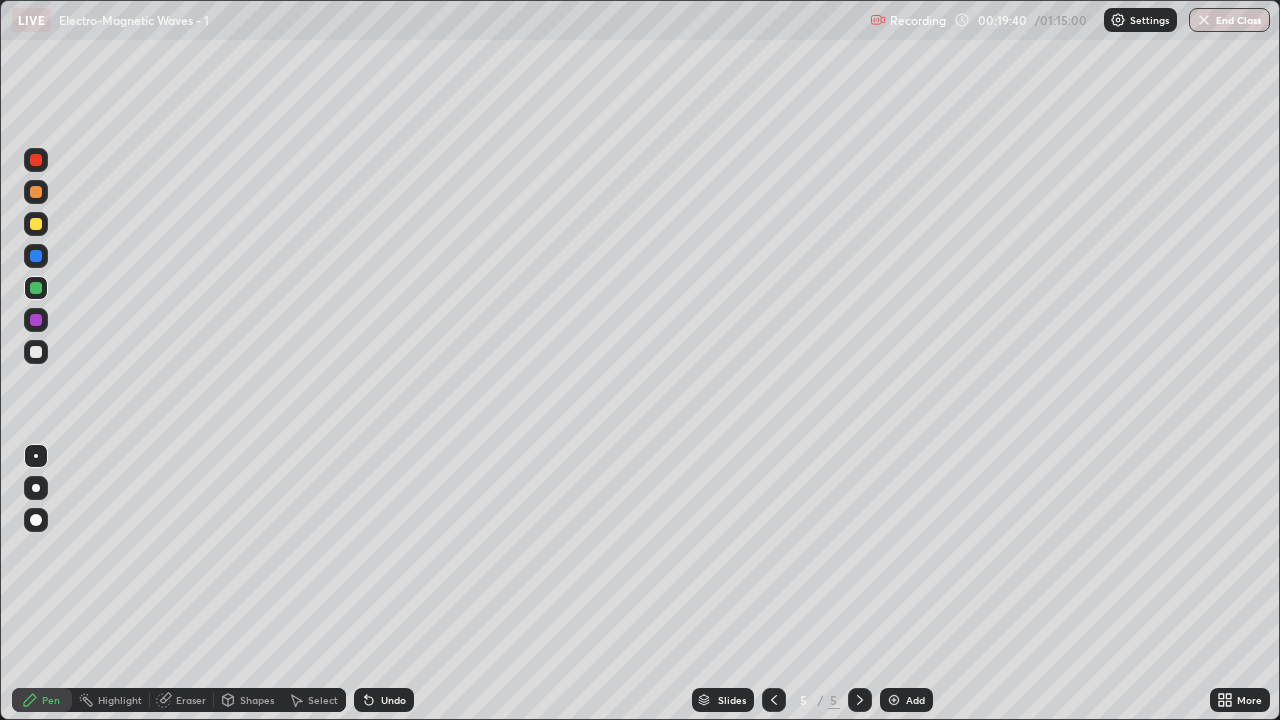 click on "Undo" at bounding box center [393, 700] 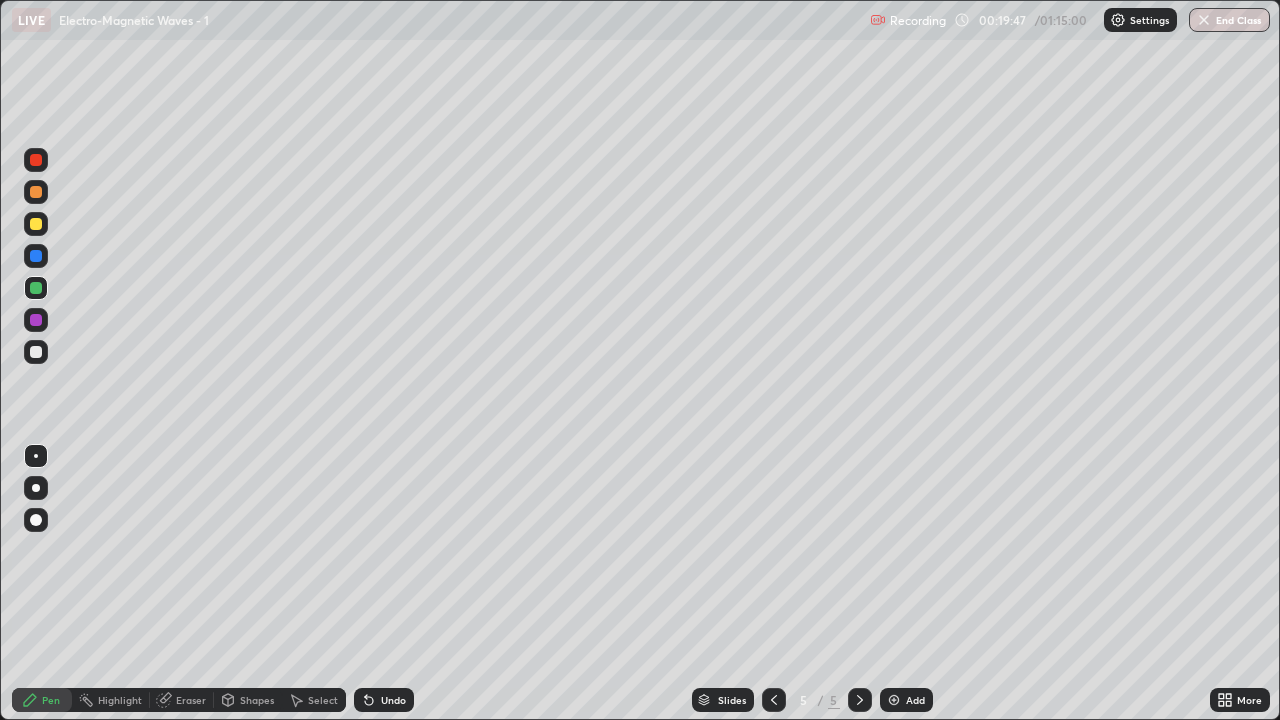 click on "Eraser" at bounding box center [191, 700] 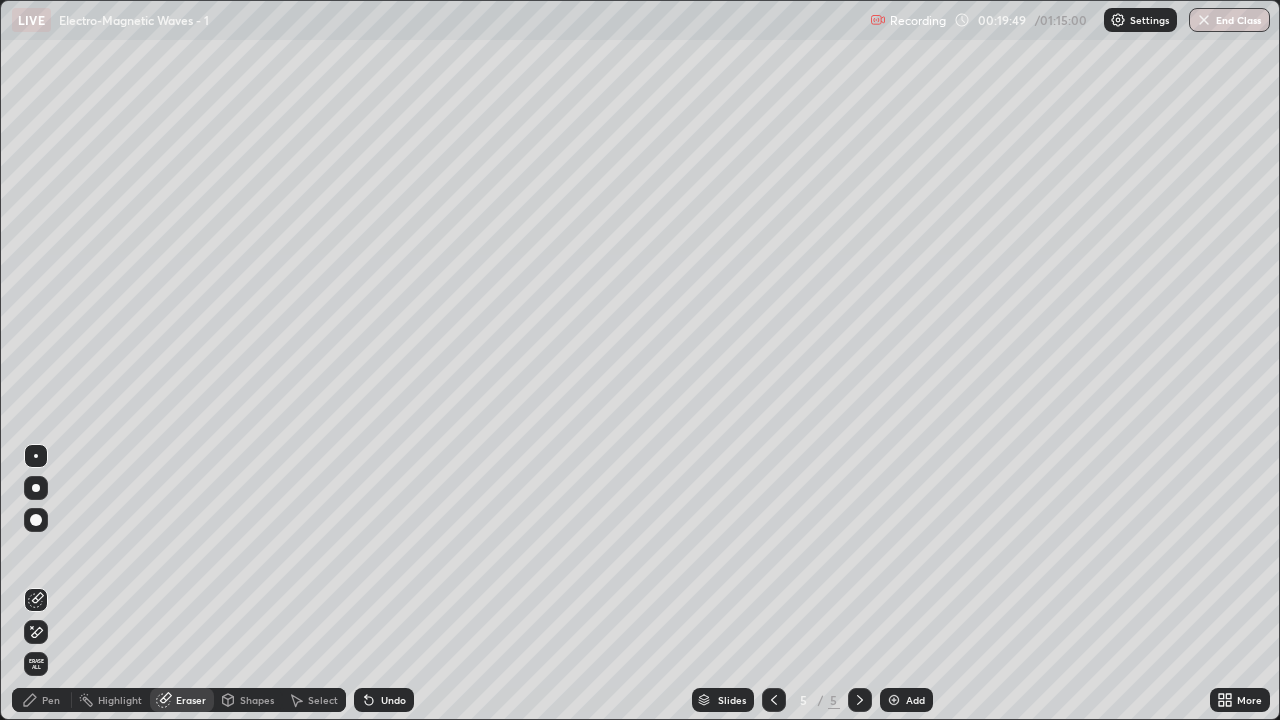 click on "Pen" at bounding box center [51, 700] 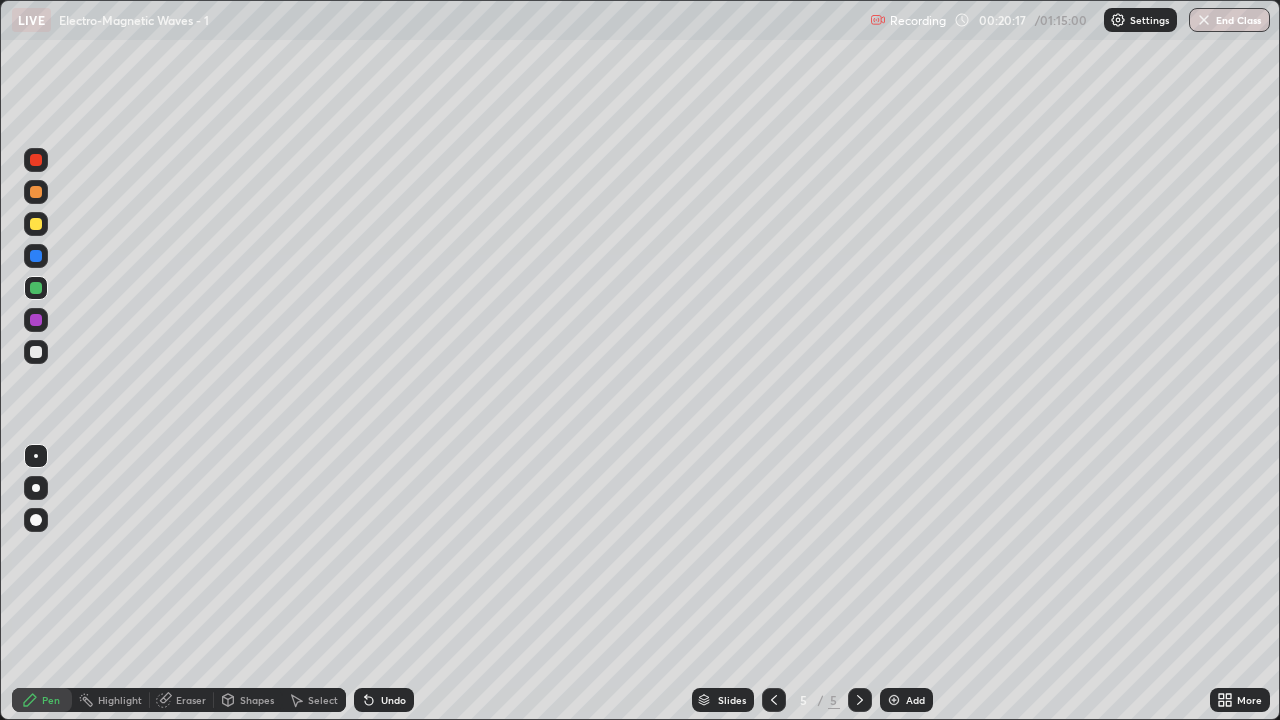 click 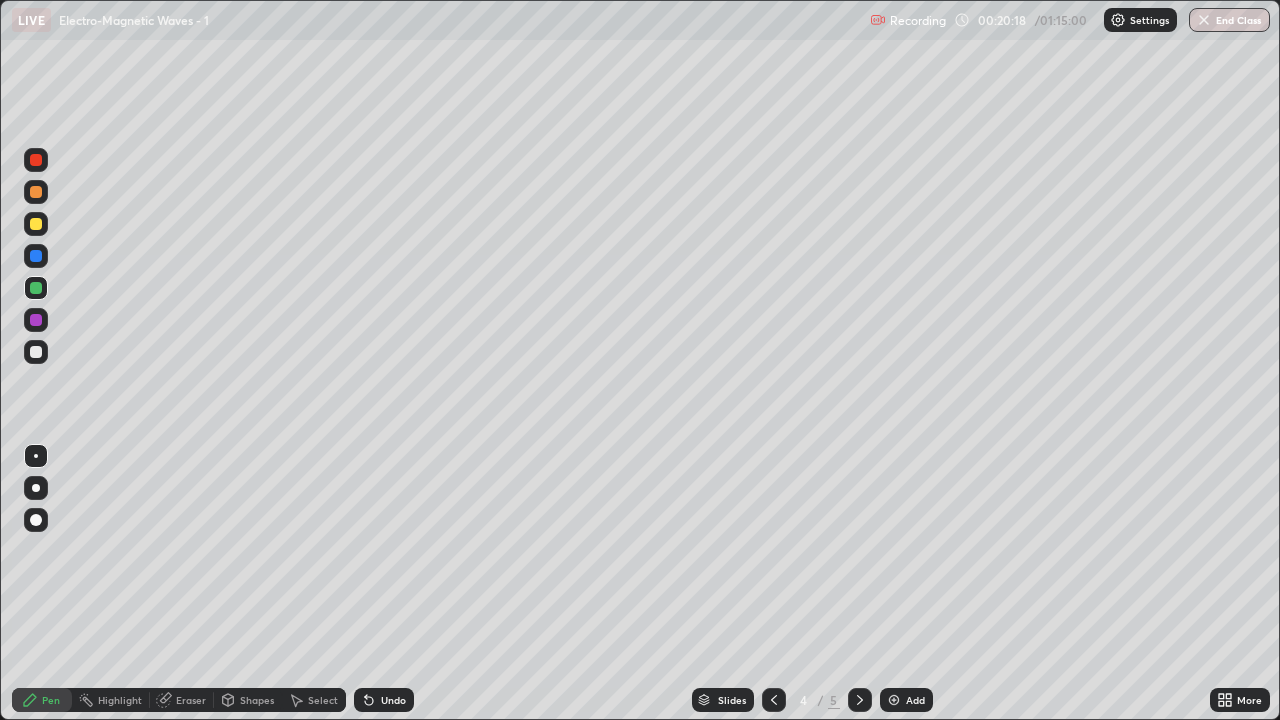 click at bounding box center [774, 700] 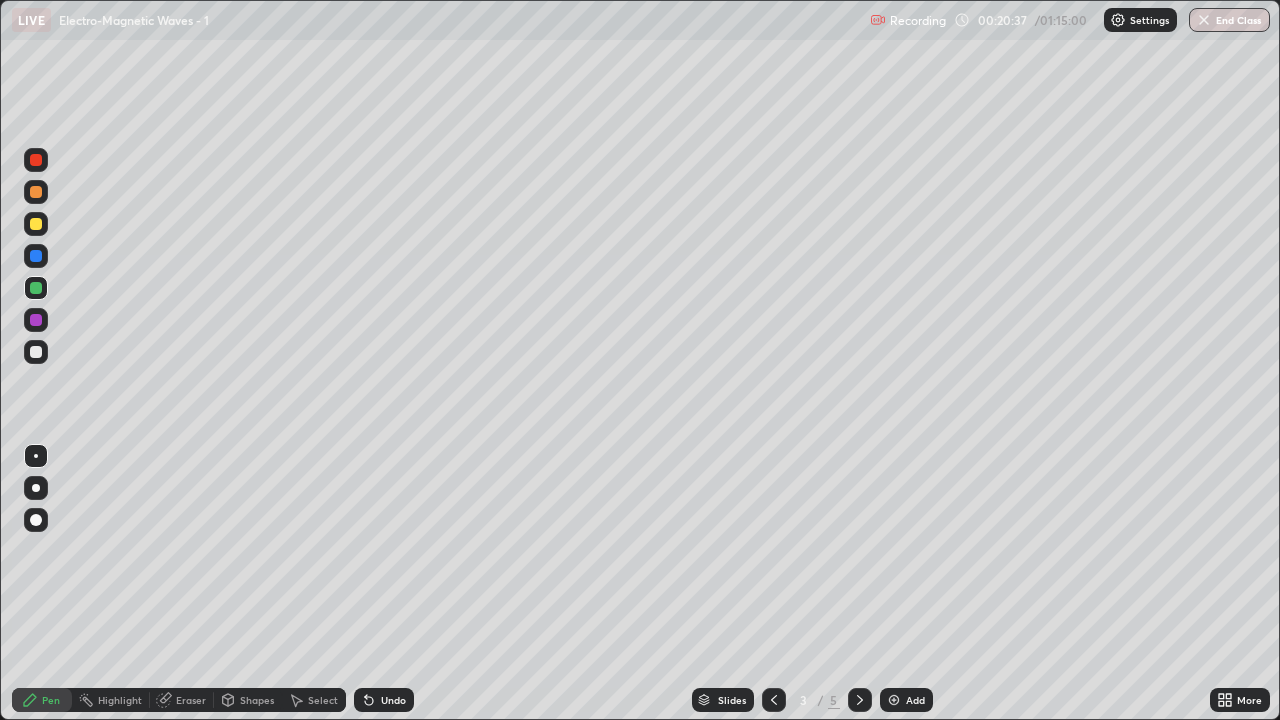 click at bounding box center (860, 700) 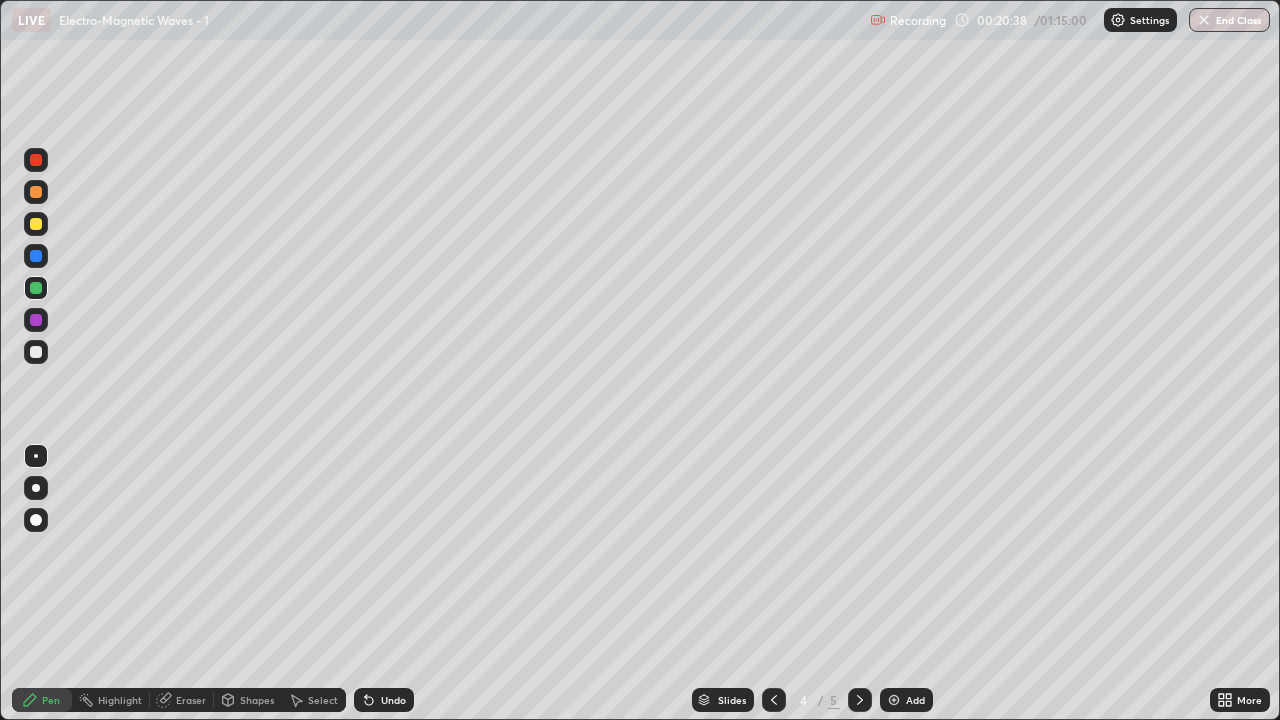 click 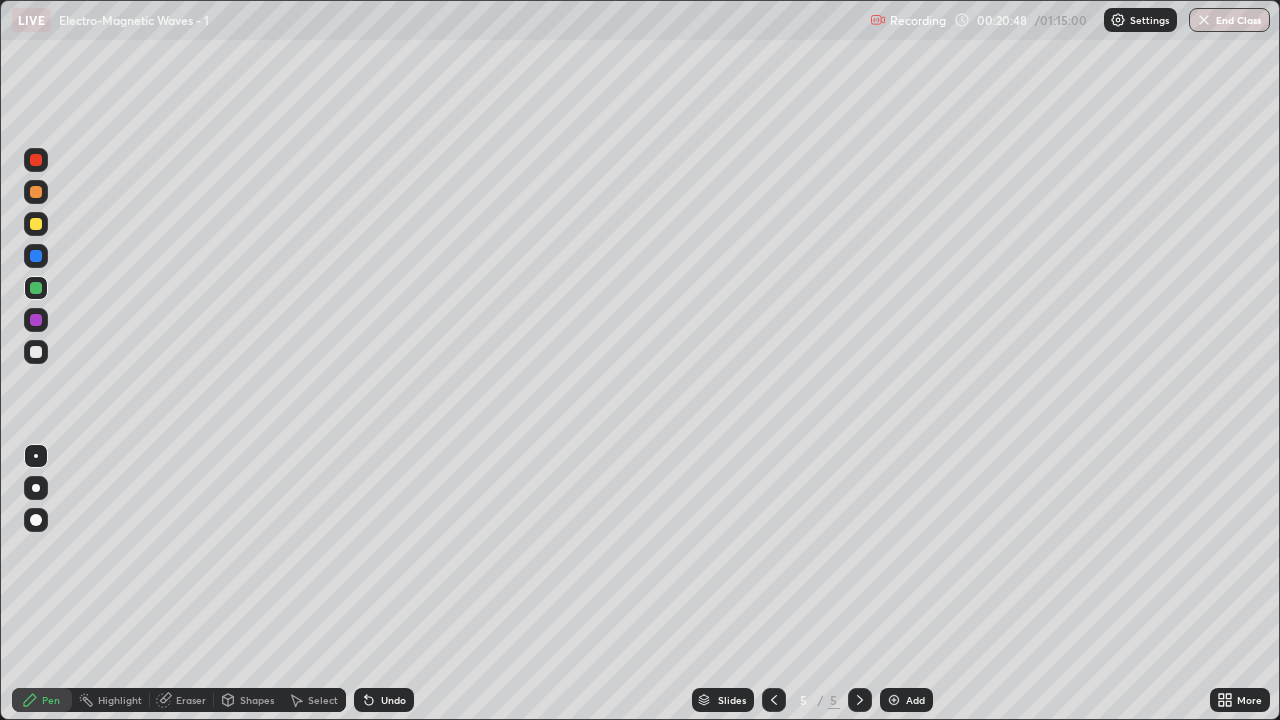 click at bounding box center [36, 352] 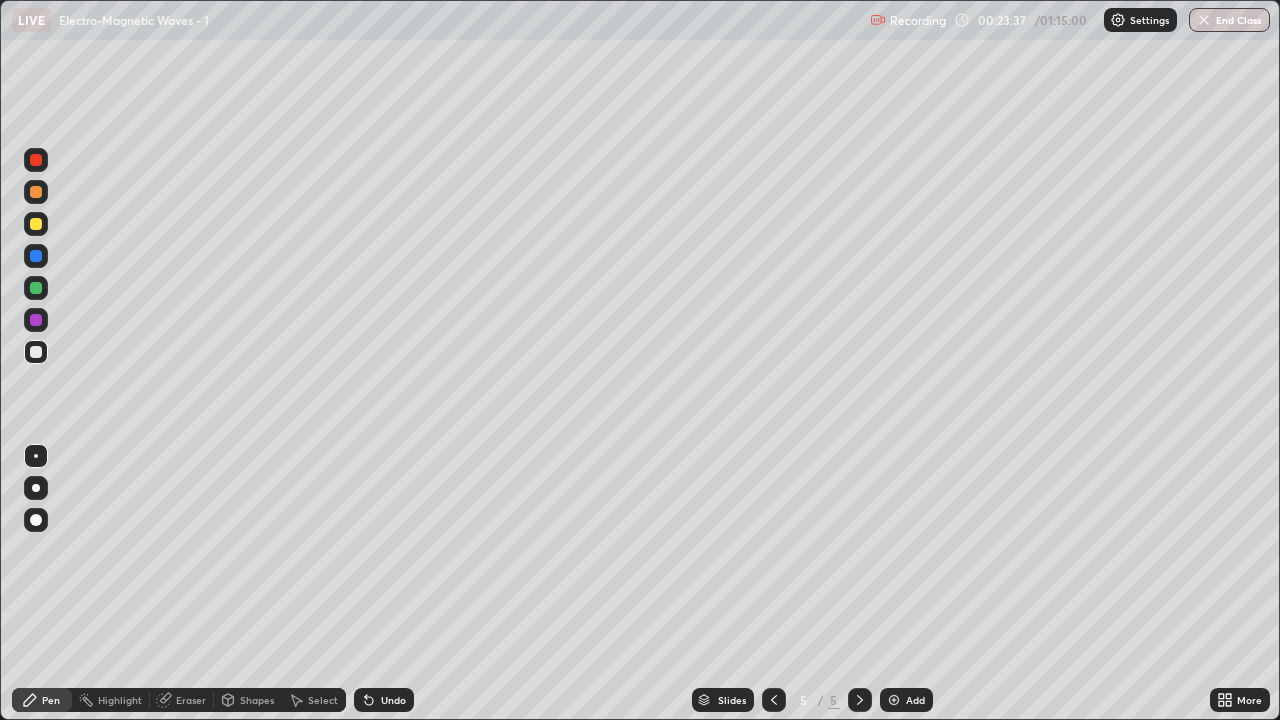 click at bounding box center [36, 352] 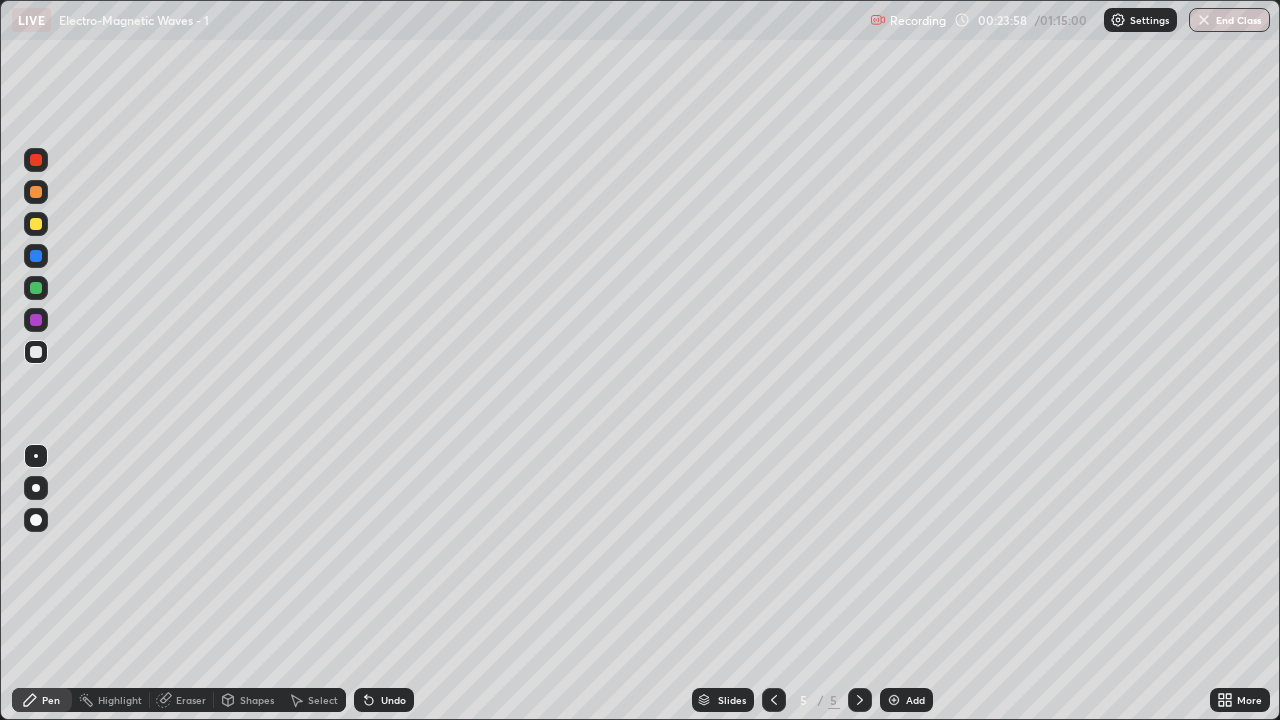 click on "Undo" at bounding box center [384, 700] 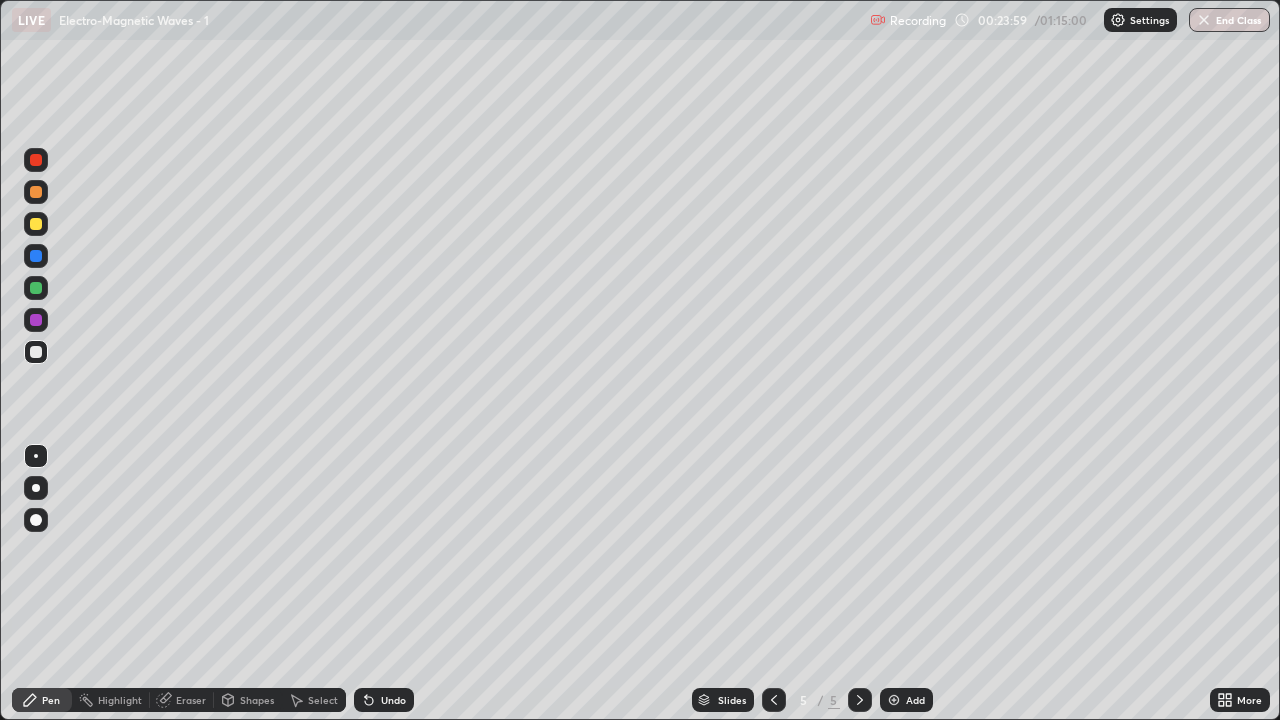 click on "Undo" at bounding box center (393, 700) 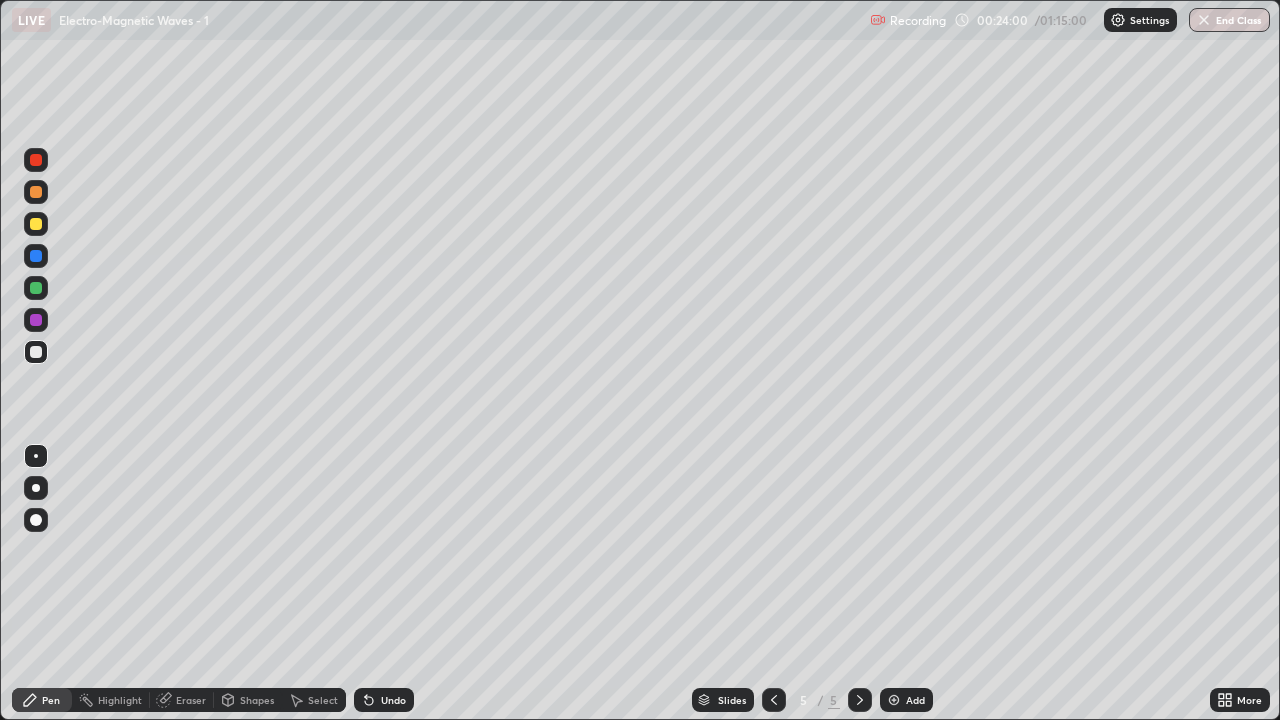 click on "Undo" at bounding box center [393, 700] 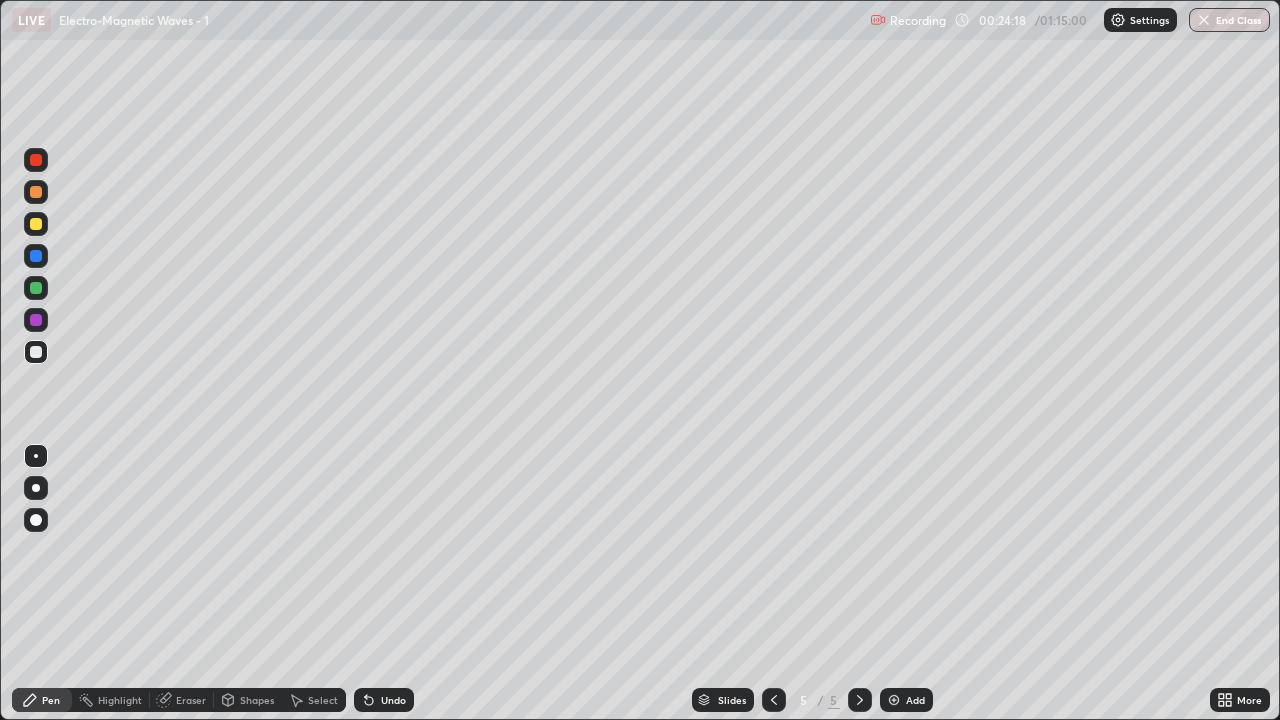 click at bounding box center (36, 224) 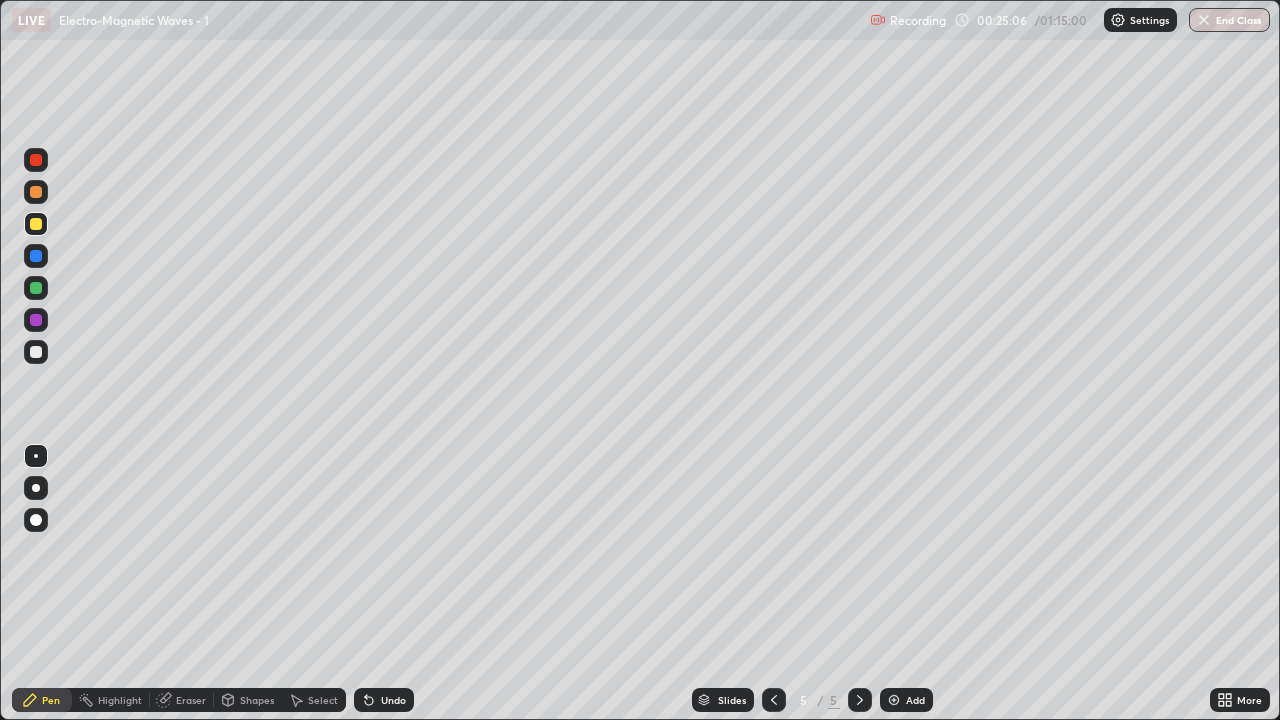 click on "Undo" at bounding box center (393, 700) 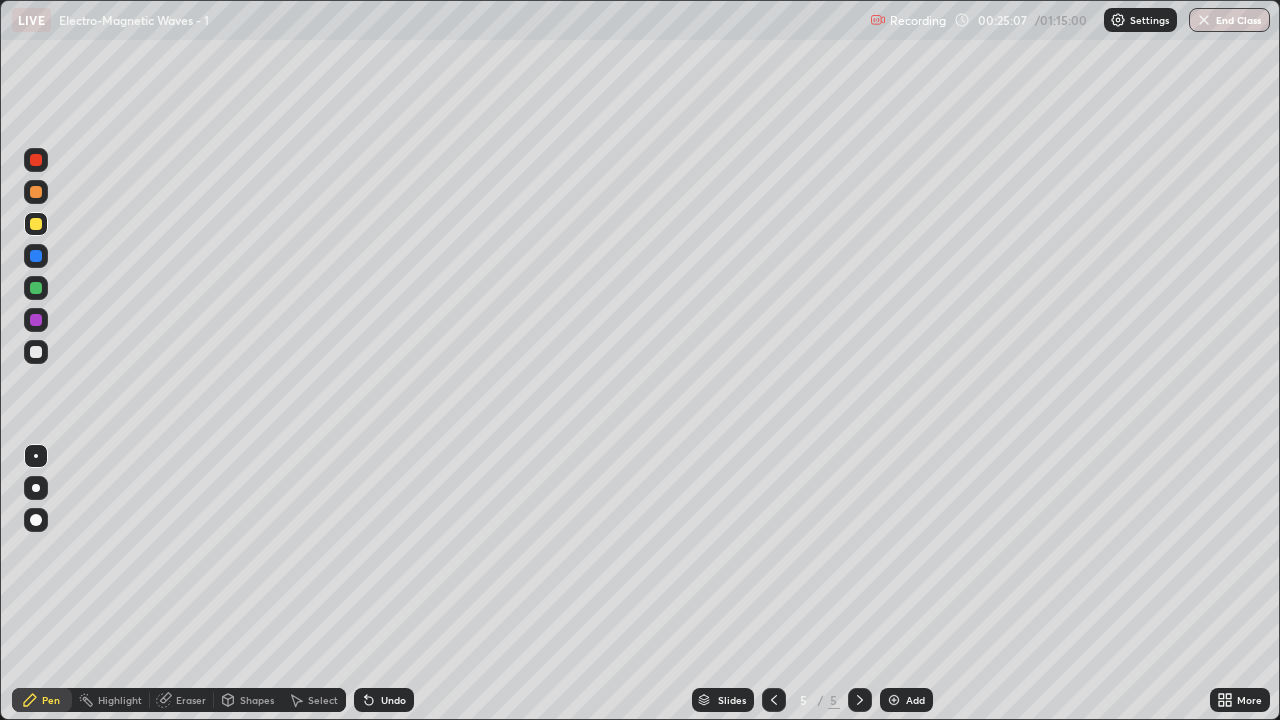 click on "Undo" at bounding box center (393, 700) 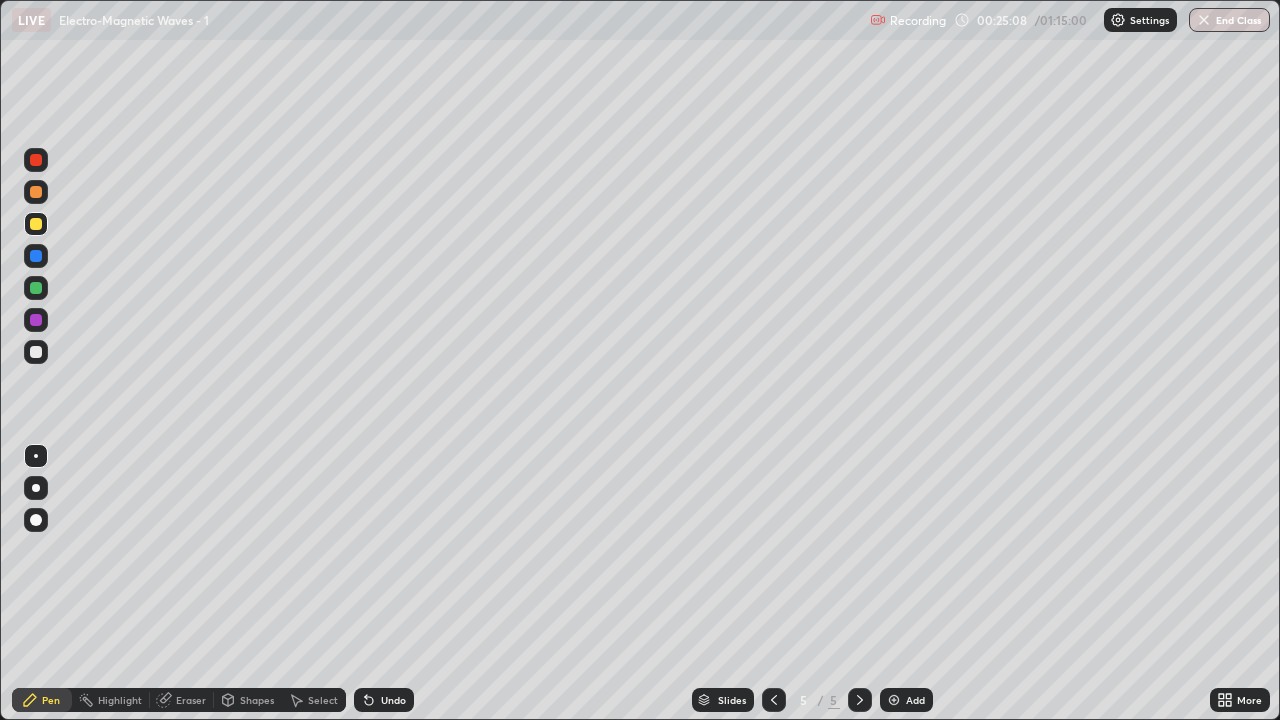 click on "Undo" at bounding box center [393, 700] 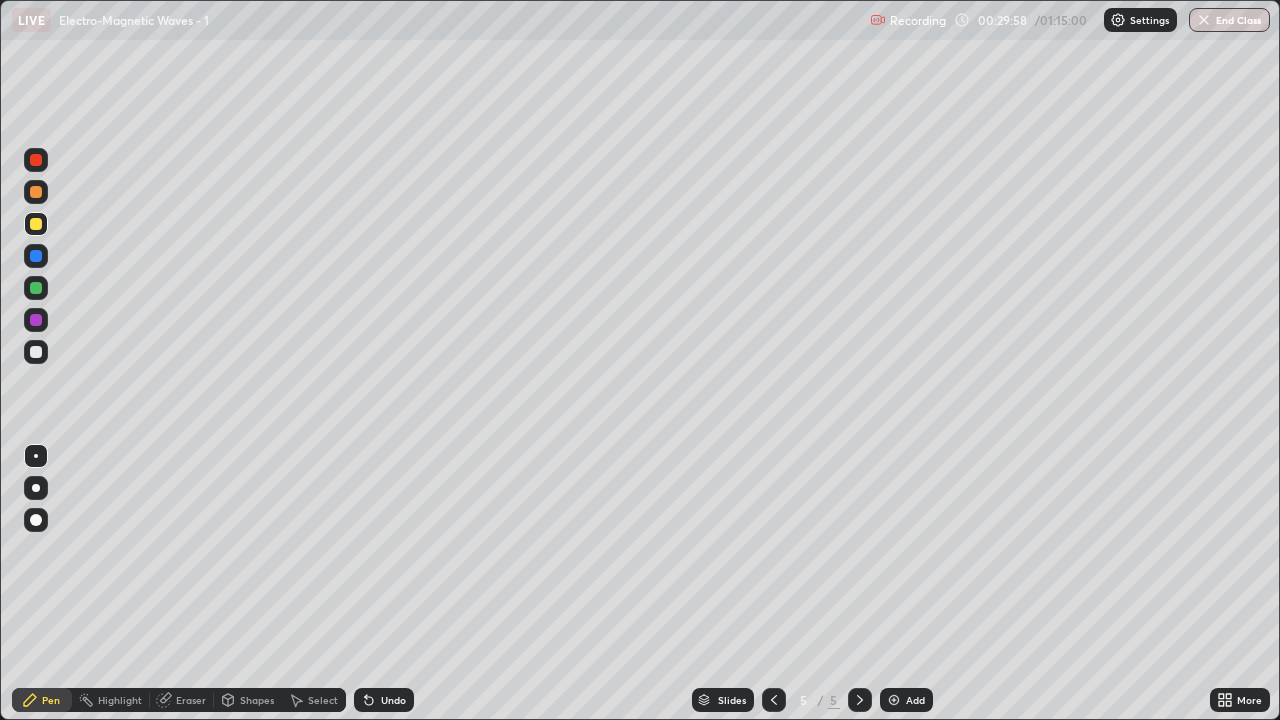 click on "Add" at bounding box center [915, 700] 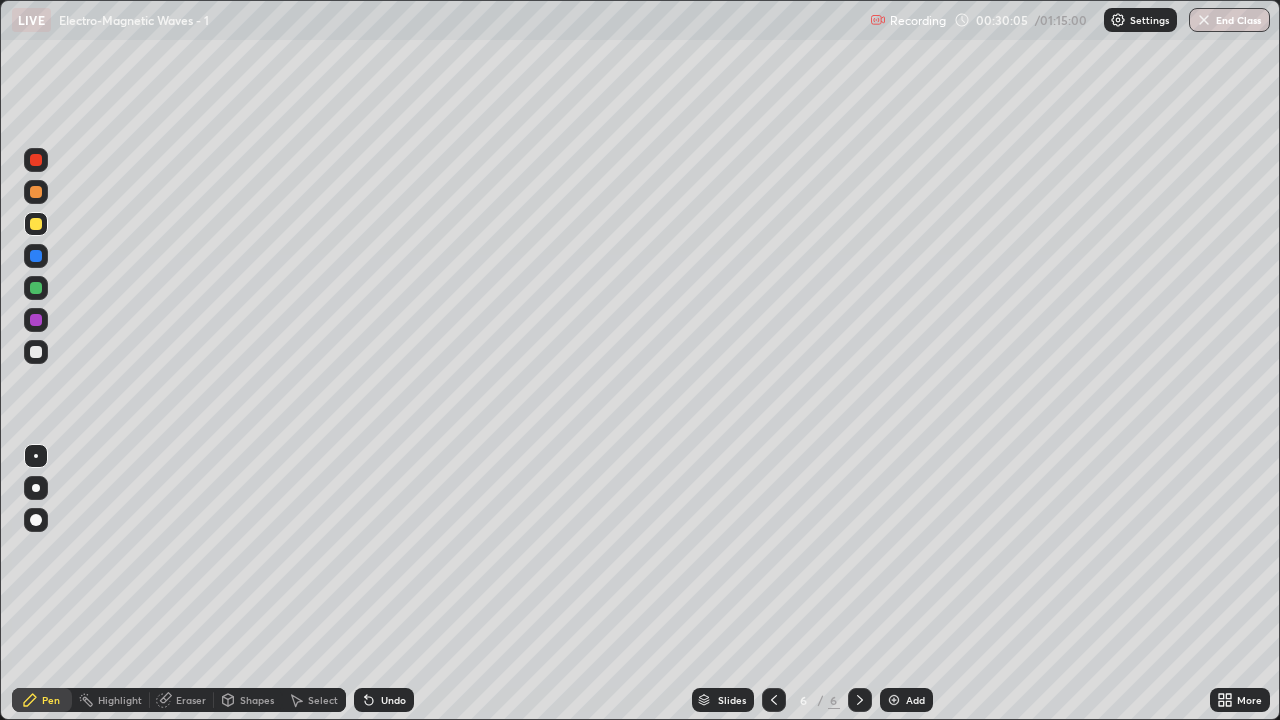 click on "Undo" at bounding box center [393, 700] 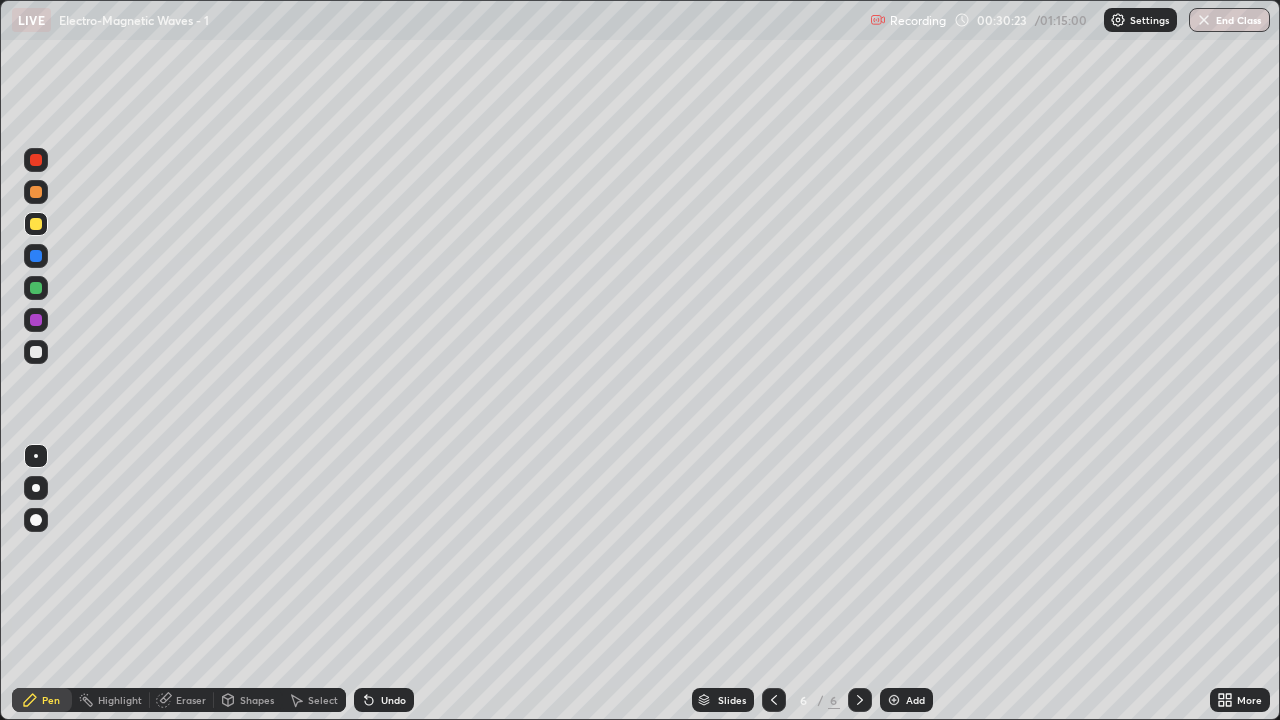 click at bounding box center (36, 352) 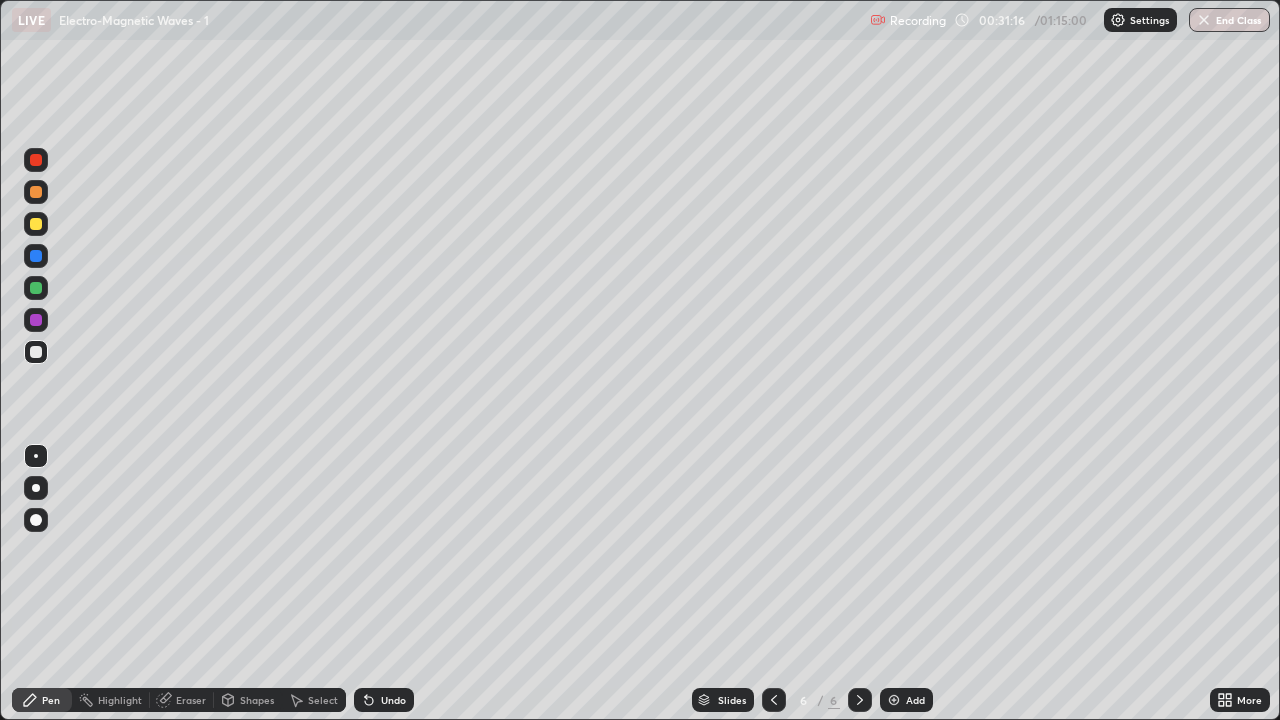 click at bounding box center (36, 224) 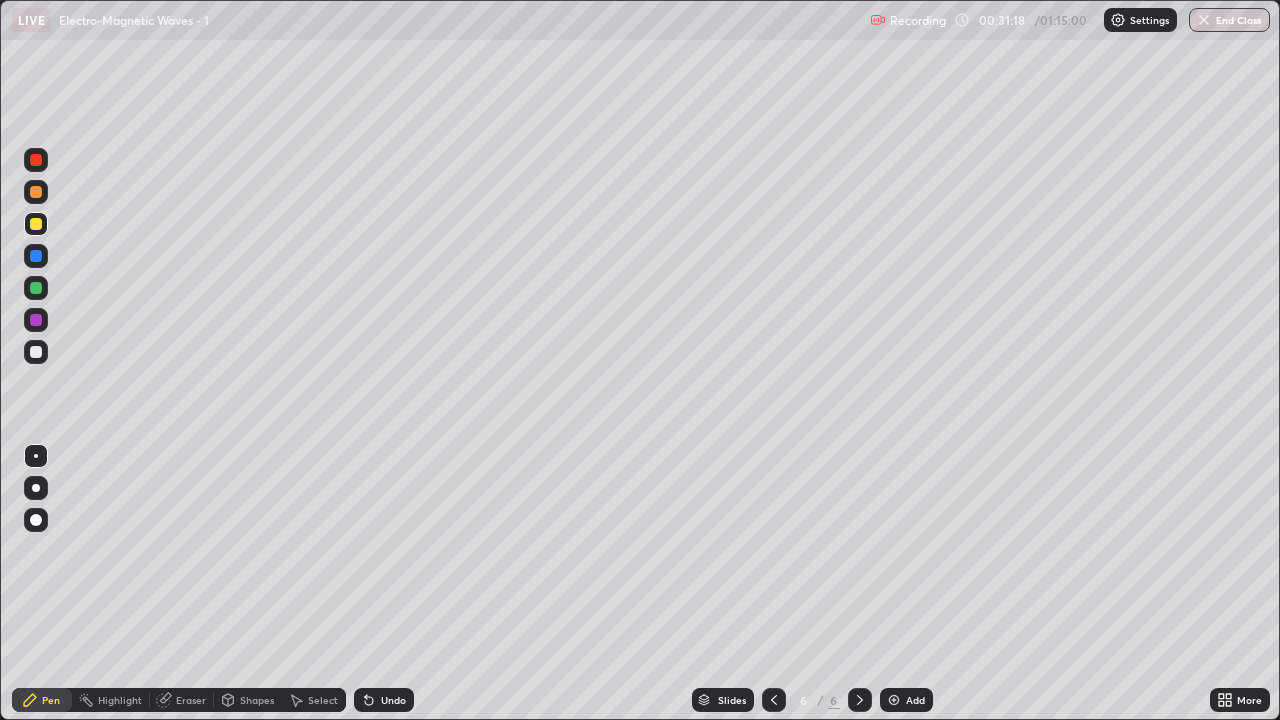 click at bounding box center (36, 192) 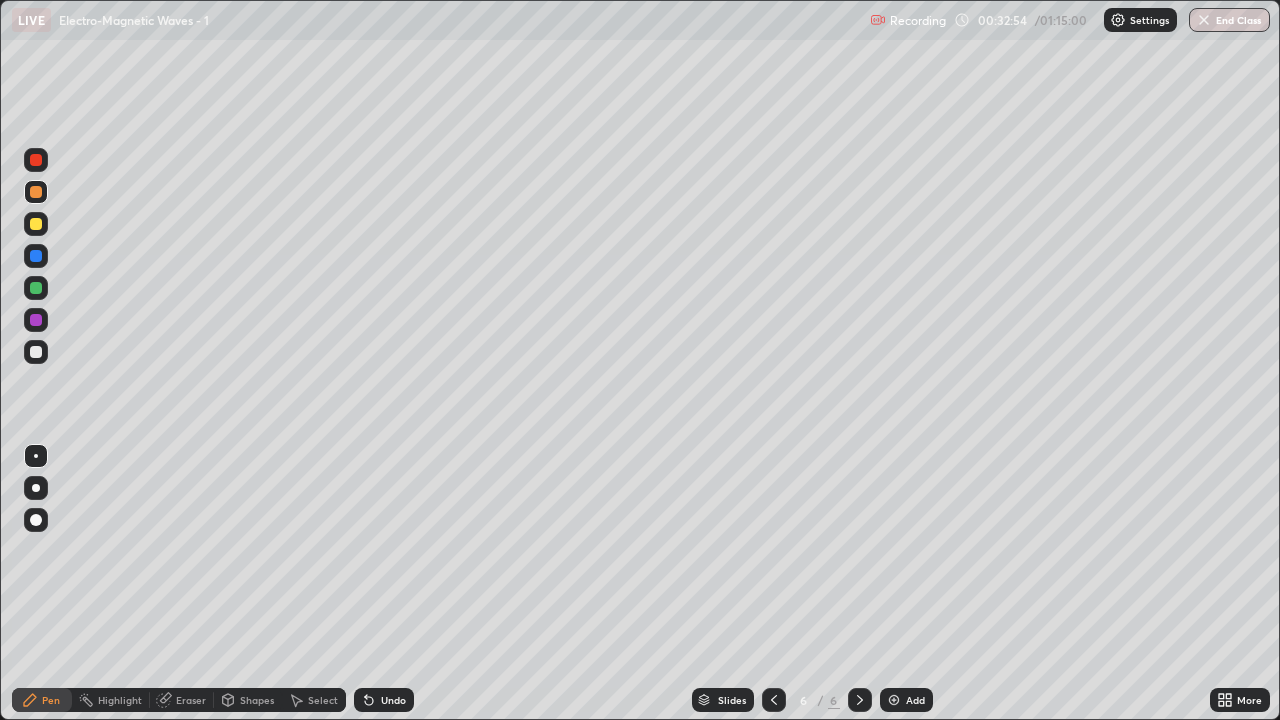 click on "Undo" at bounding box center (393, 700) 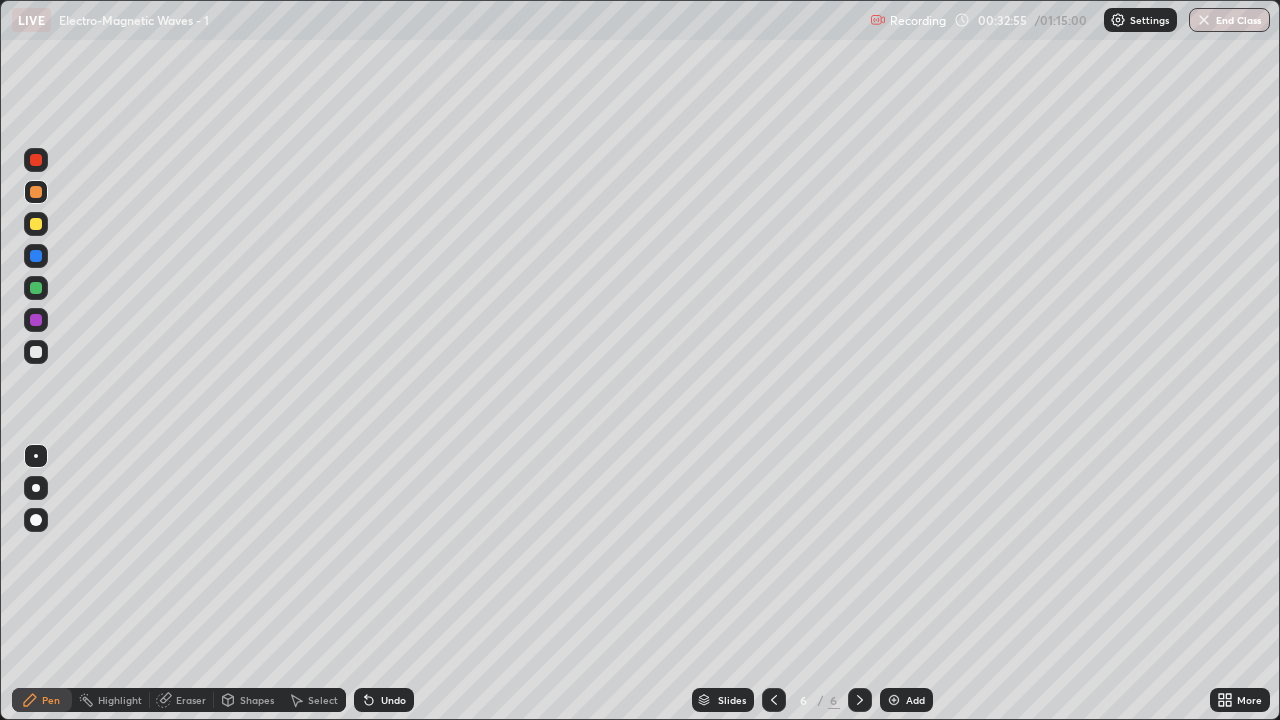 click on "Undo" at bounding box center [393, 700] 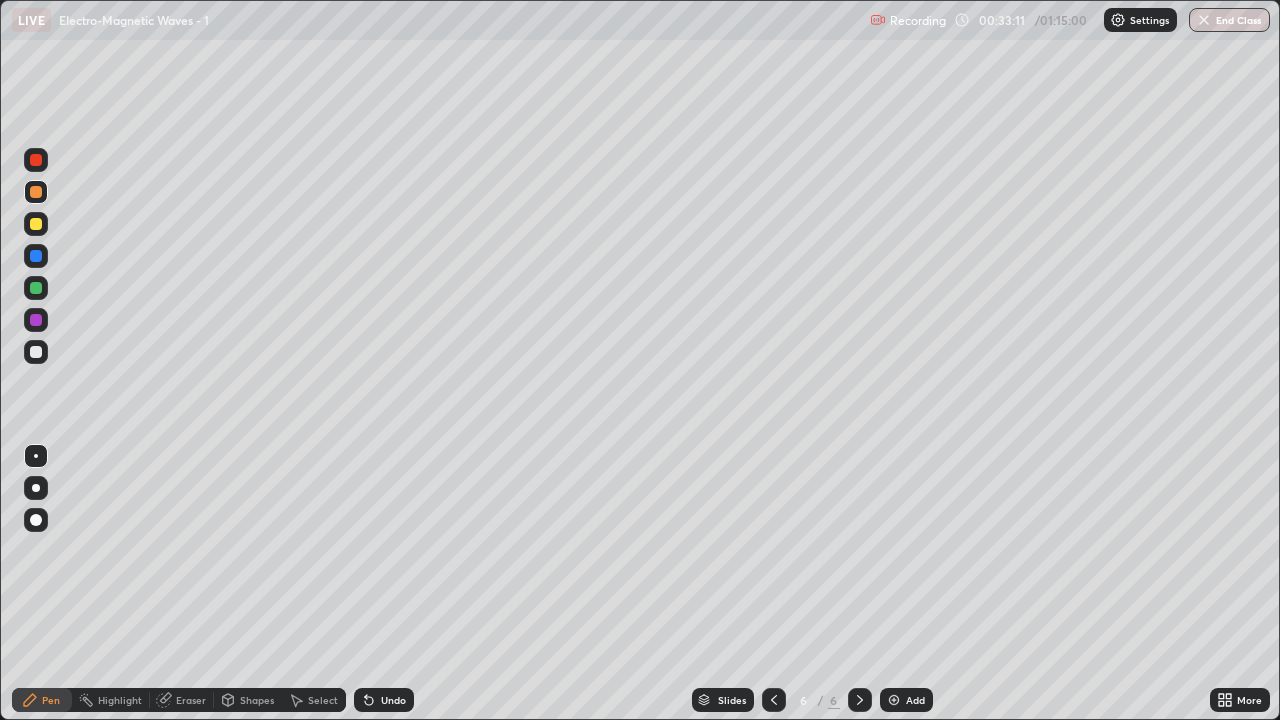 click at bounding box center (36, 224) 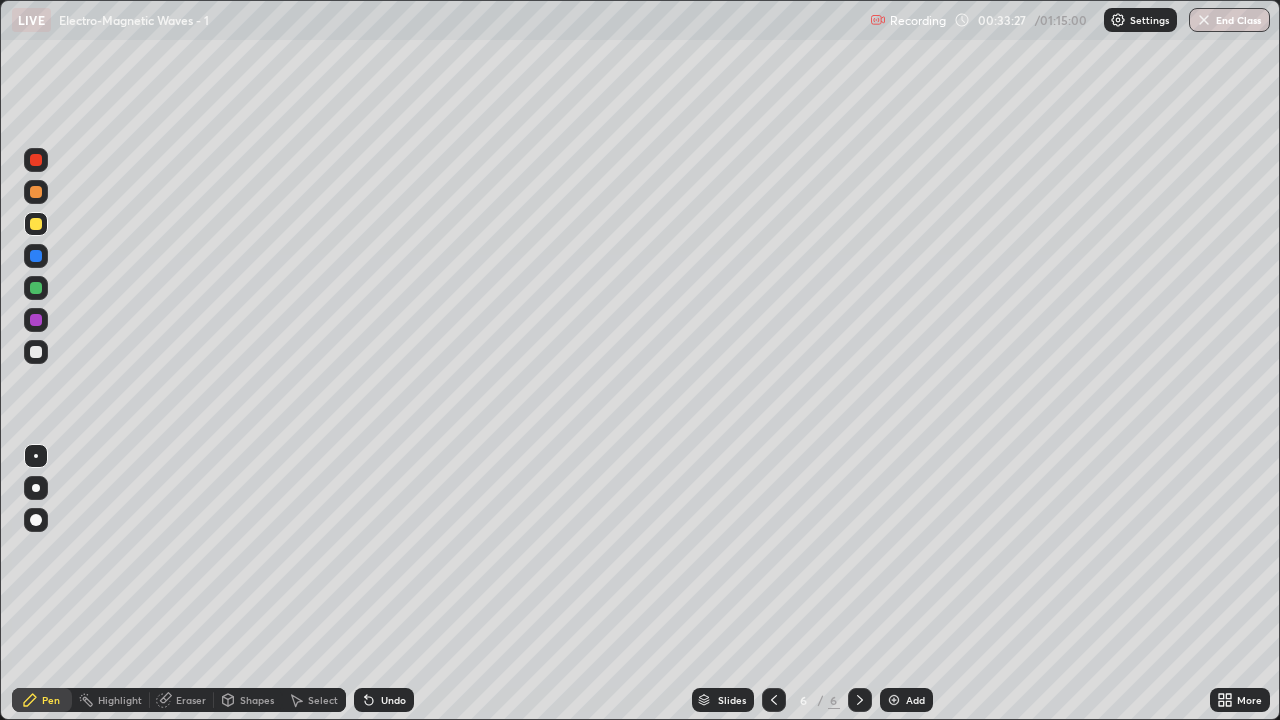 click on "Undo" at bounding box center (393, 700) 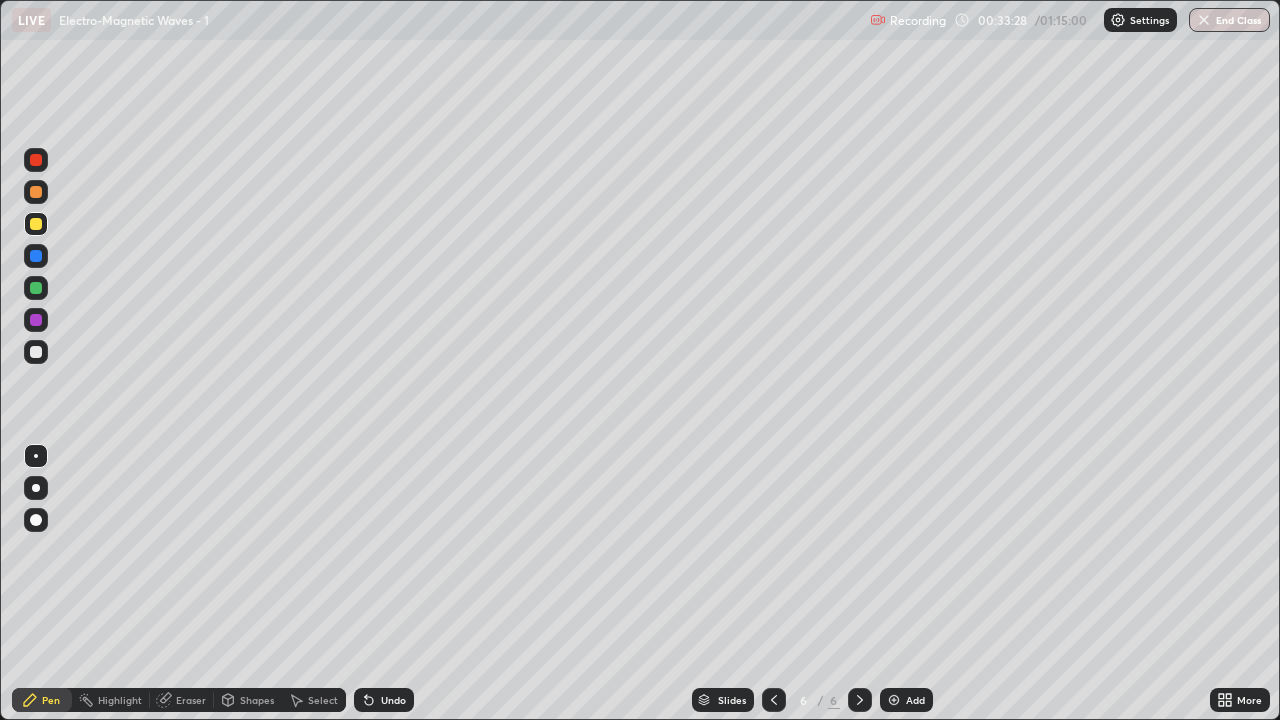 click on "Undo" at bounding box center (393, 700) 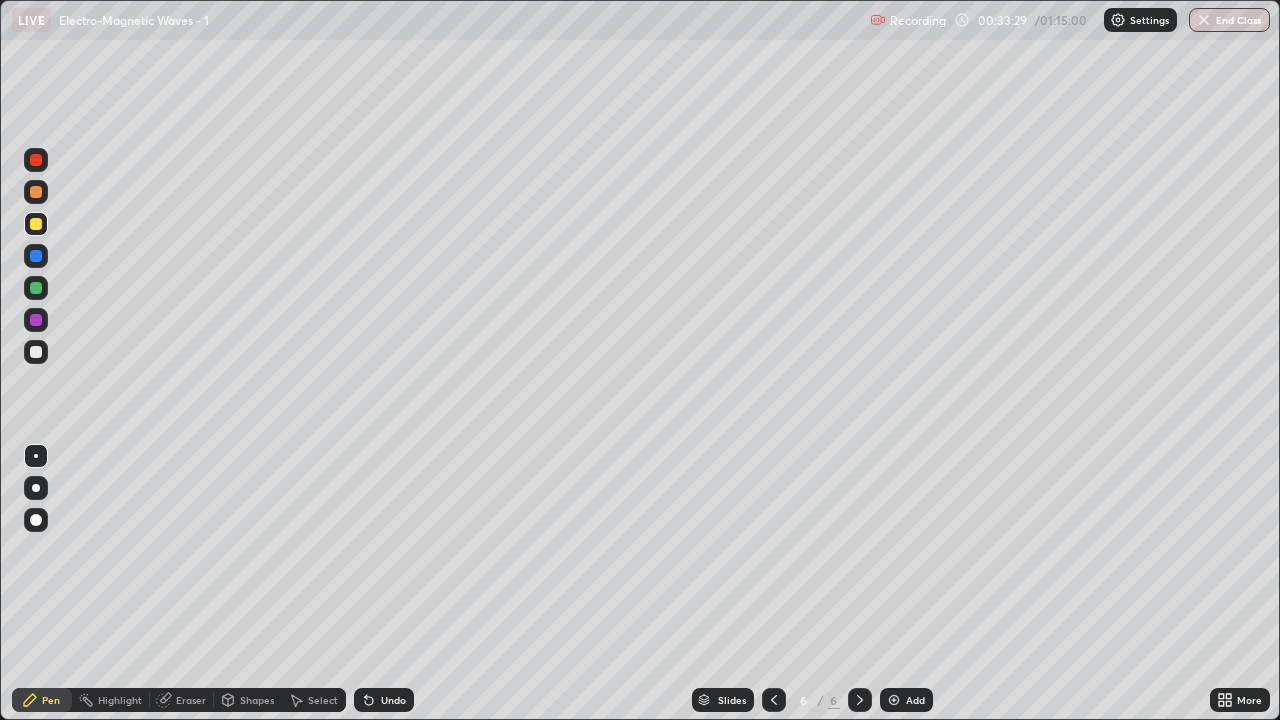click at bounding box center [36, 288] 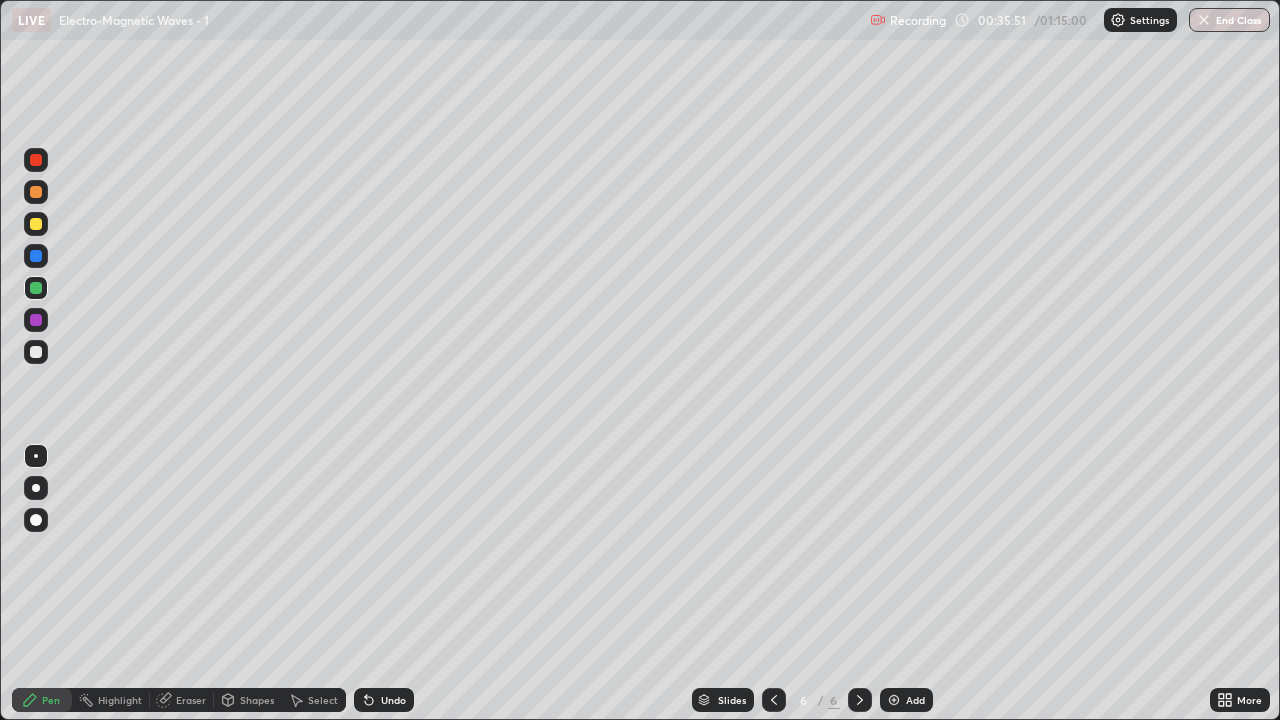 click at bounding box center [36, 352] 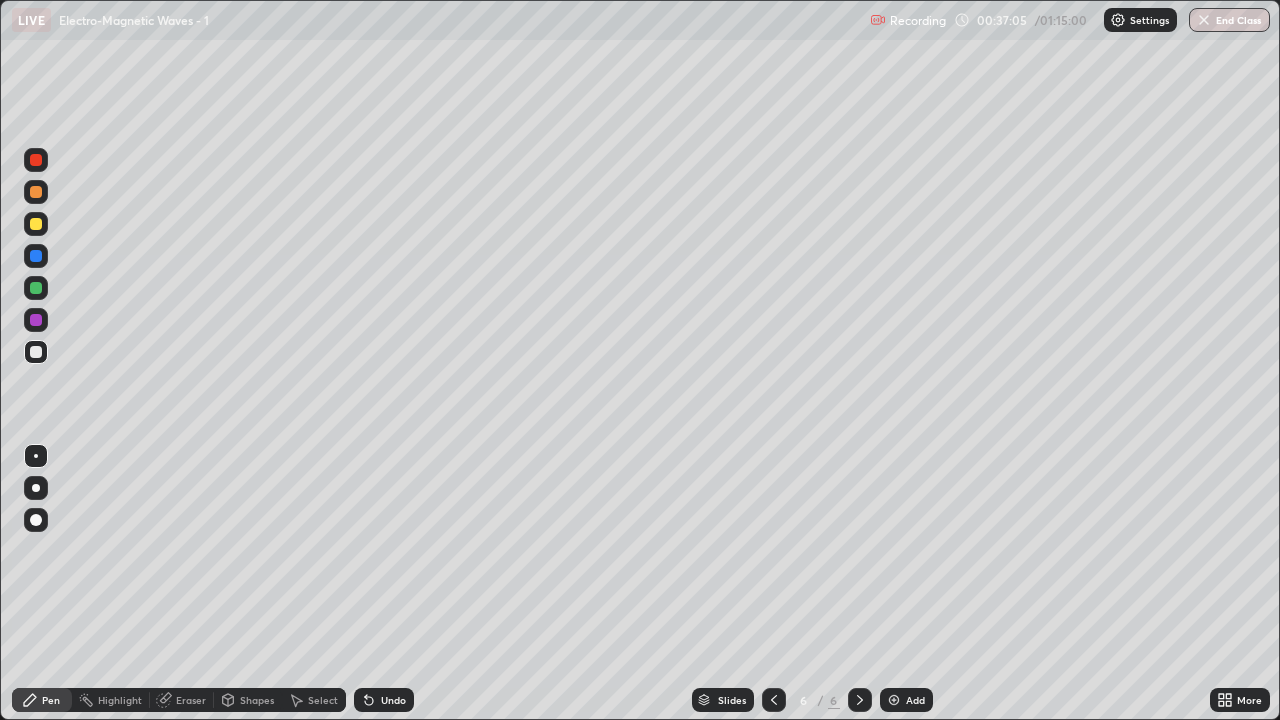 click on "Undo" at bounding box center [393, 700] 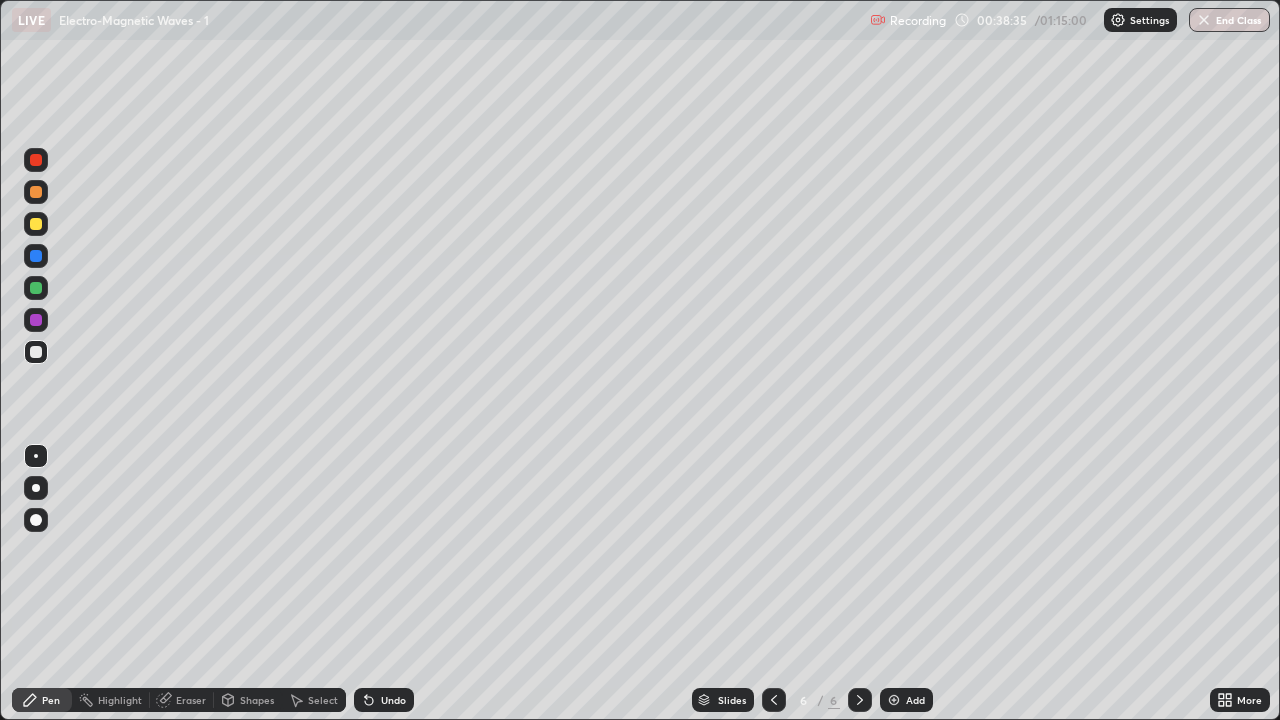 click on "Undo" at bounding box center [393, 700] 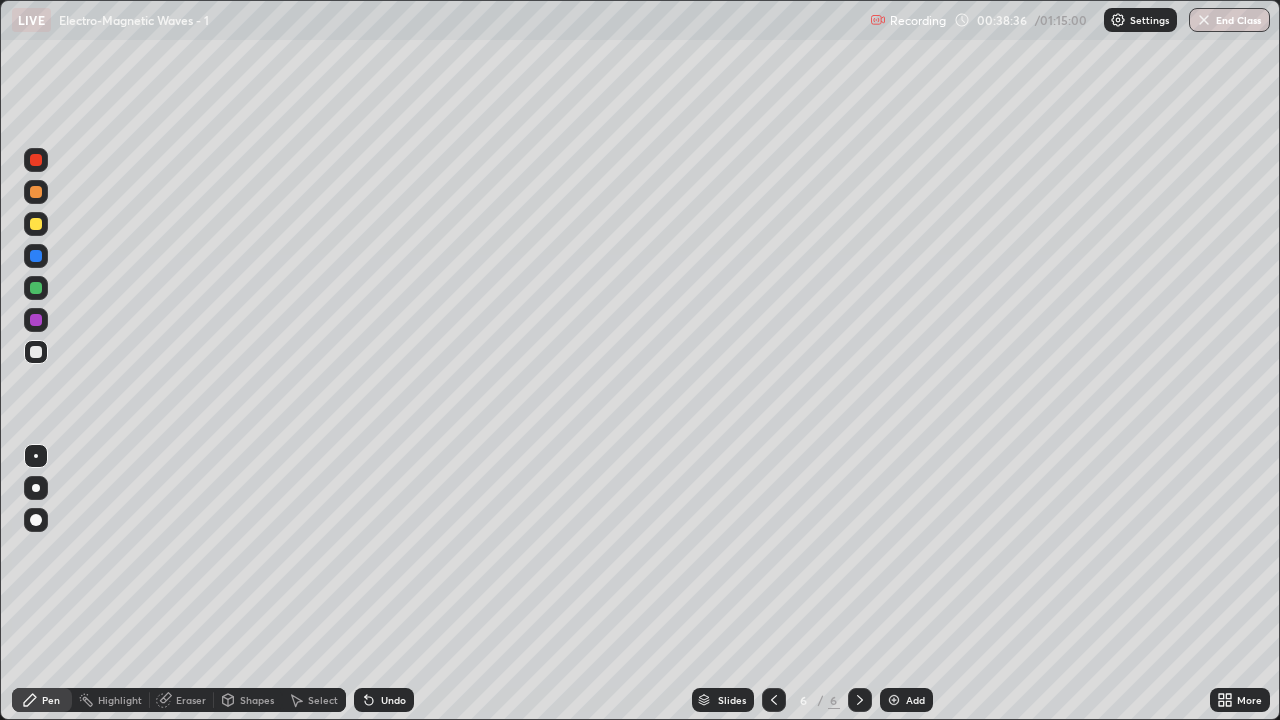click on "Undo" at bounding box center (384, 700) 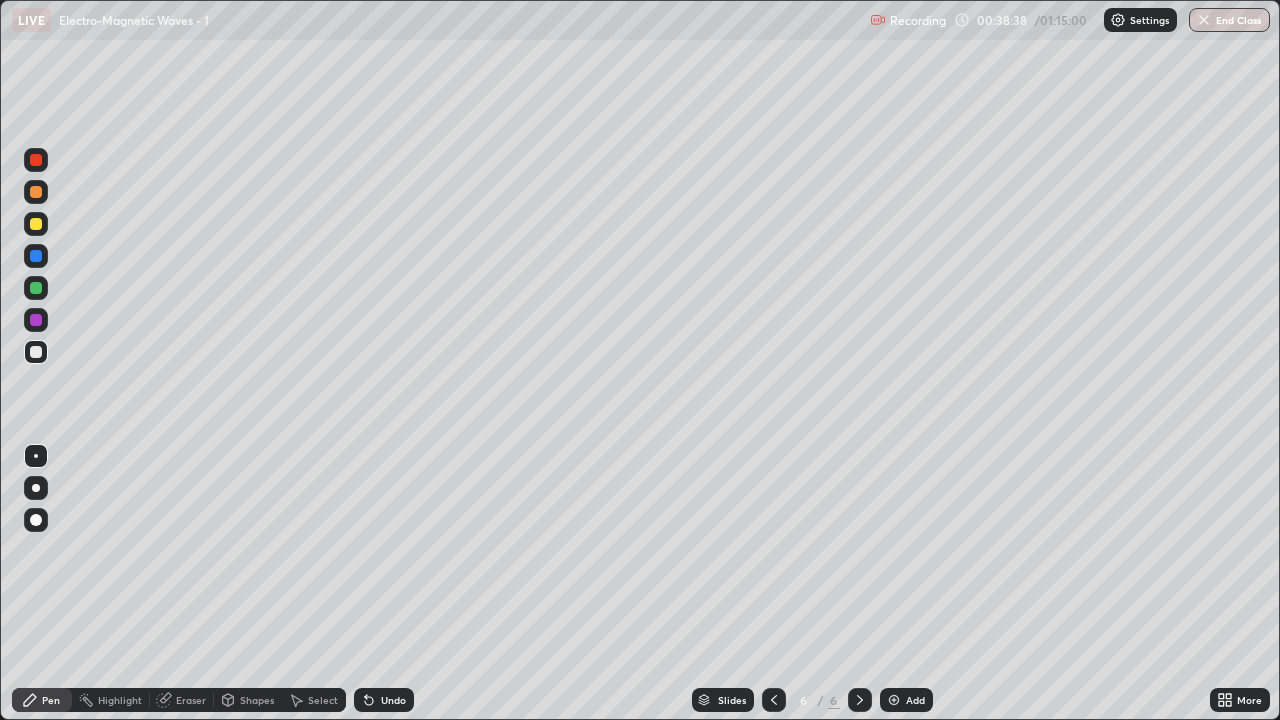 click on "Undo" at bounding box center [393, 700] 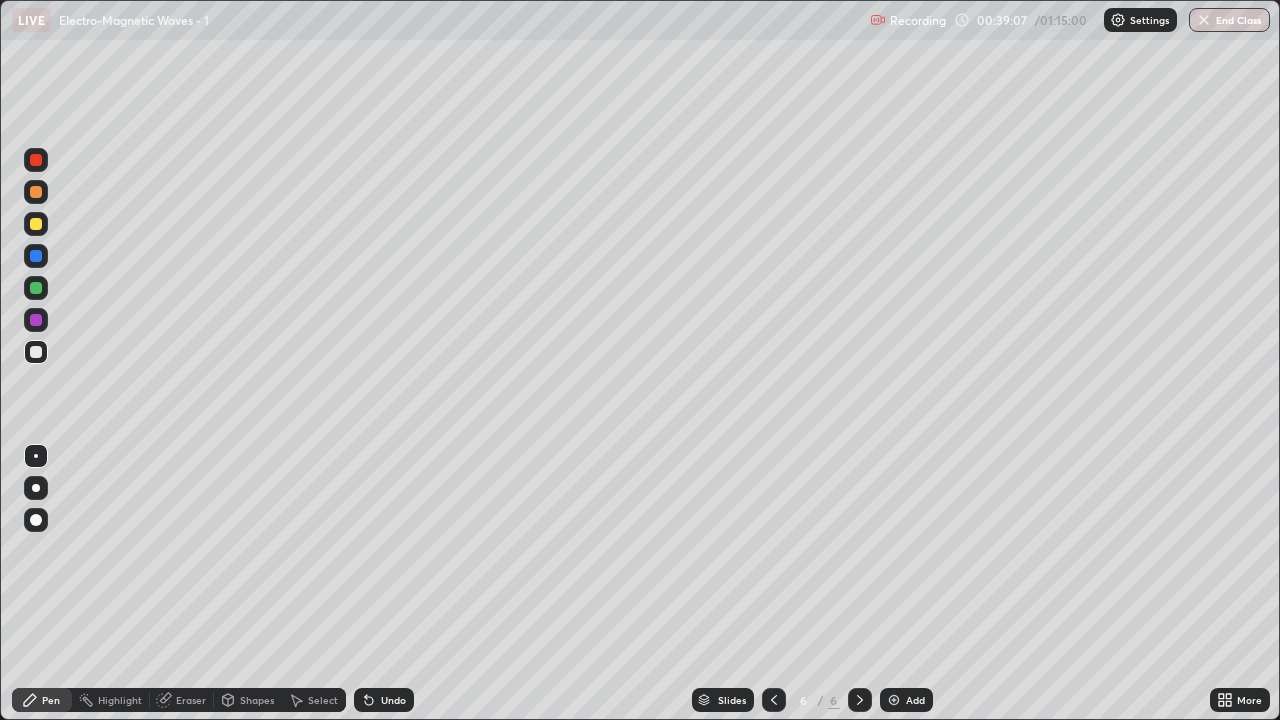 click on "Undo" at bounding box center [384, 700] 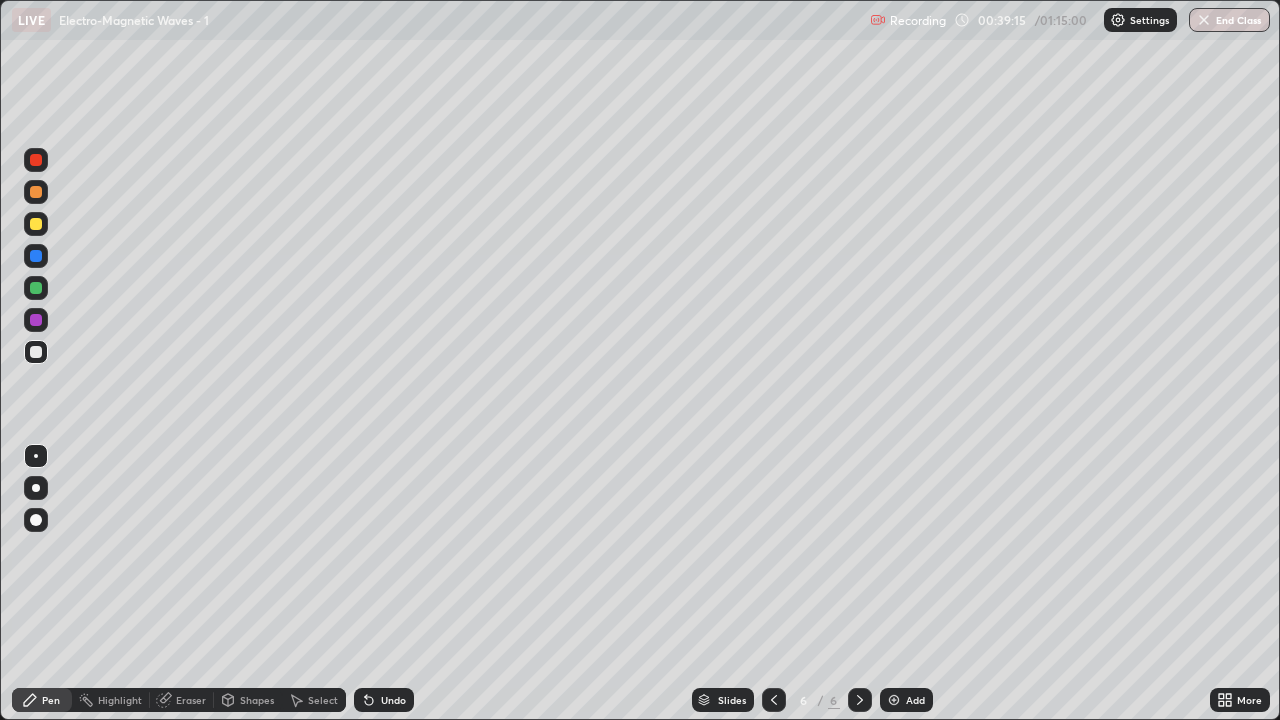 click on "Undo" at bounding box center (384, 700) 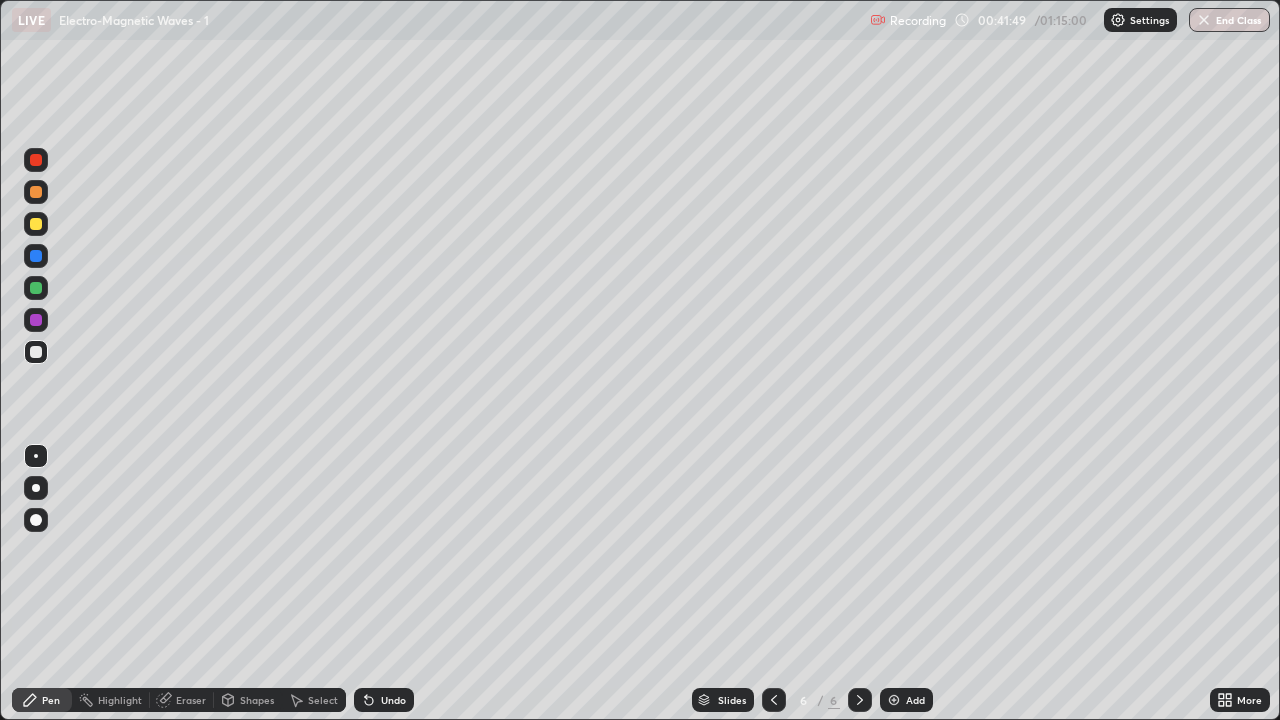 click at bounding box center [894, 700] 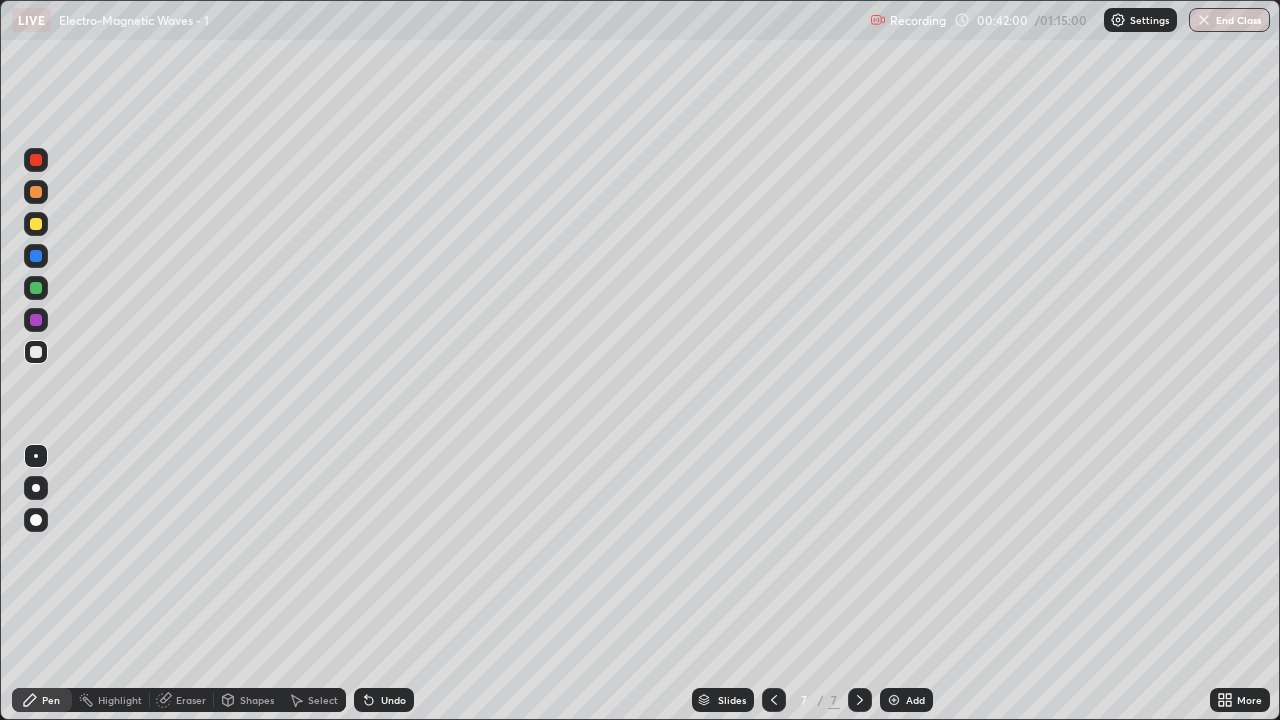 click on "Undo" at bounding box center [384, 700] 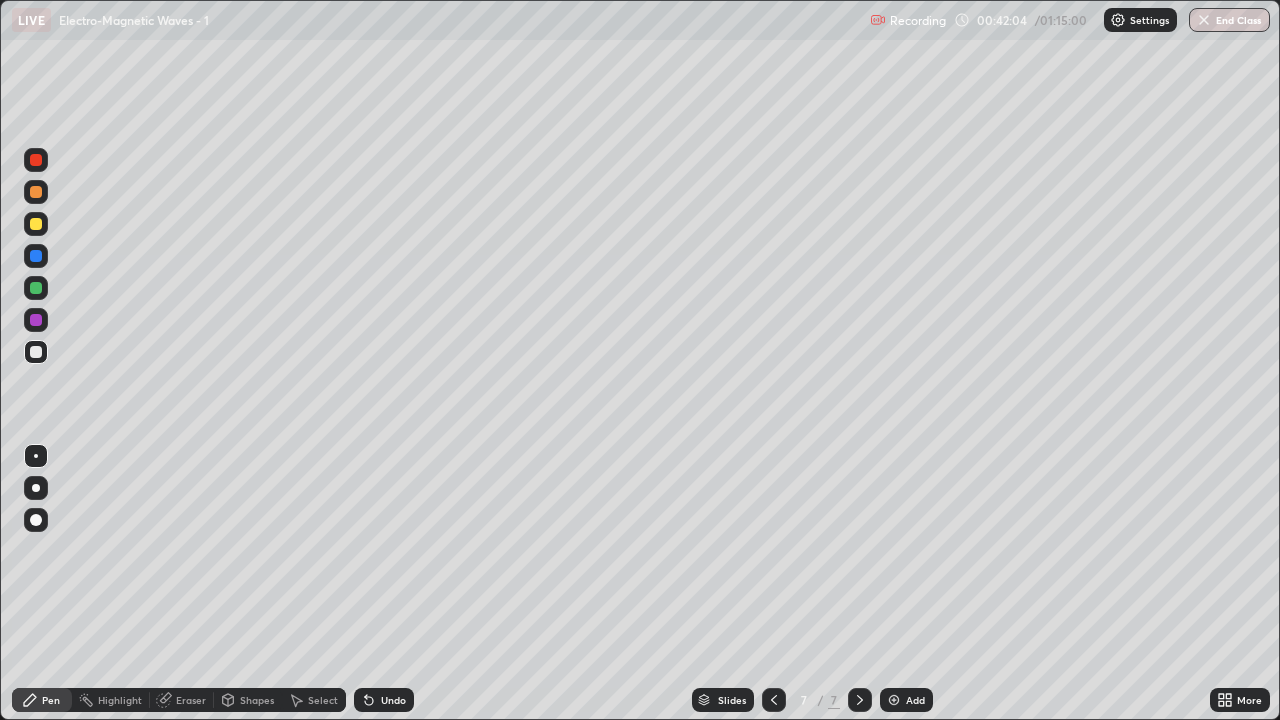 click on "Undo" at bounding box center [393, 700] 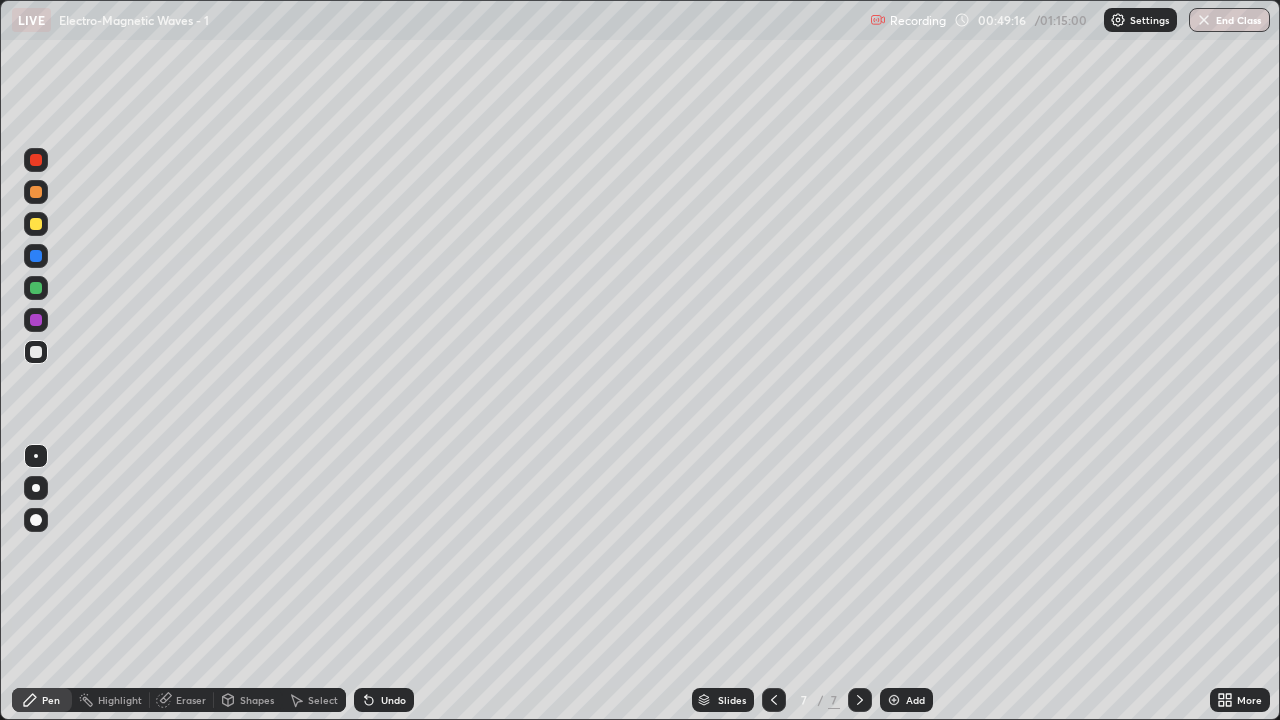click on "Undo" at bounding box center [384, 700] 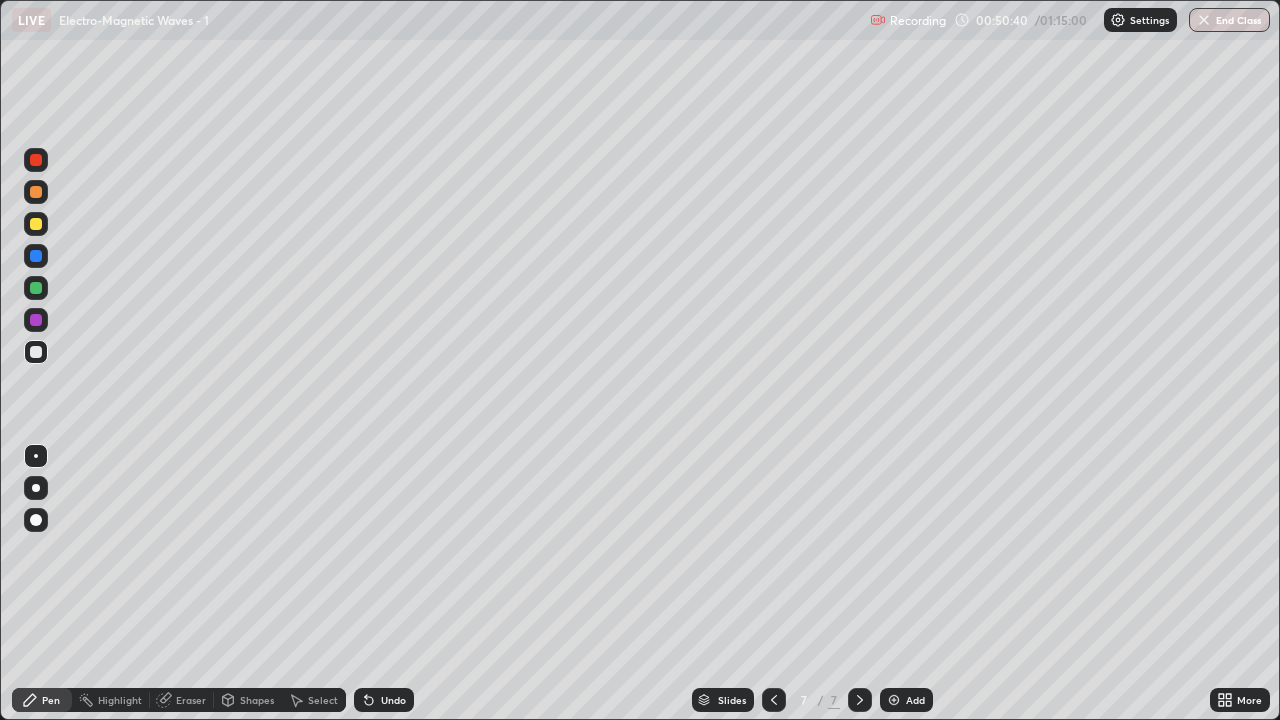 click at bounding box center (36, 224) 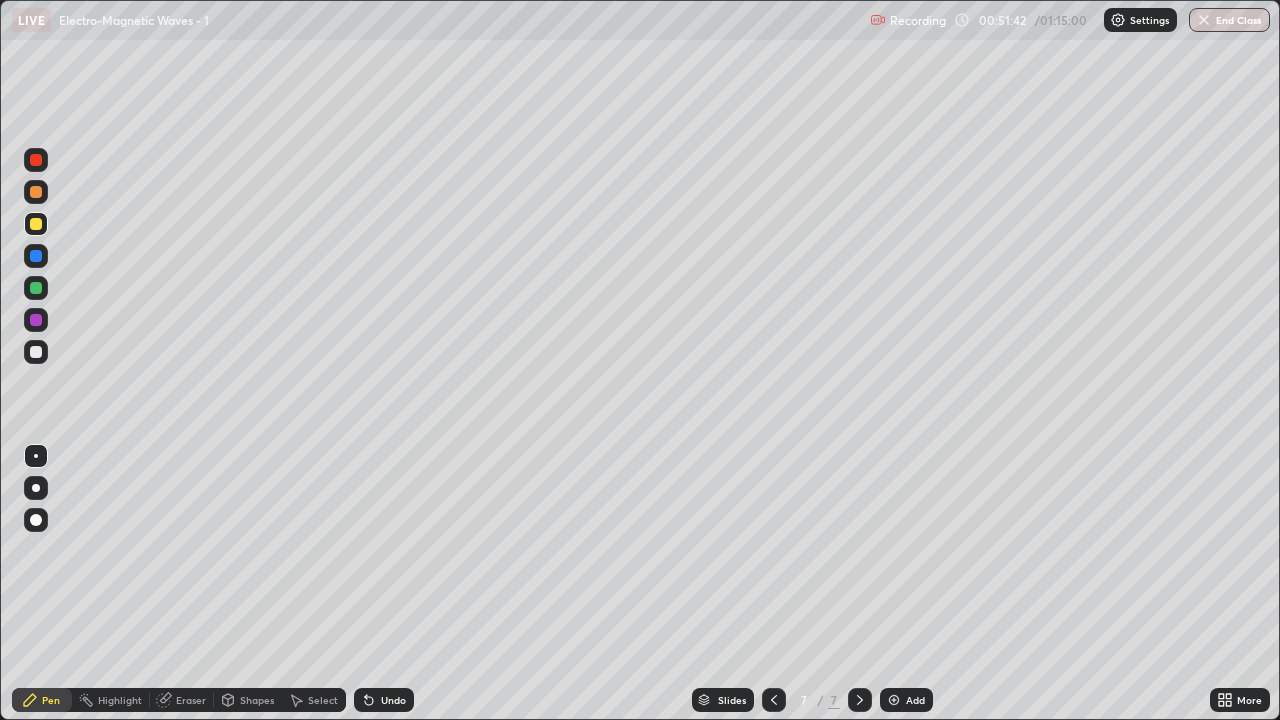 click on "Add" at bounding box center [915, 700] 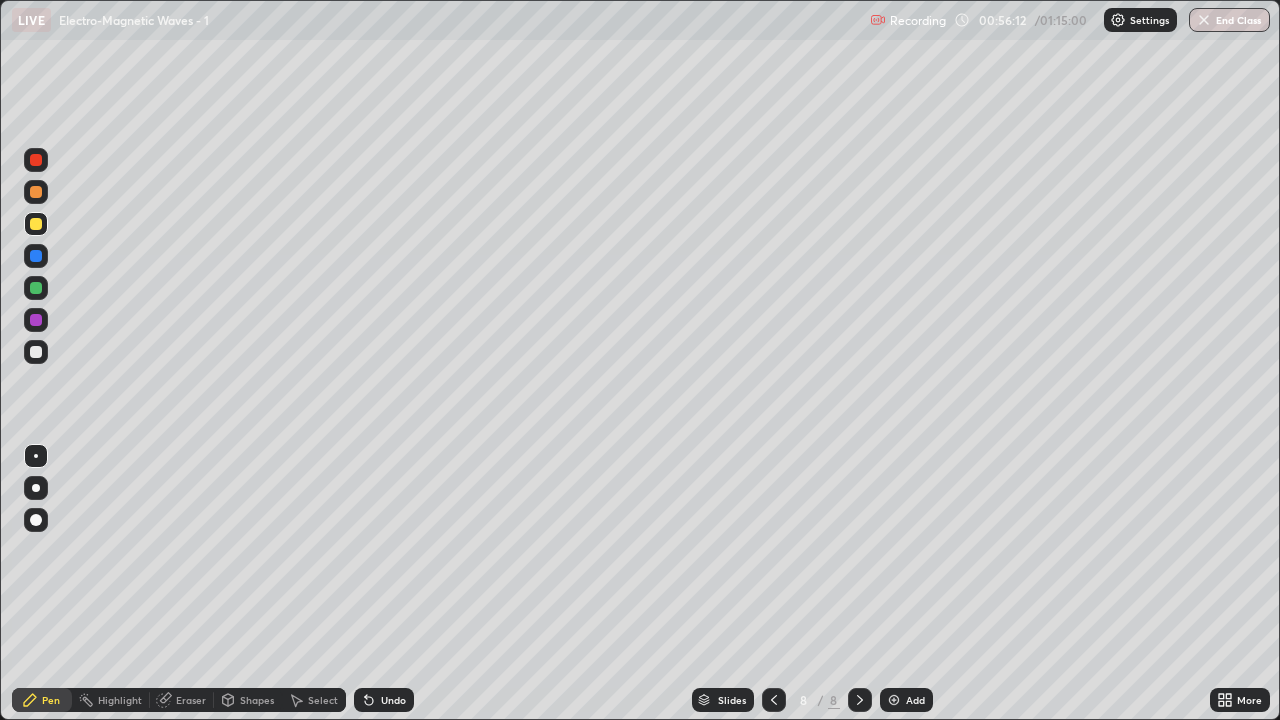 click at bounding box center (36, 352) 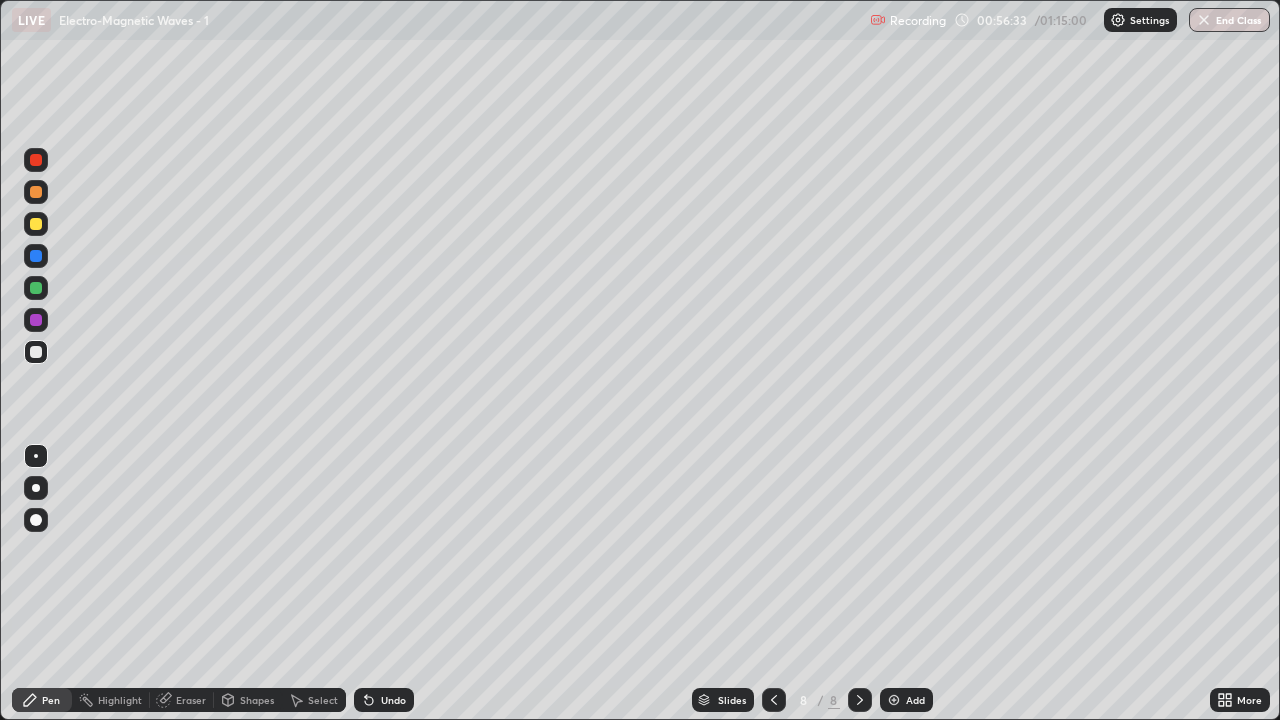 click on "Undo" at bounding box center [393, 700] 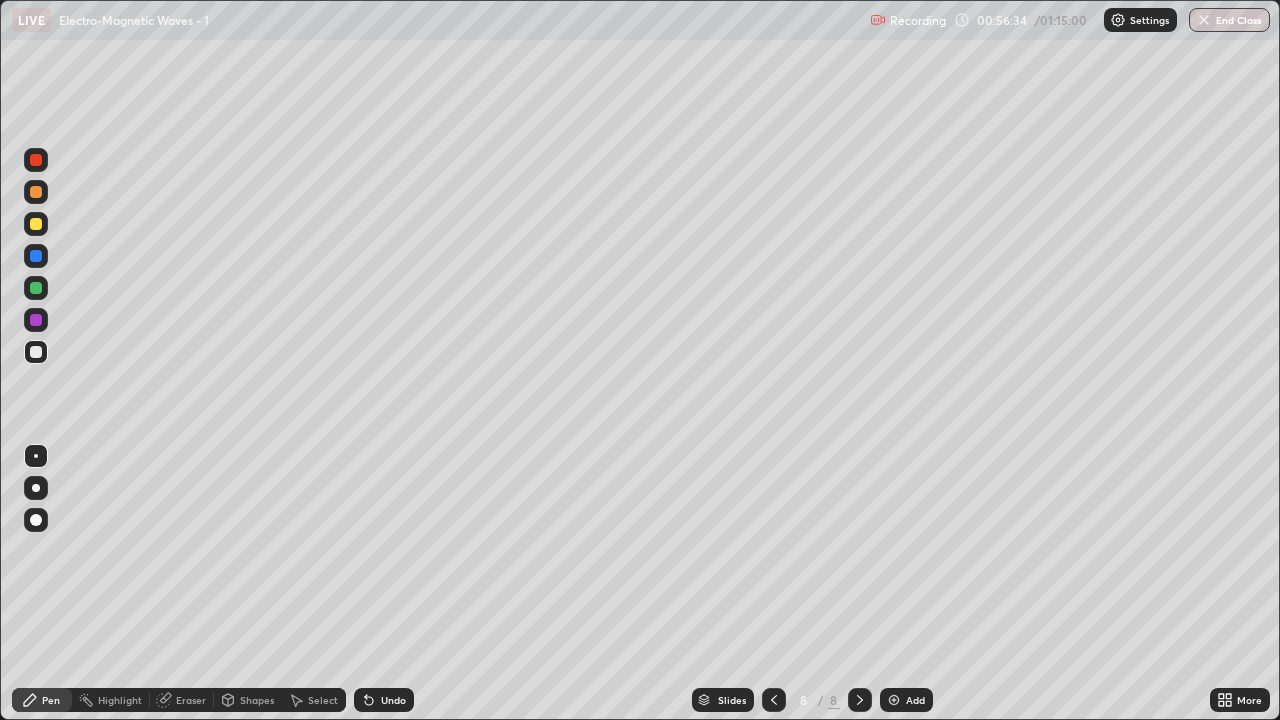 click 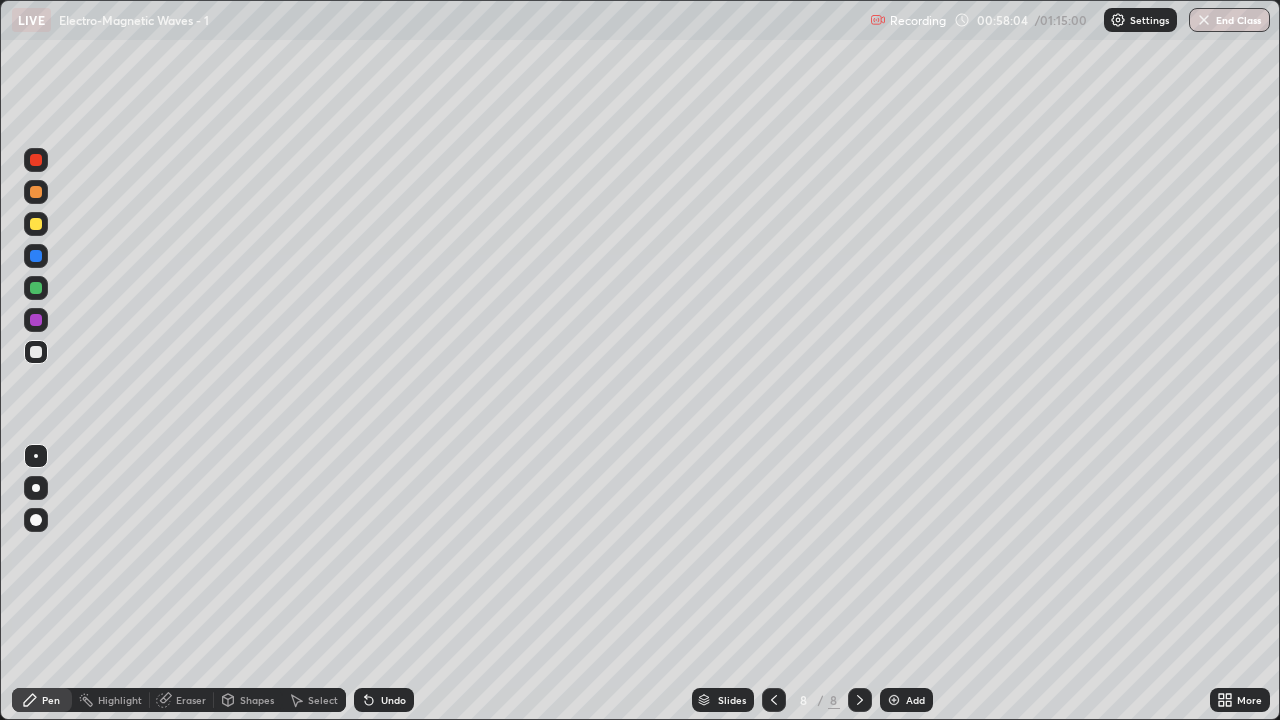 click on "Add" at bounding box center (915, 700) 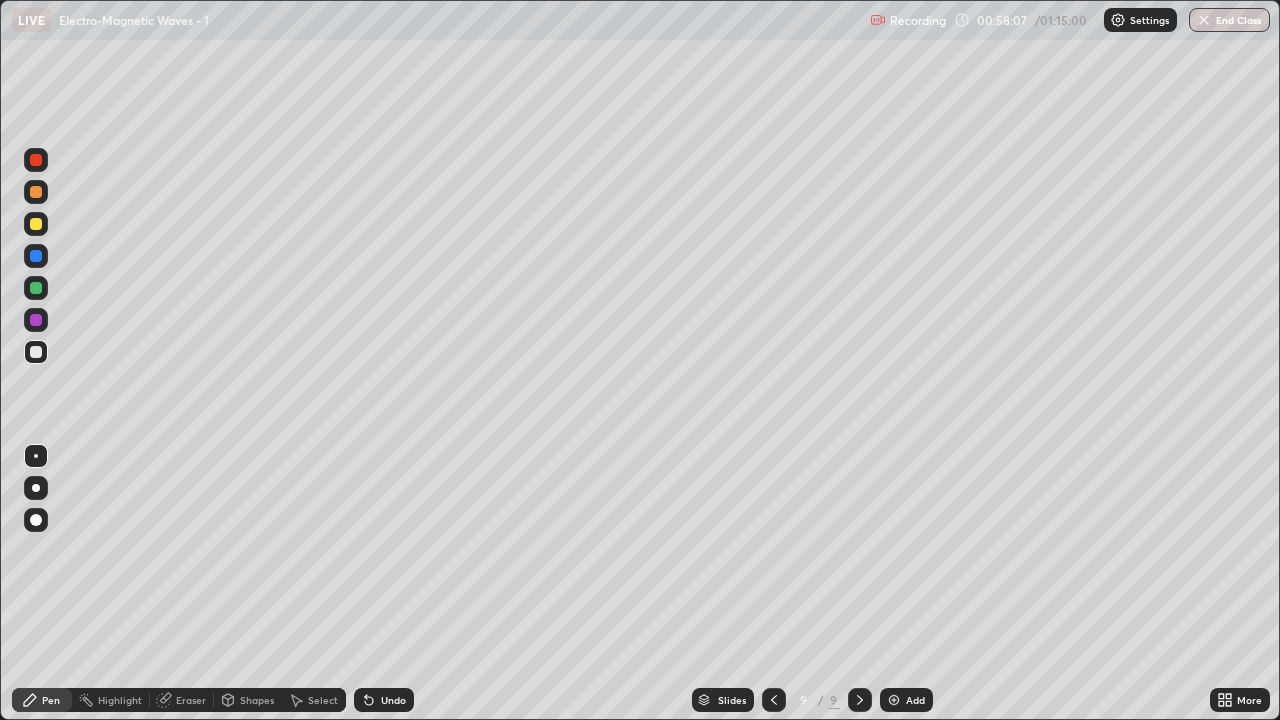 click at bounding box center [36, 352] 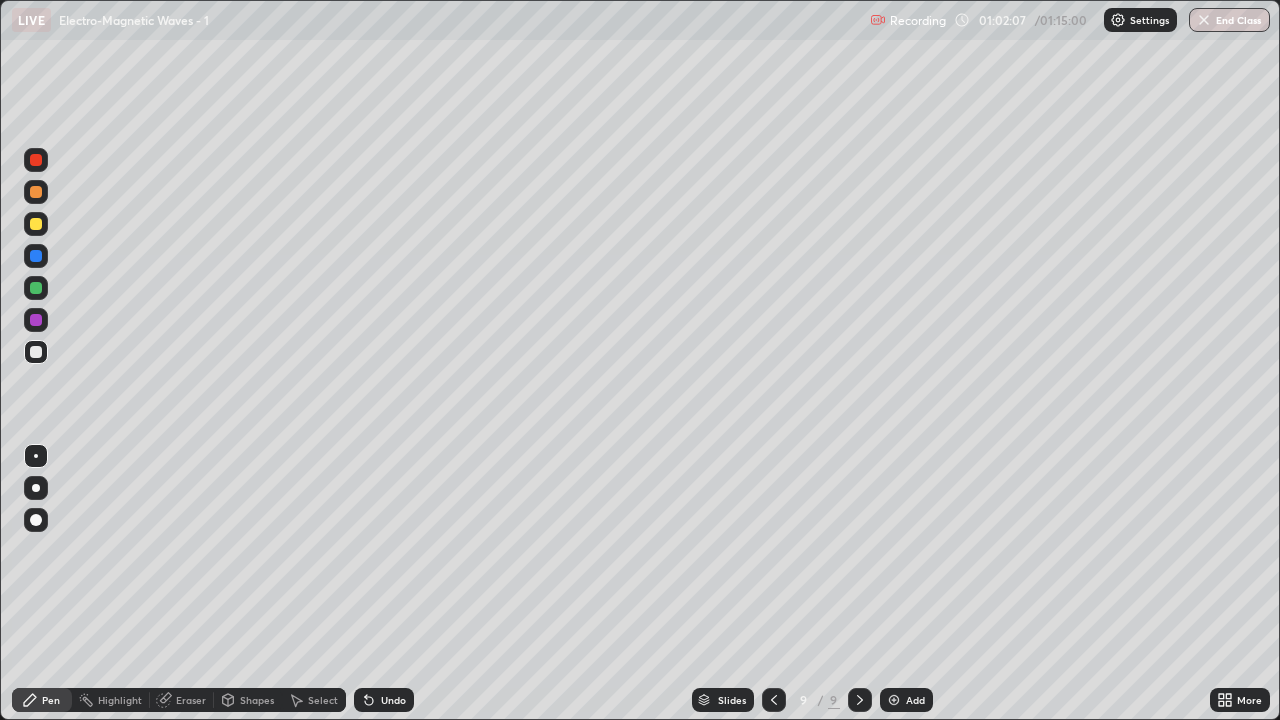 click on "Eraser" at bounding box center [191, 700] 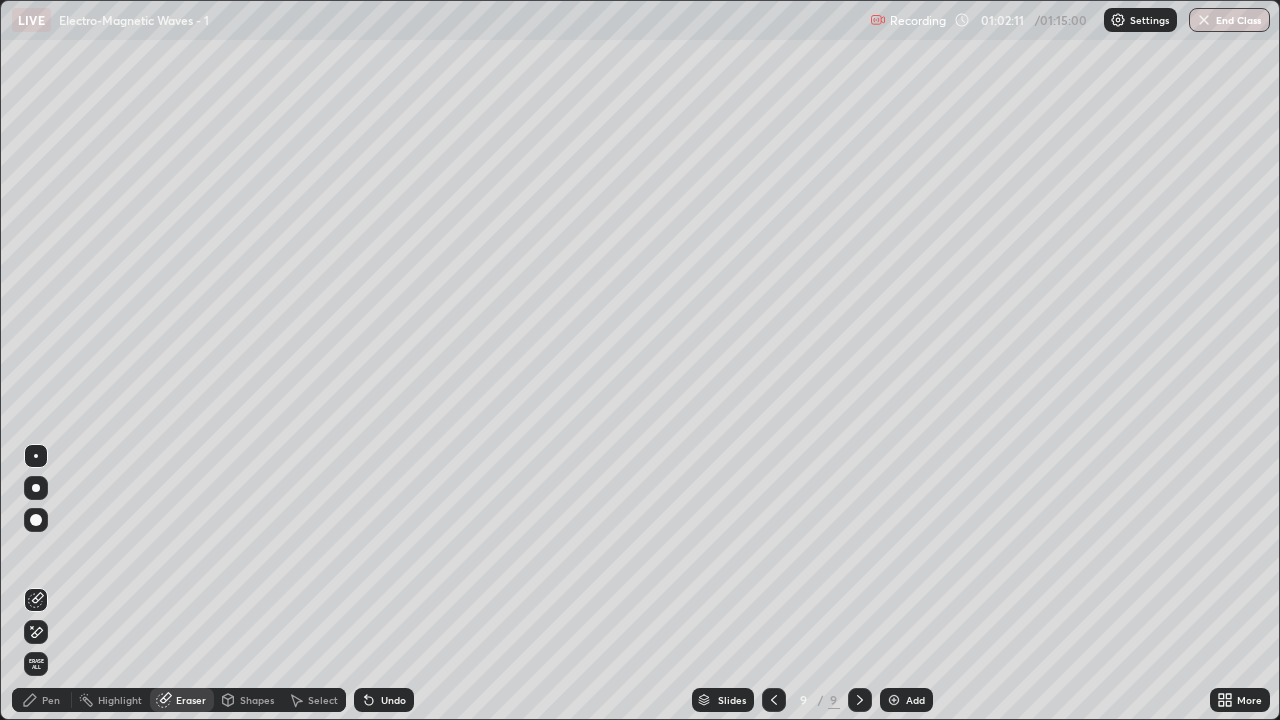 click on "Pen" at bounding box center (42, 700) 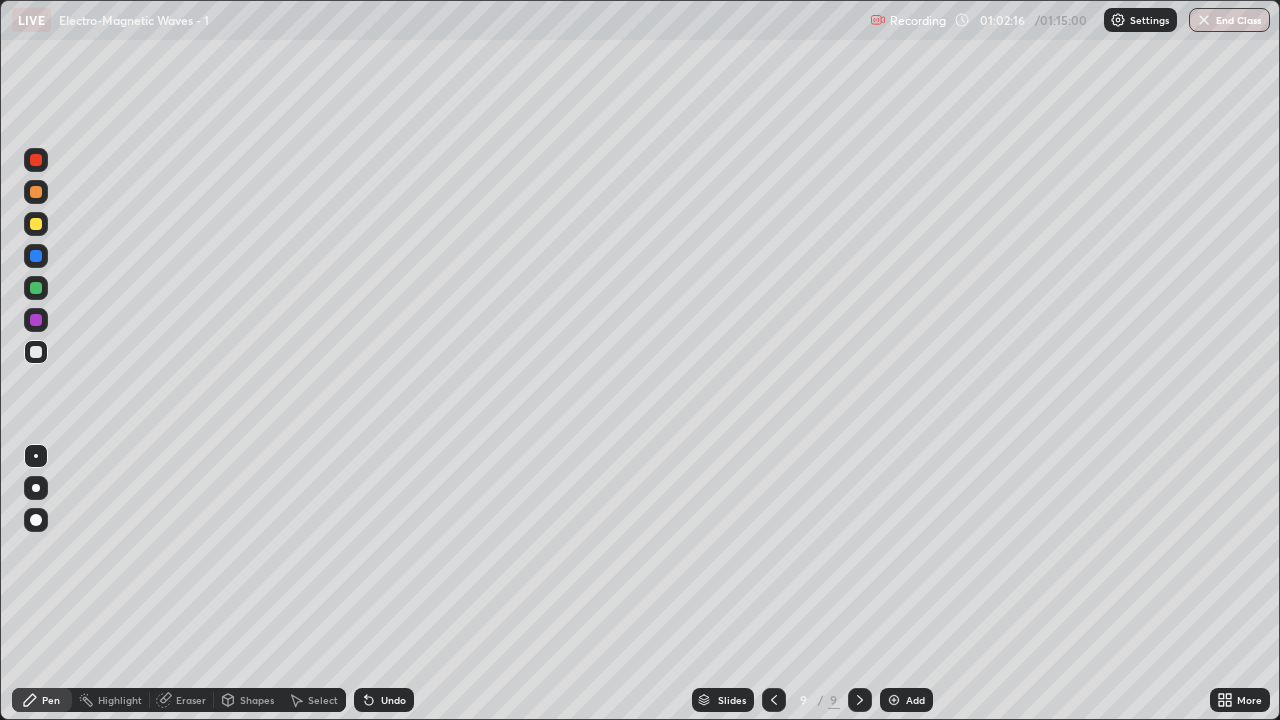 click on "Eraser" at bounding box center (191, 700) 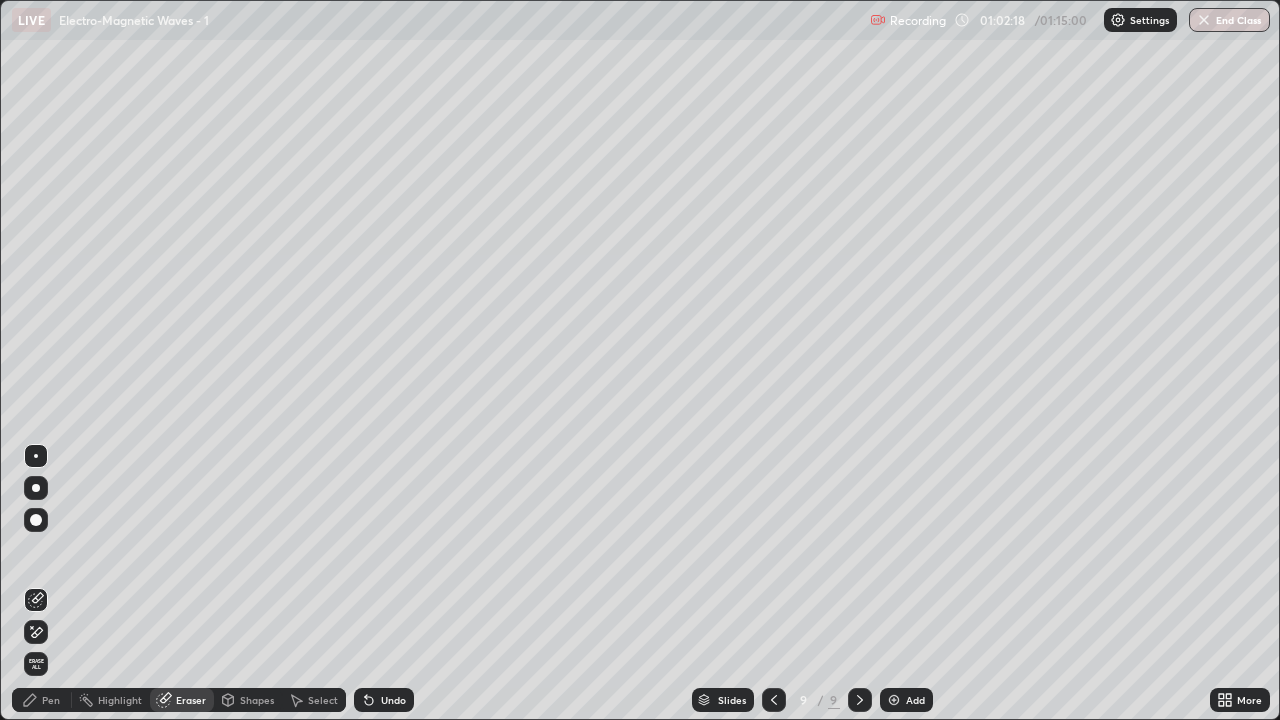 click on "Pen" at bounding box center (51, 700) 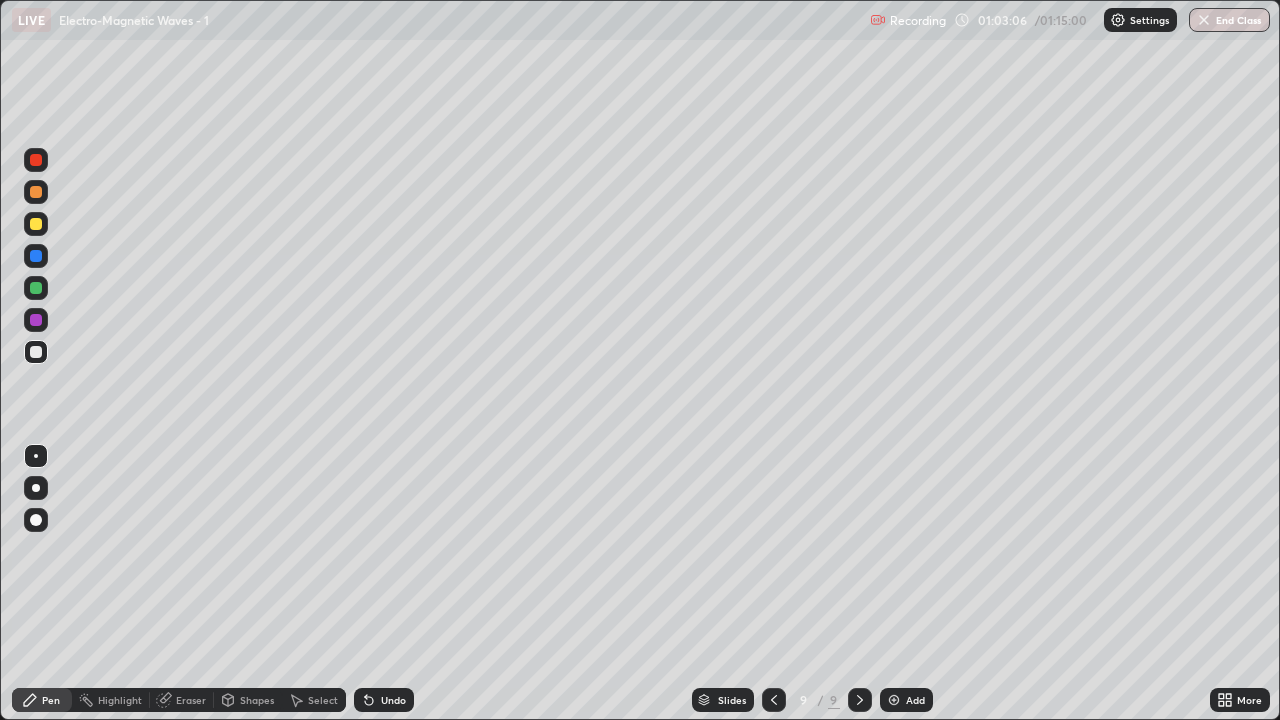 click on "Undo" at bounding box center [384, 700] 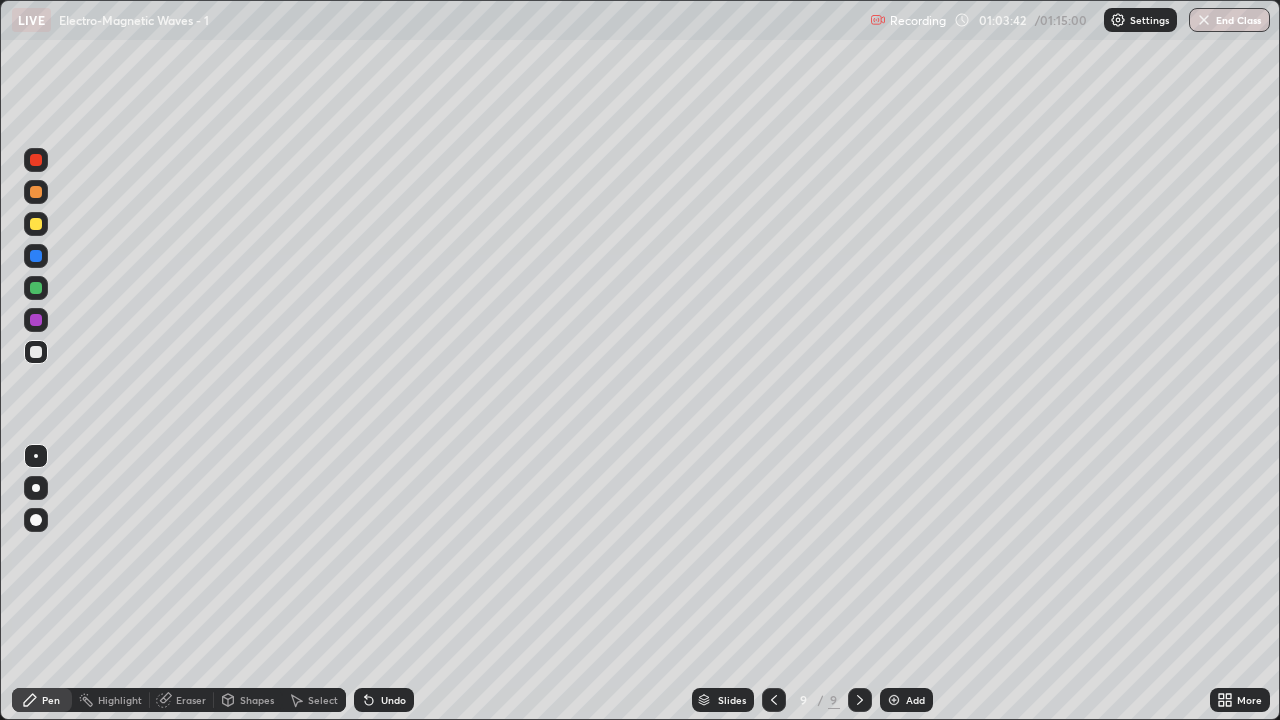 click on "Undo" at bounding box center (393, 700) 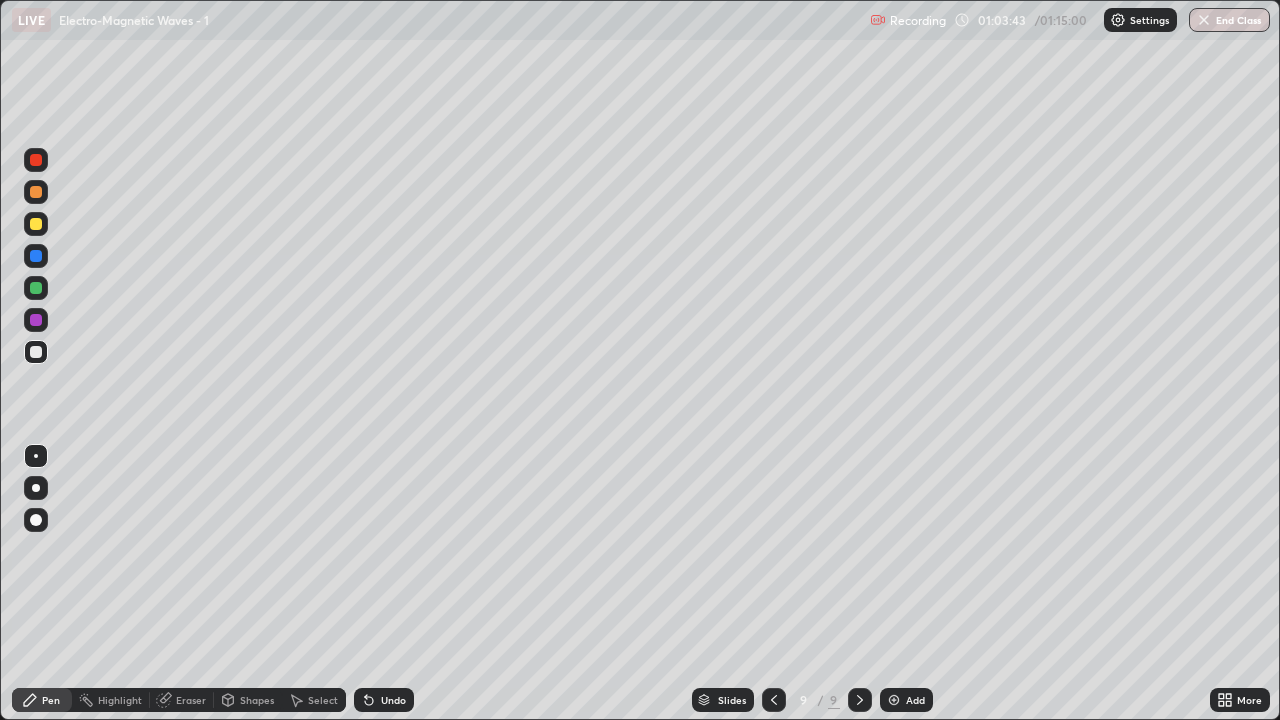 click on "Undo" at bounding box center [384, 700] 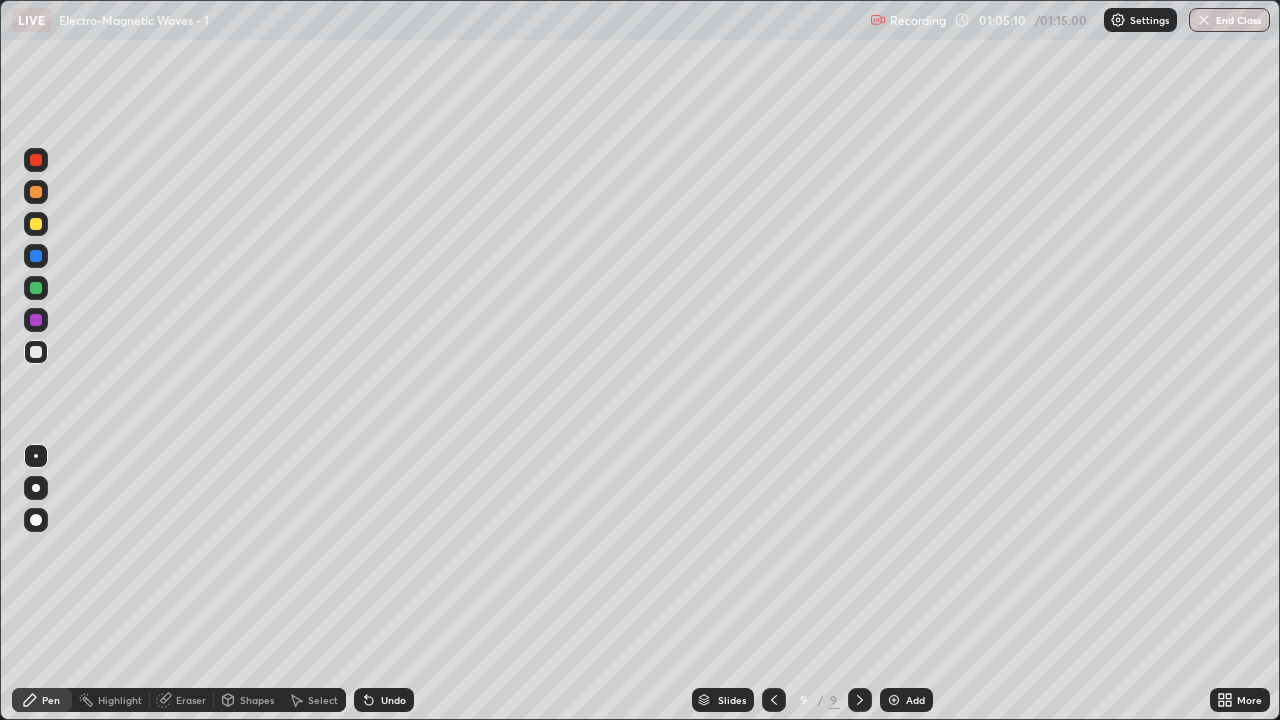 click 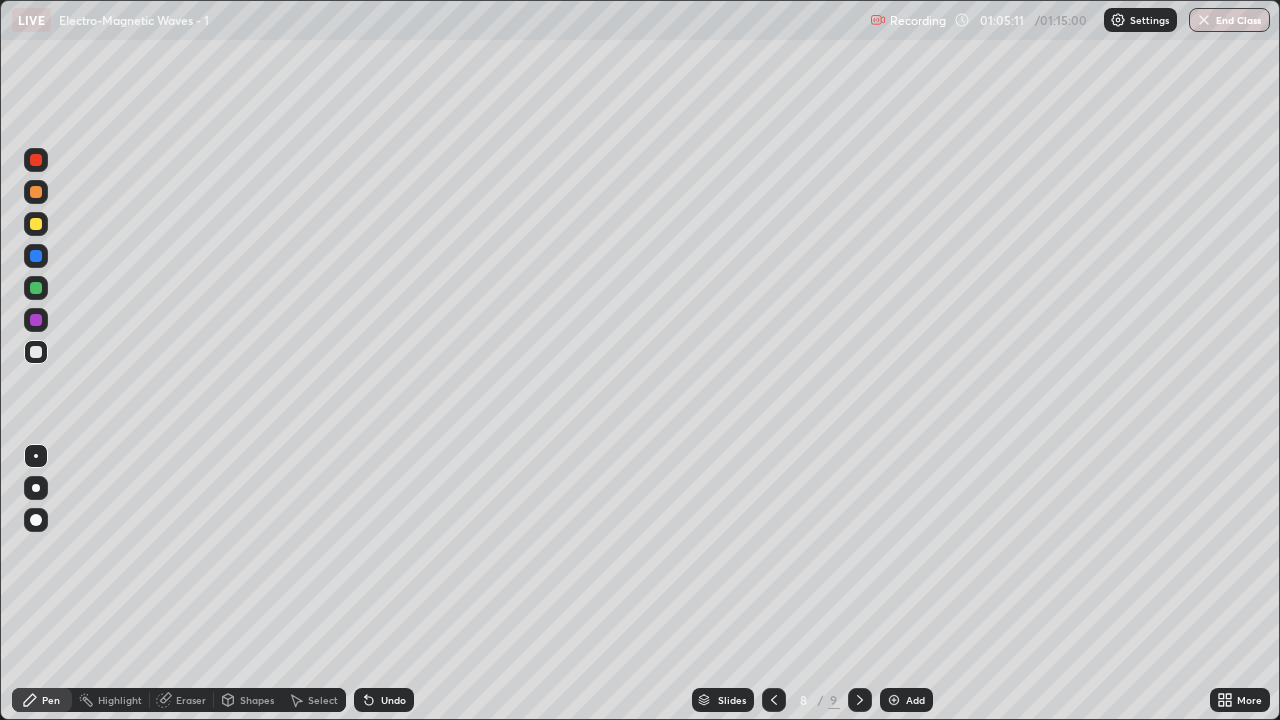 click at bounding box center (774, 700) 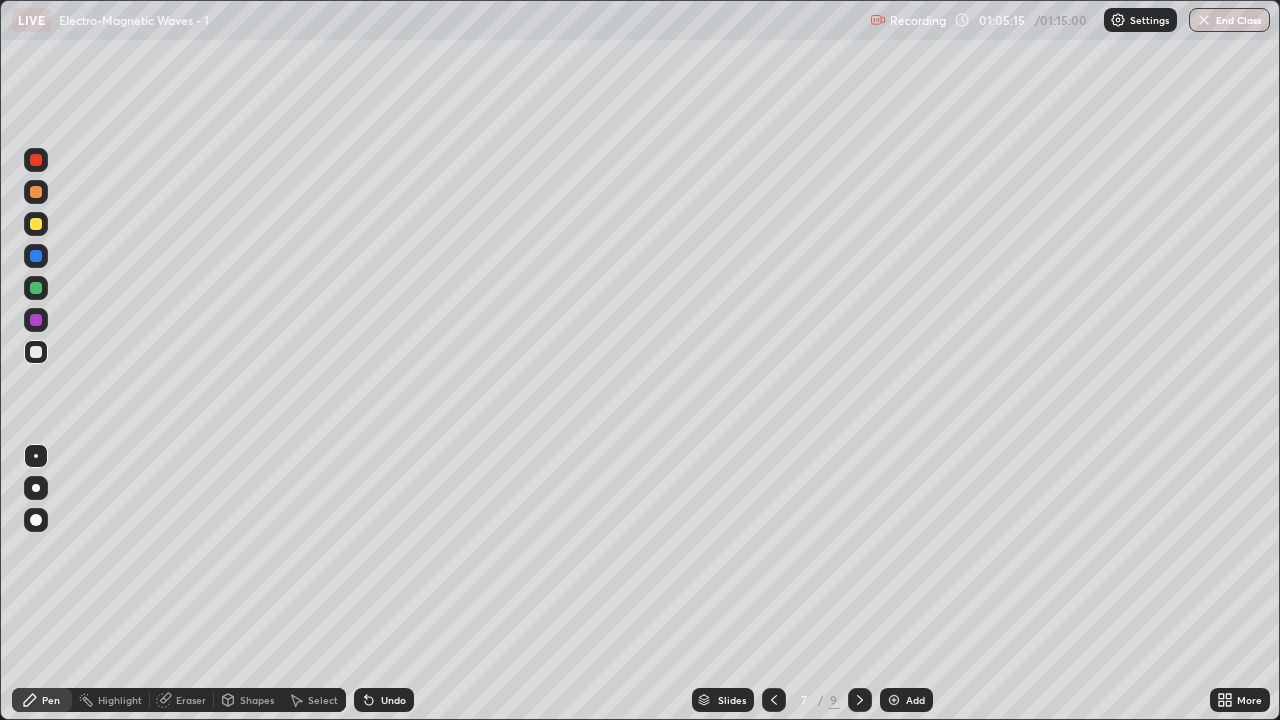click 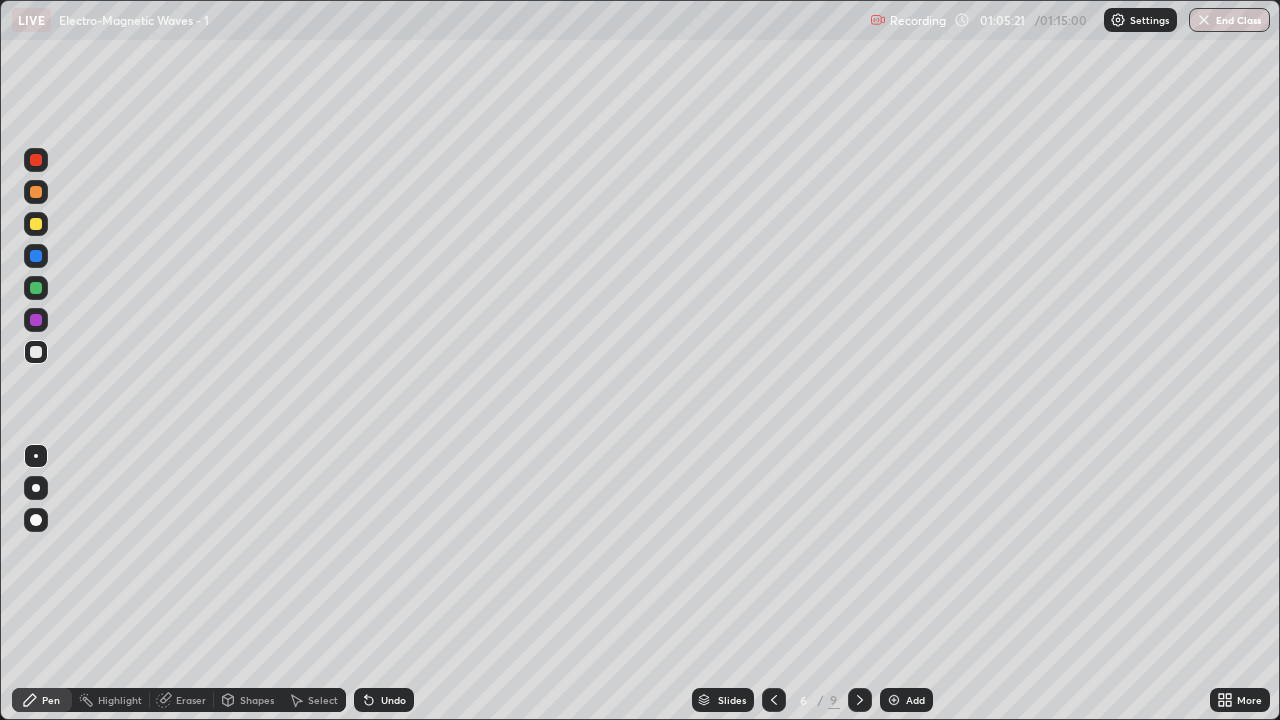 click at bounding box center (860, 700) 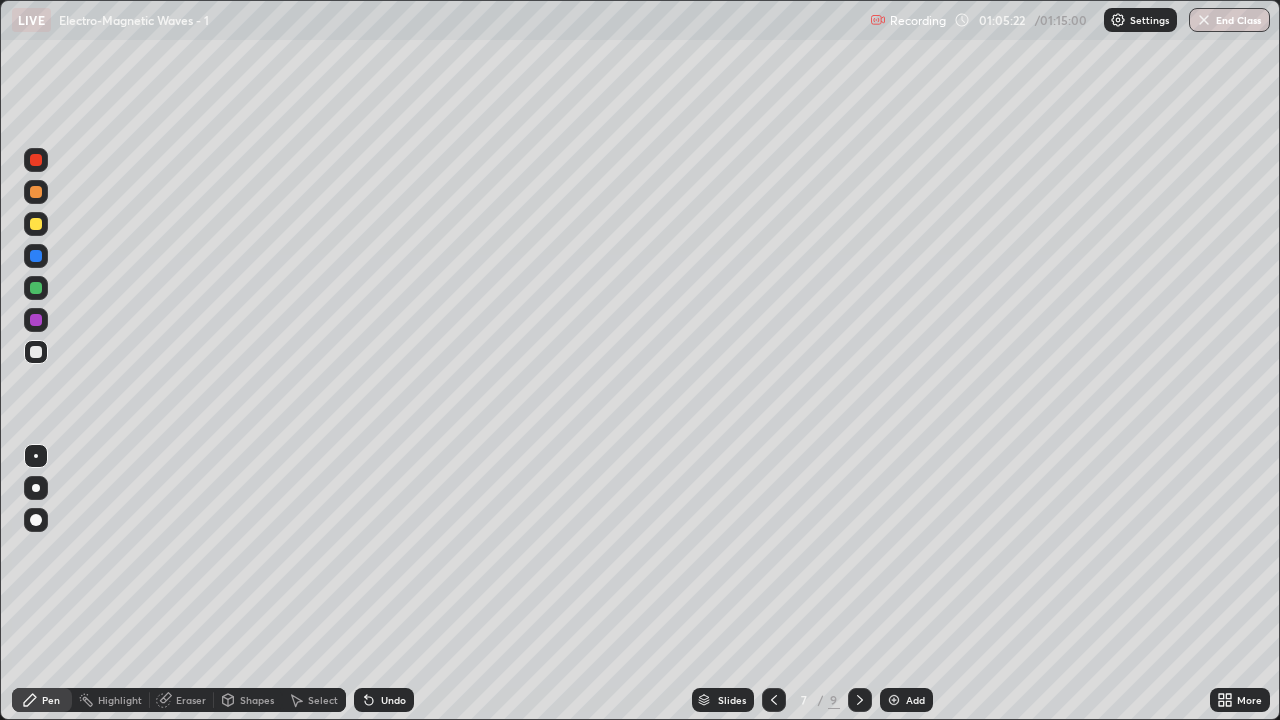 click 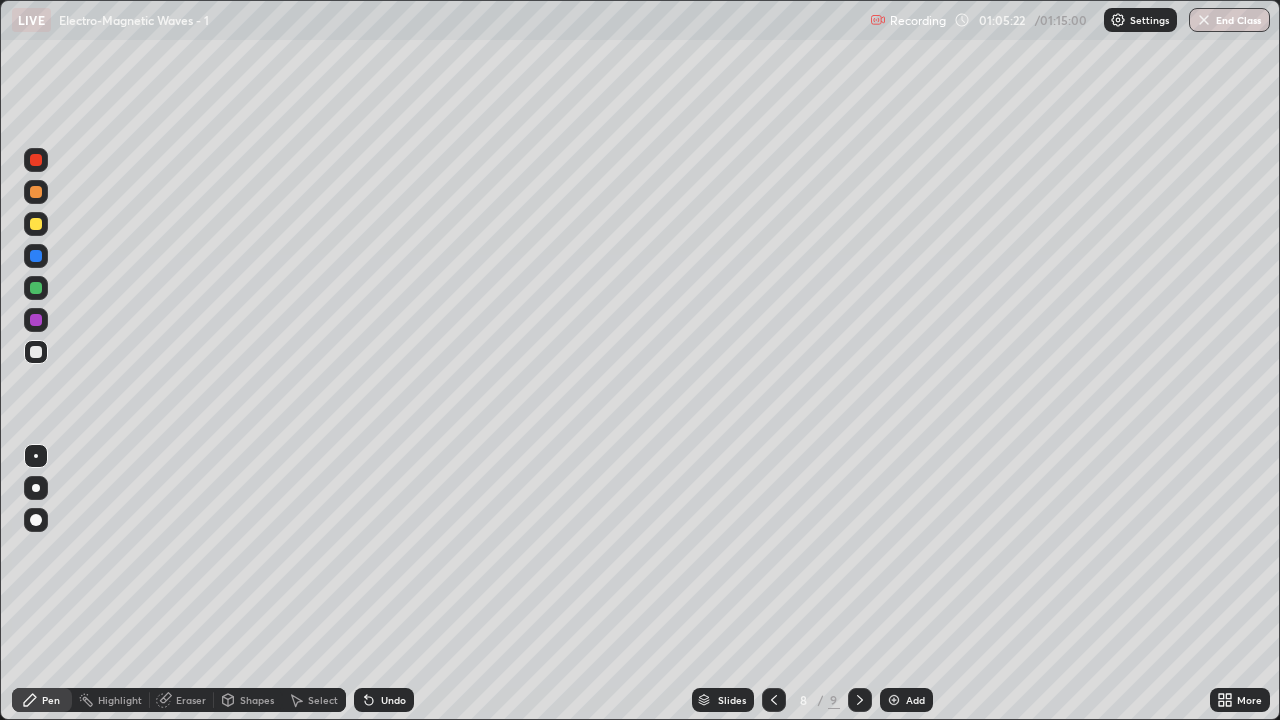 click 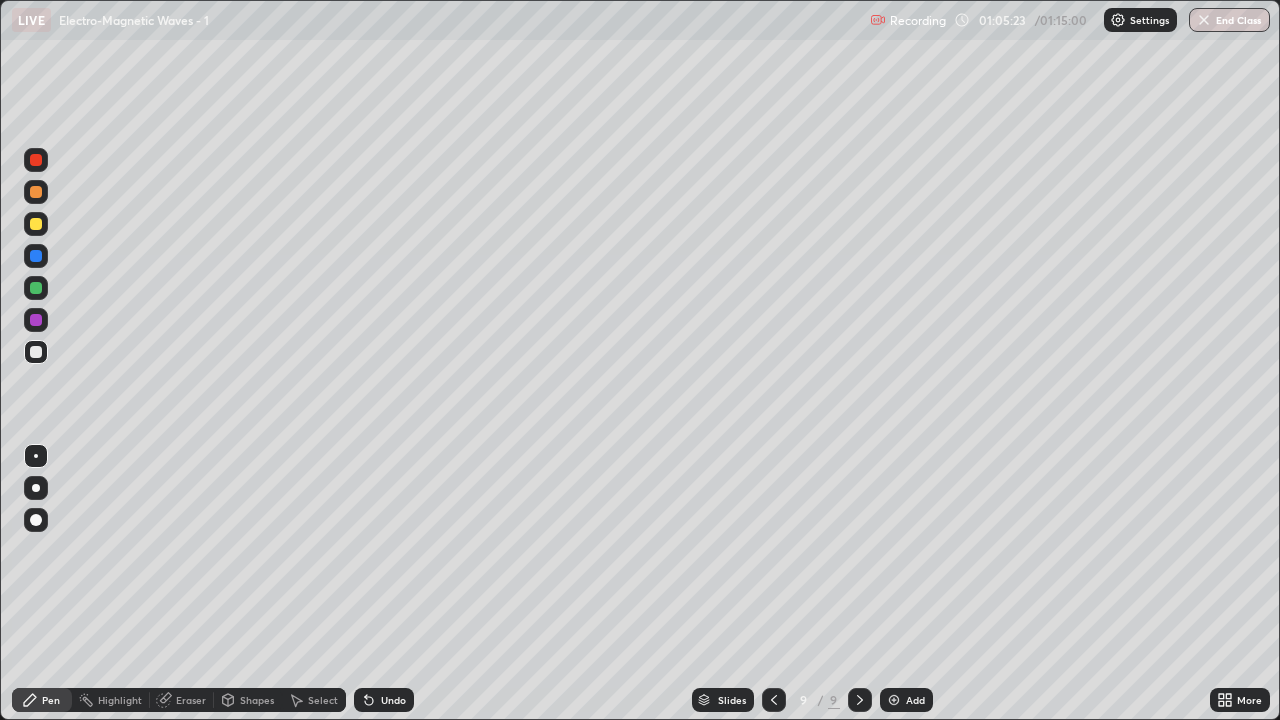 click 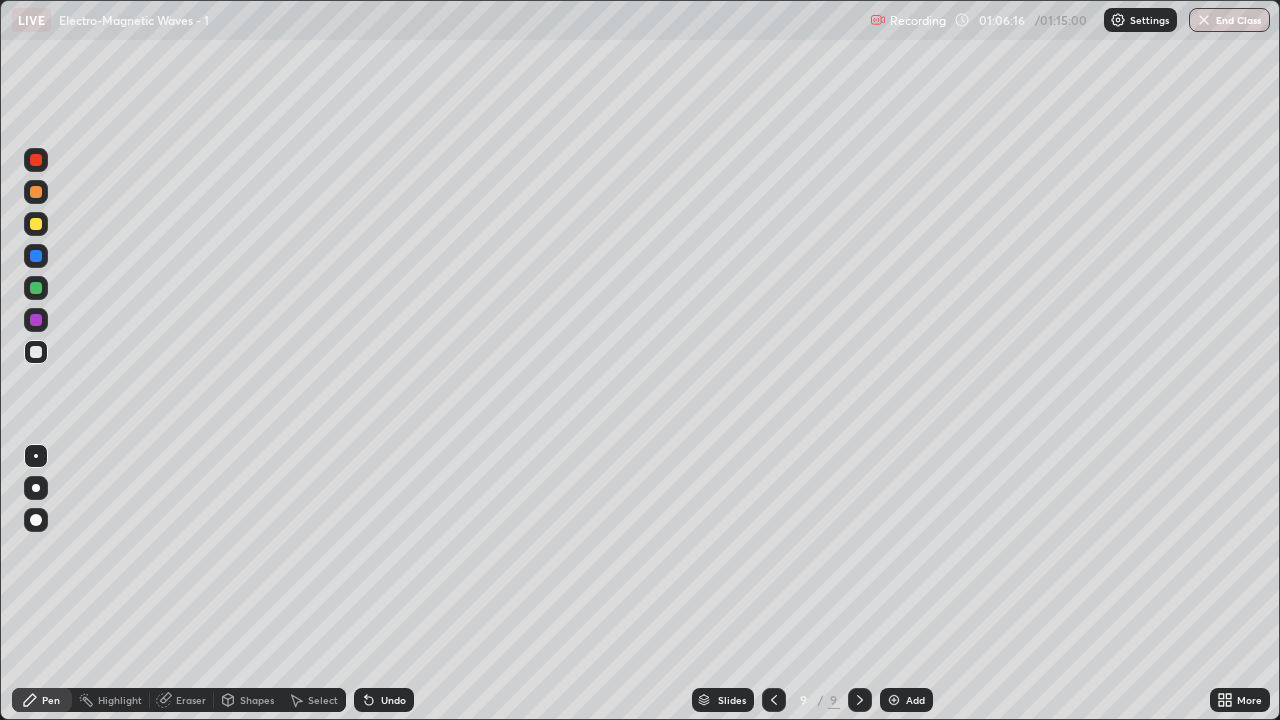 click at bounding box center [1204, 20] 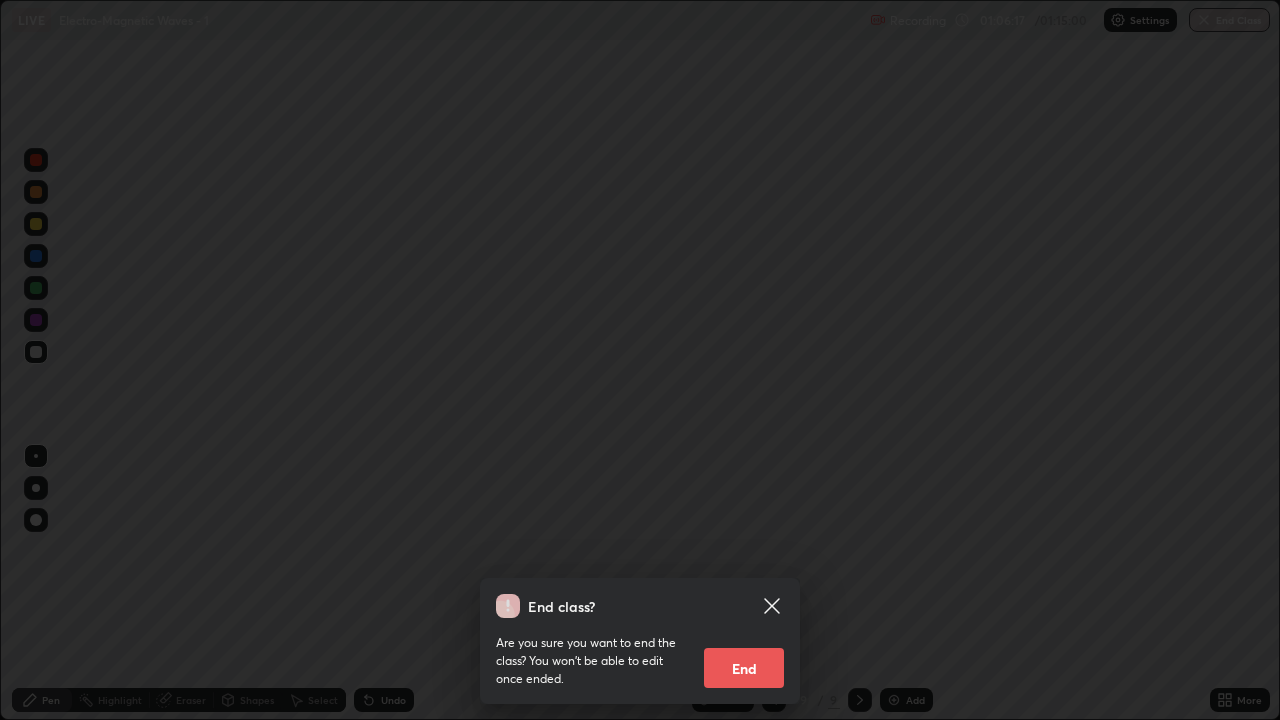 click on "End" at bounding box center (744, 668) 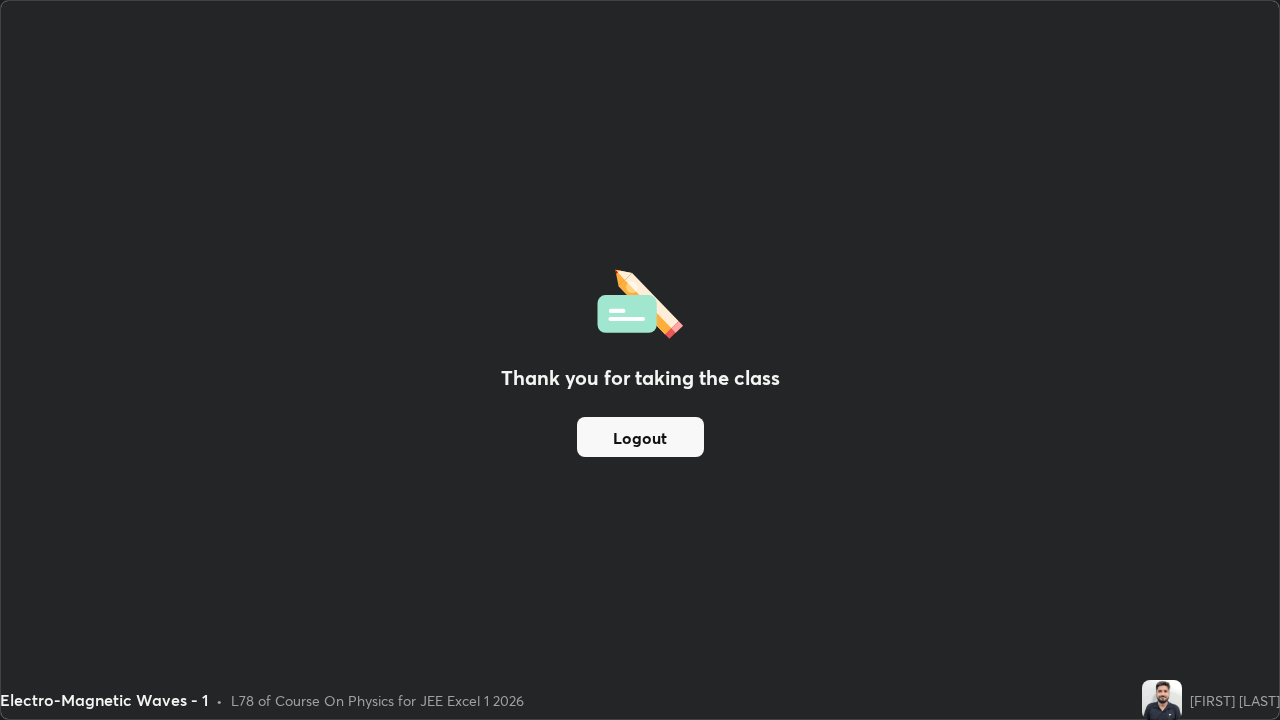 click on "Logout" at bounding box center [640, 437] 